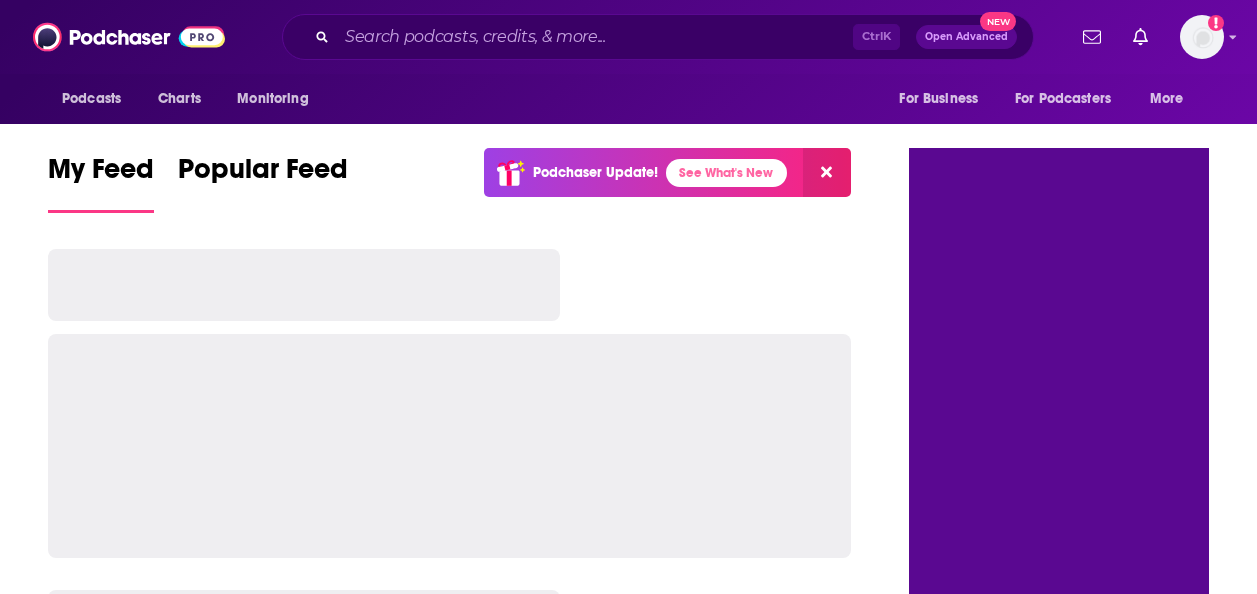 scroll, scrollTop: 0, scrollLeft: 0, axis: both 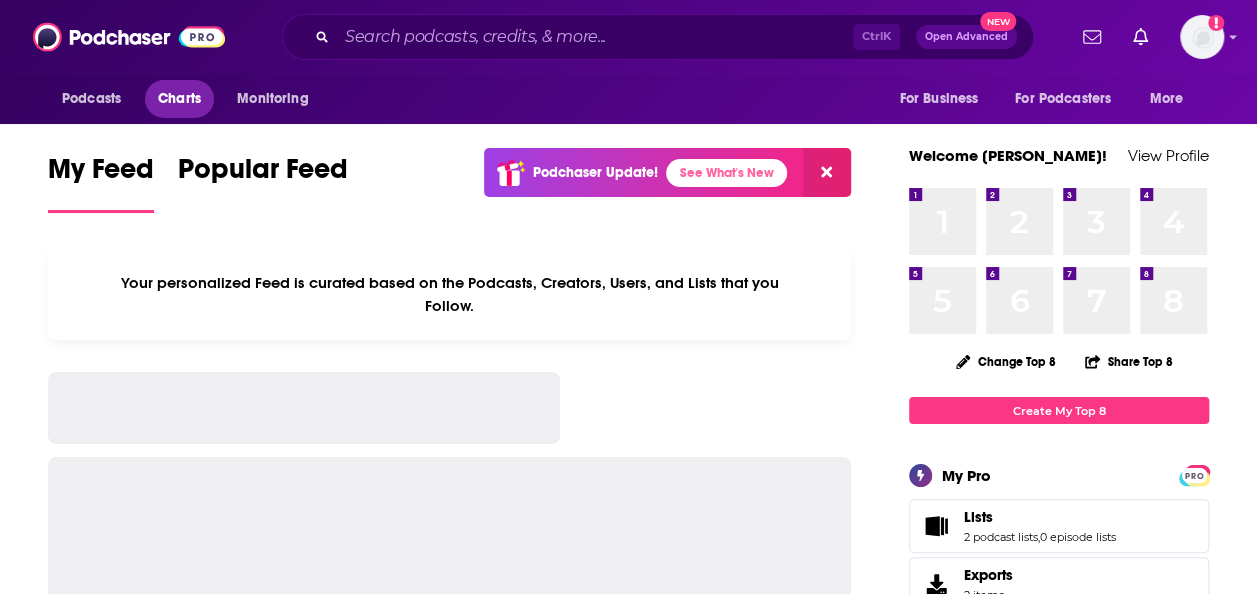 click on "Charts" at bounding box center [179, 99] 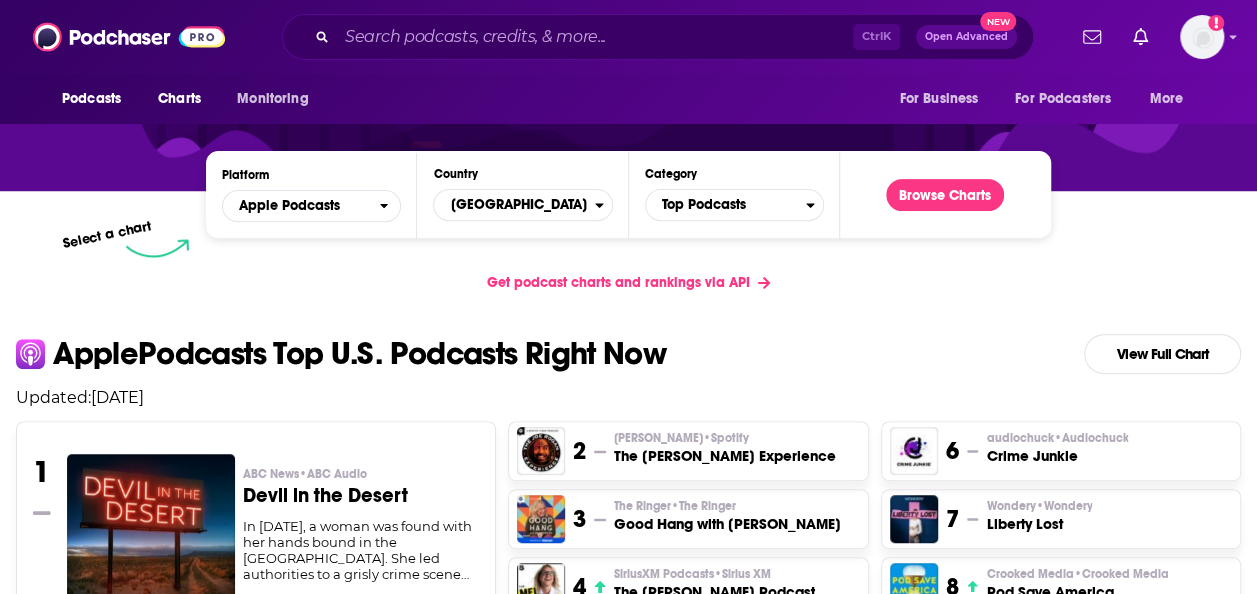 scroll, scrollTop: 269, scrollLeft: 0, axis: vertical 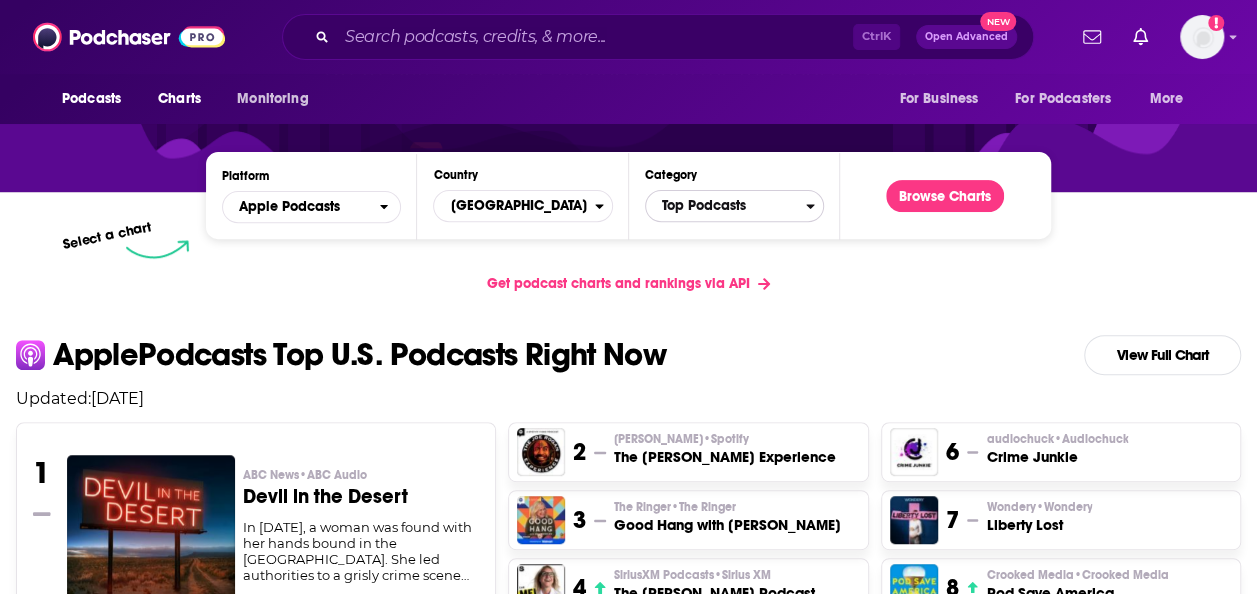 click on "Top Podcasts" at bounding box center (726, 206) 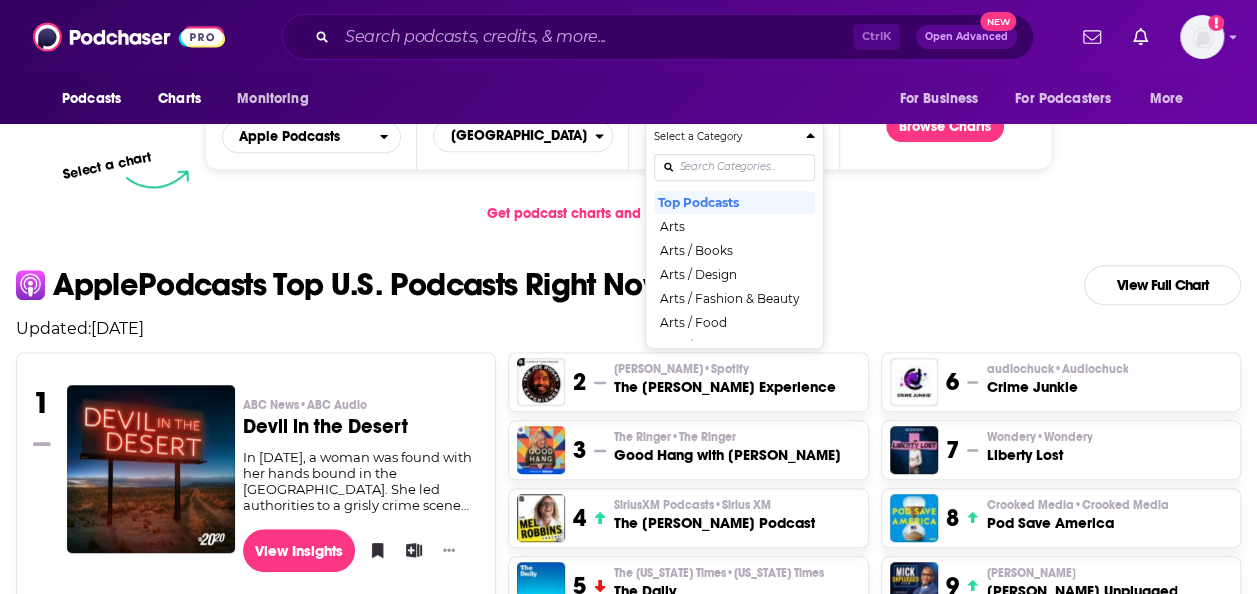 scroll, scrollTop: 375, scrollLeft: 0, axis: vertical 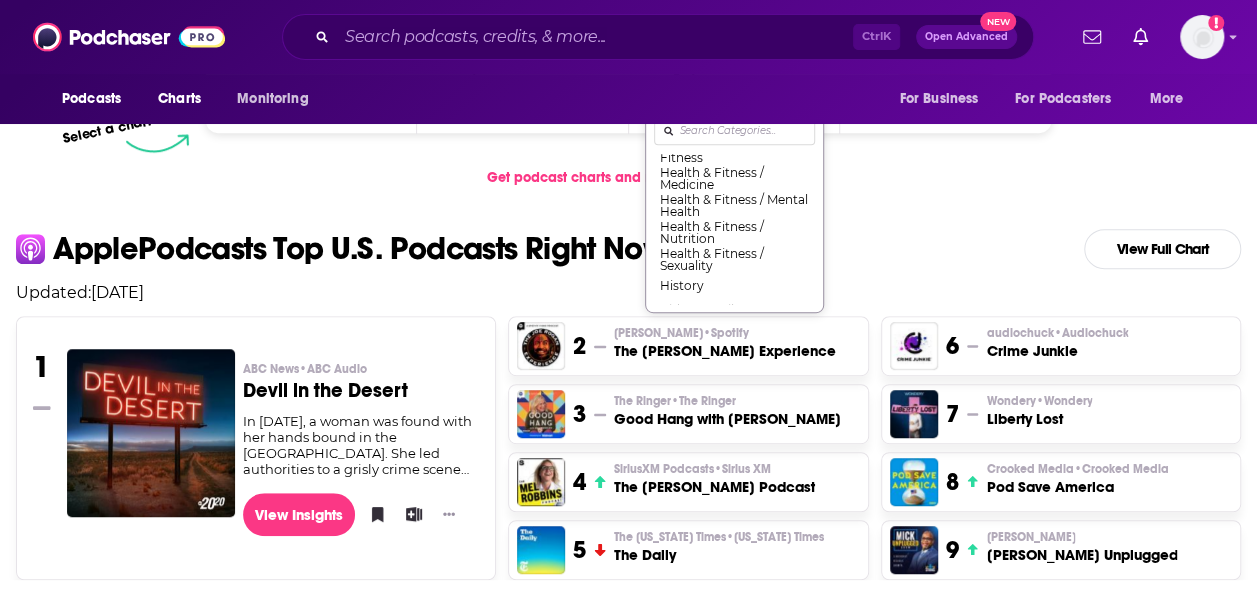 click on "Health & Fitness / Nutrition" at bounding box center (734, 232) 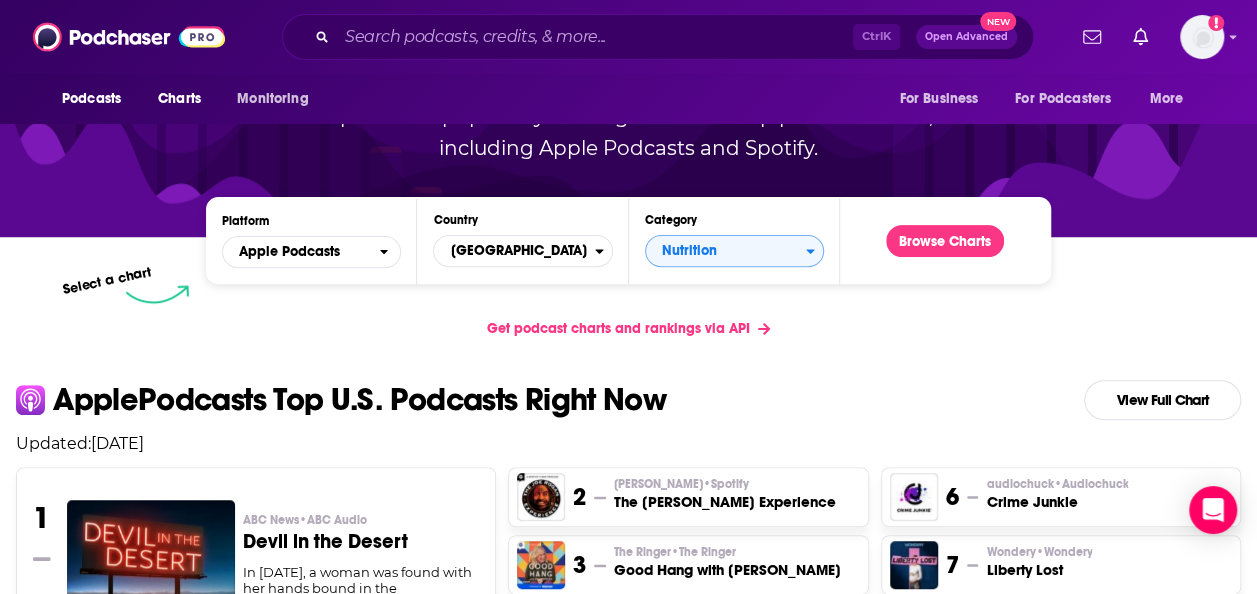 scroll, scrollTop: 223, scrollLeft: 0, axis: vertical 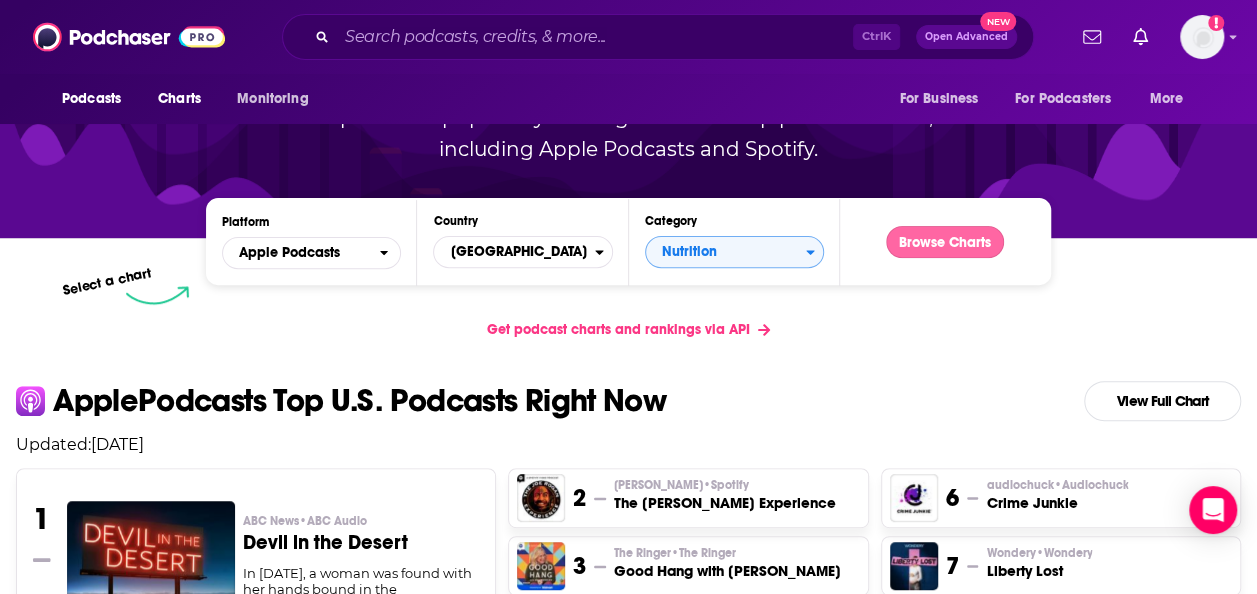click on "Browse Charts" at bounding box center (945, 242) 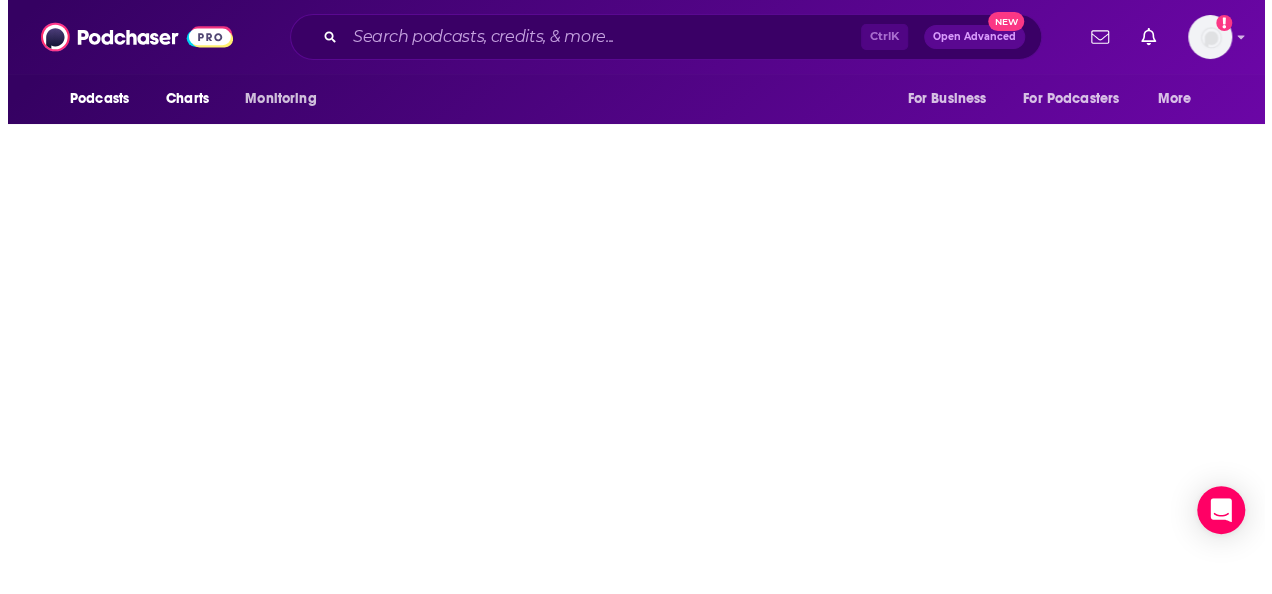 scroll, scrollTop: 0, scrollLeft: 0, axis: both 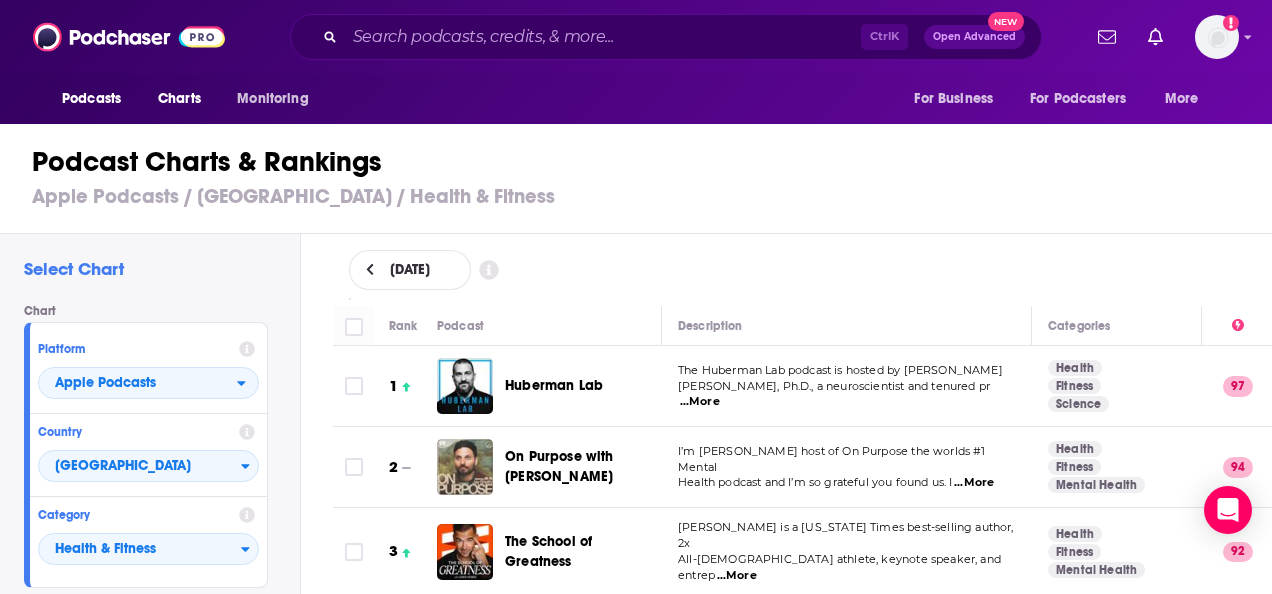 click on "...More" at bounding box center [700, 402] 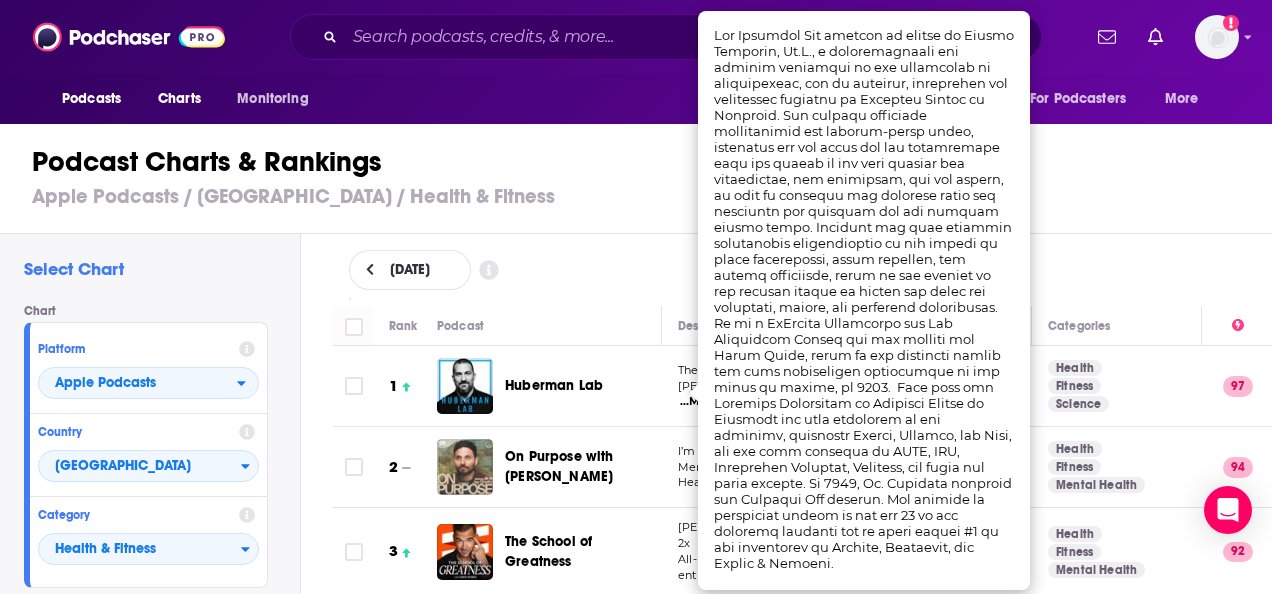 click on "Podcast Charts & Rankings Apple Podcasts / United States / Health & Fitness" at bounding box center (644, 177) 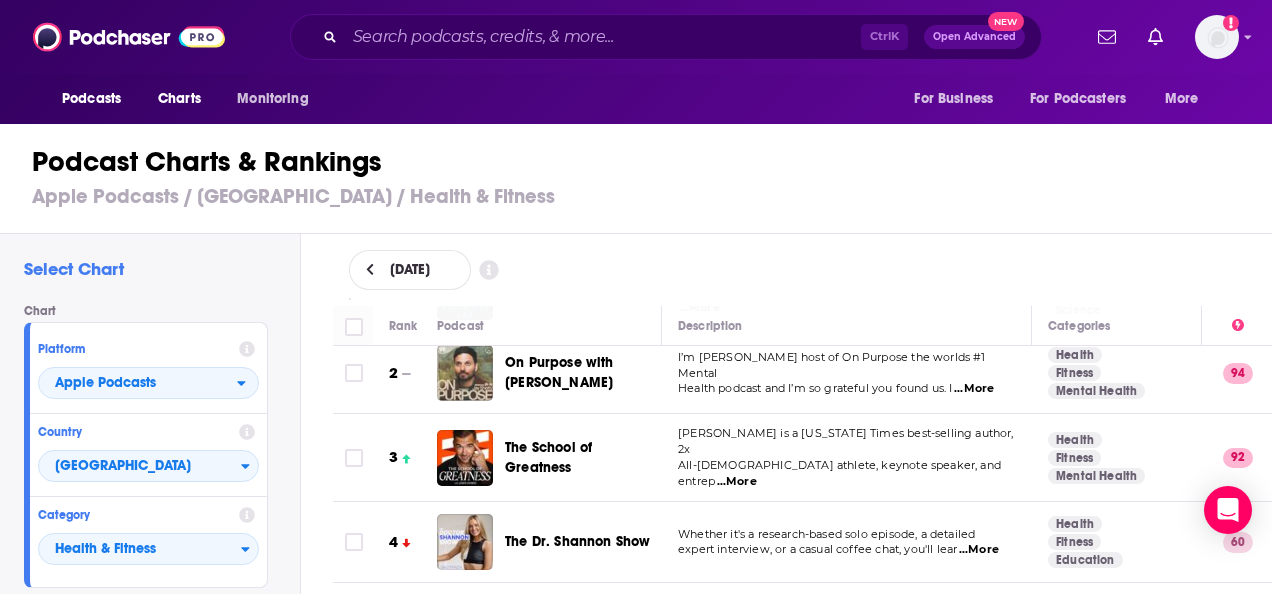 scroll, scrollTop: 0, scrollLeft: 0, axis: both 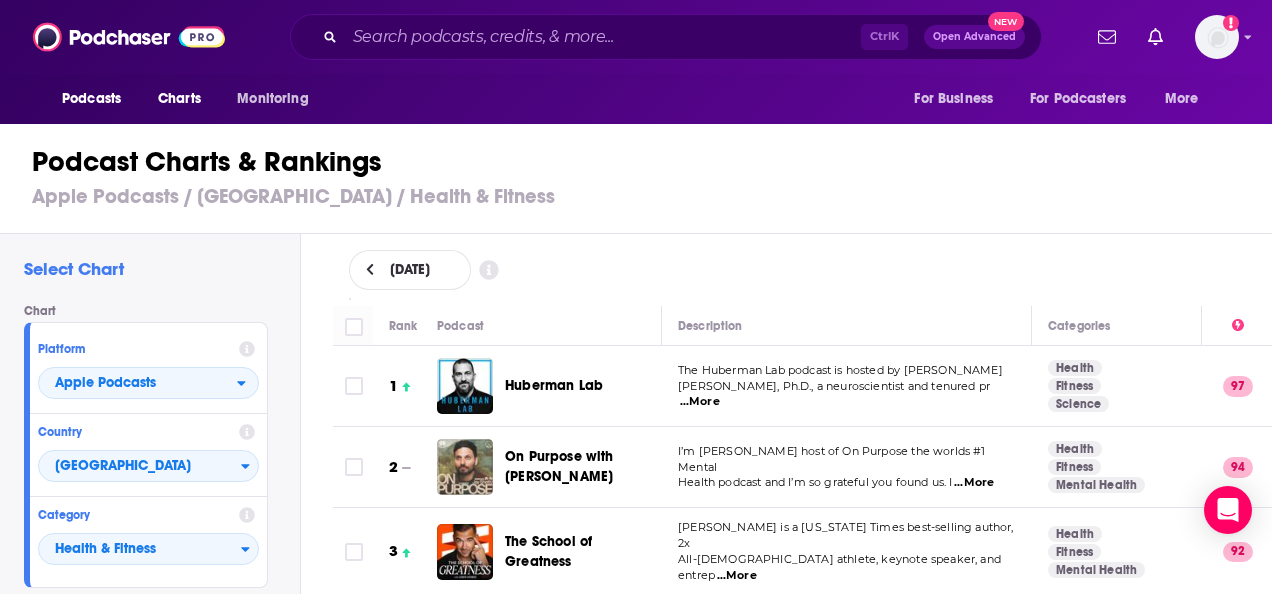 click on "...More" at bounding box center (700, 402) 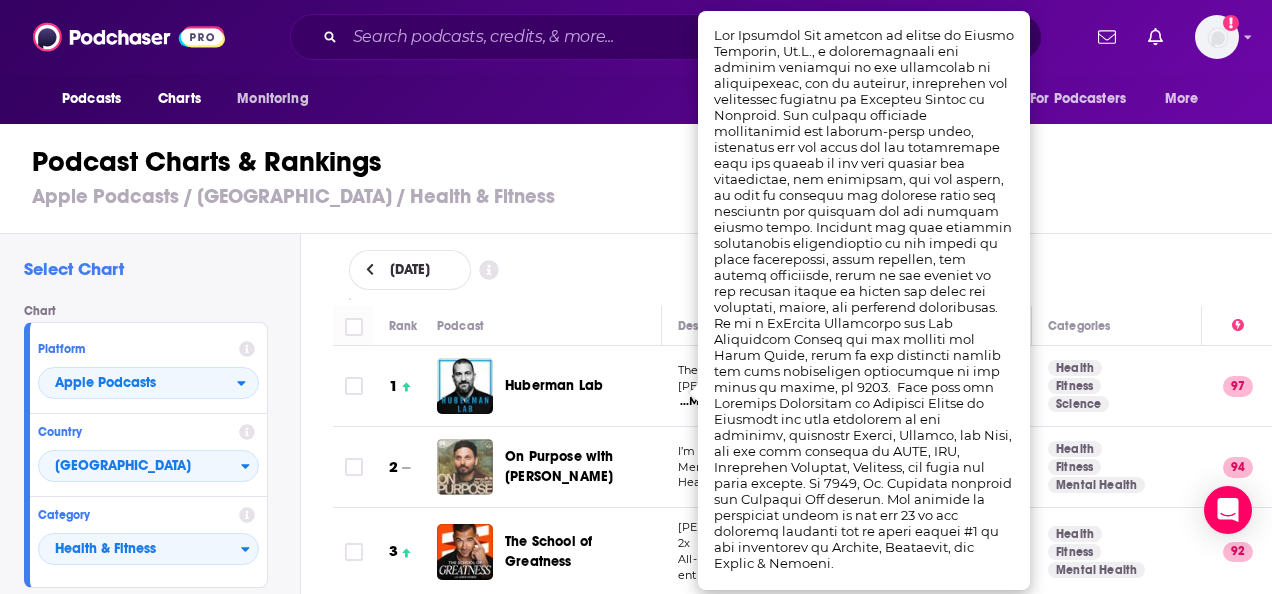 click on "July 14, 2025" at bounding box center [803, 270] 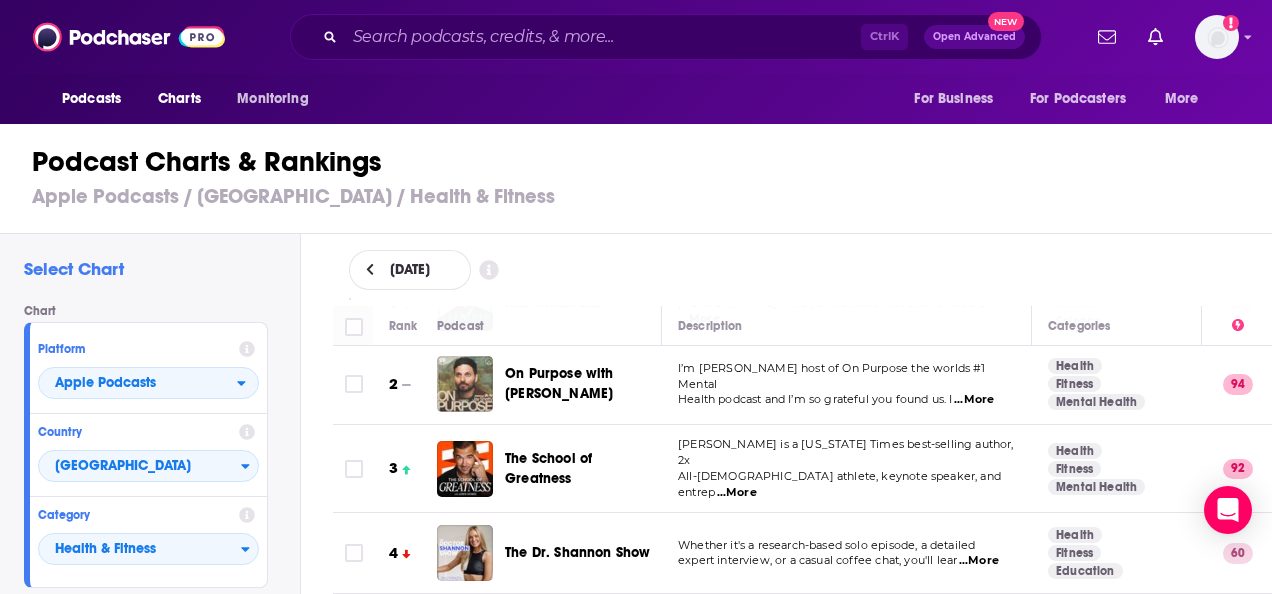 scroll, scrollTop: 82, scrollLeft: 0, axis: vertical 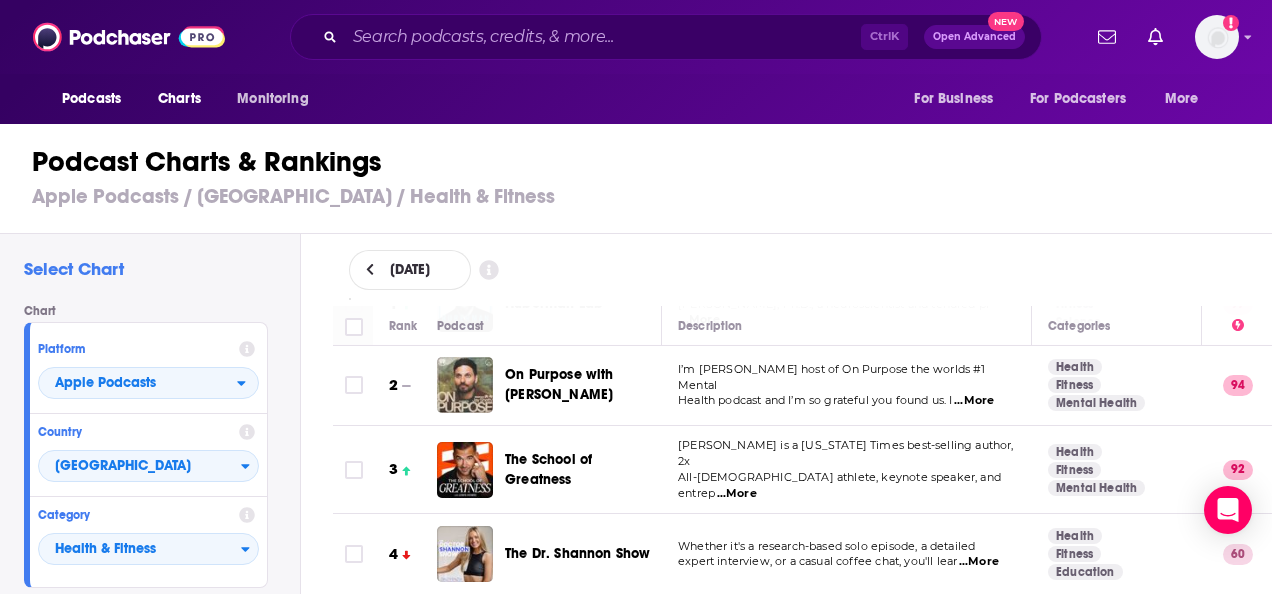 click on "...More" at bounding box center (974, 401) 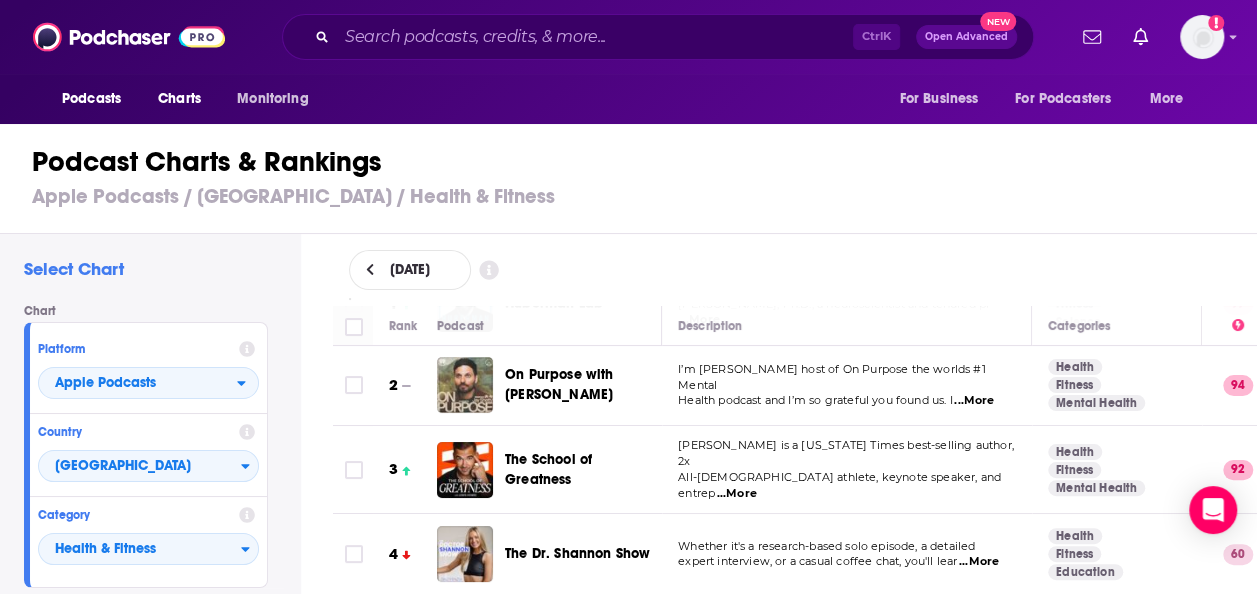 click on "July 14, 2025" at bounding box center [795, 270] 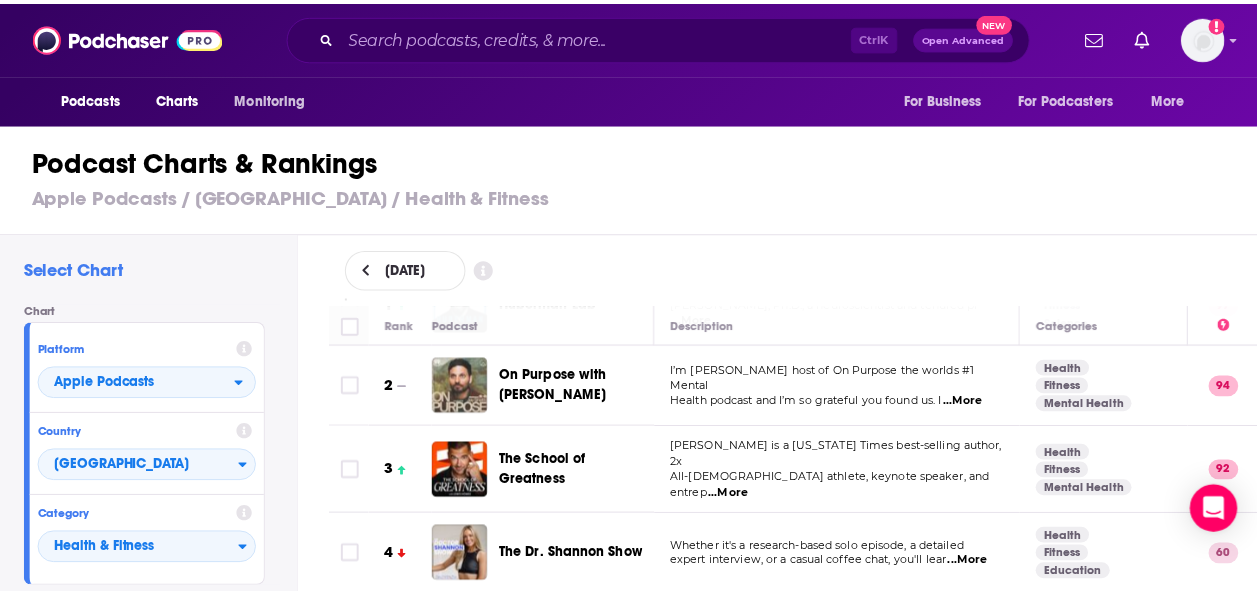 scroll, scrollTop: 0, scrollLeft: 0, axis: both 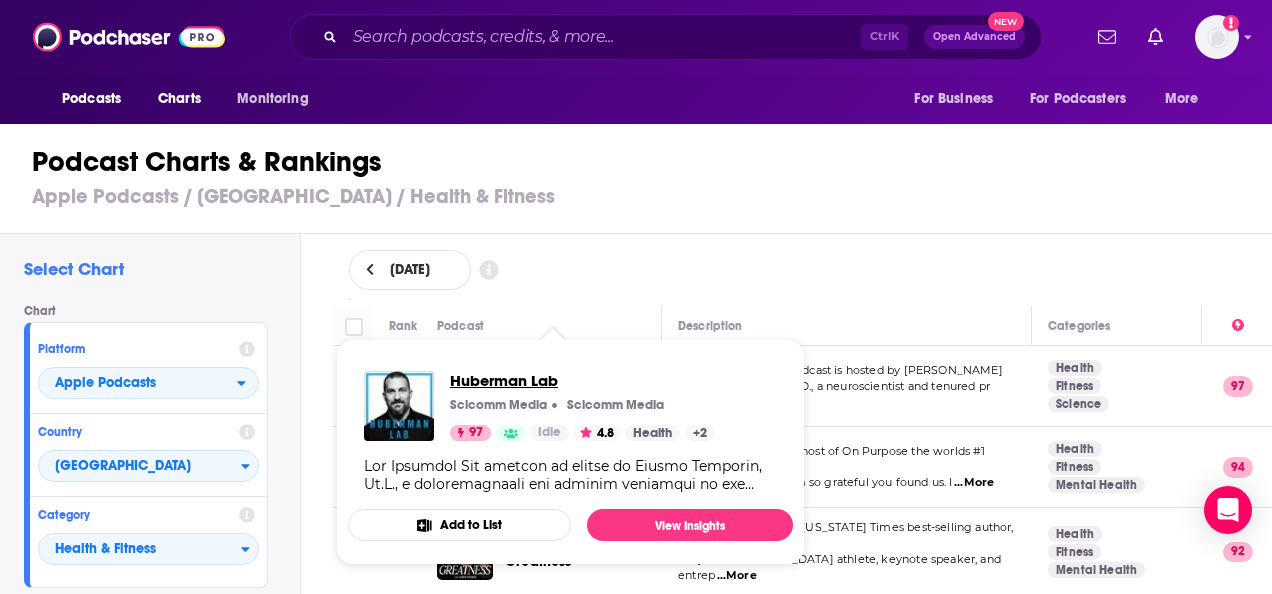 click on "Huberman Lab" at bounding box center (582, 380) 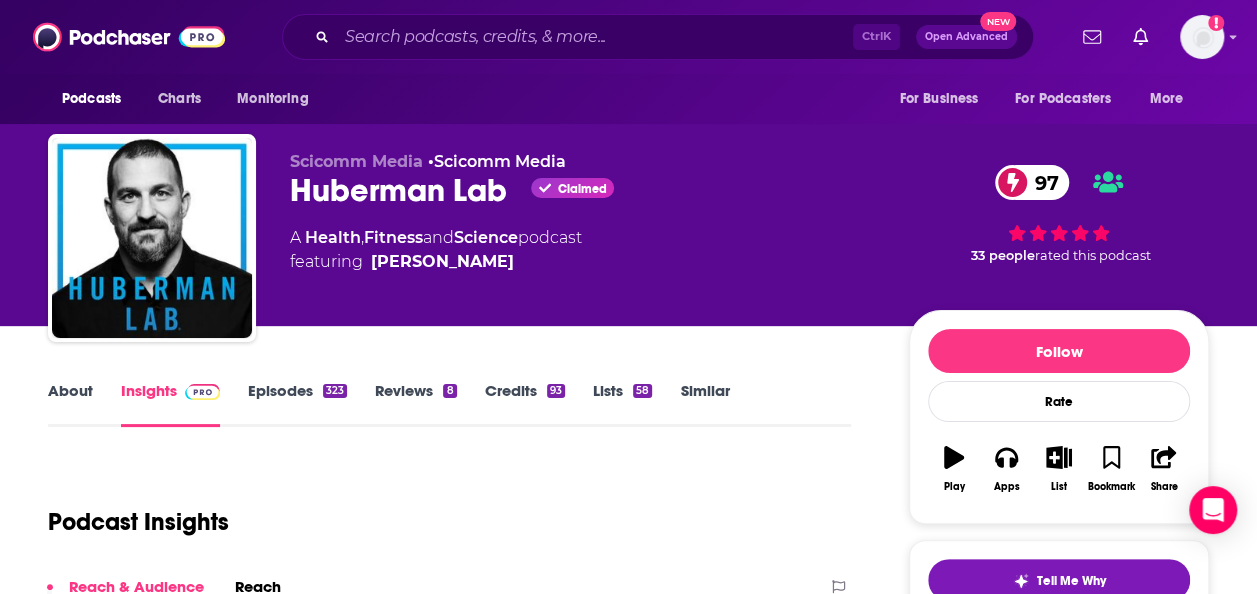 click on "About" at bounding box center [70, 404] 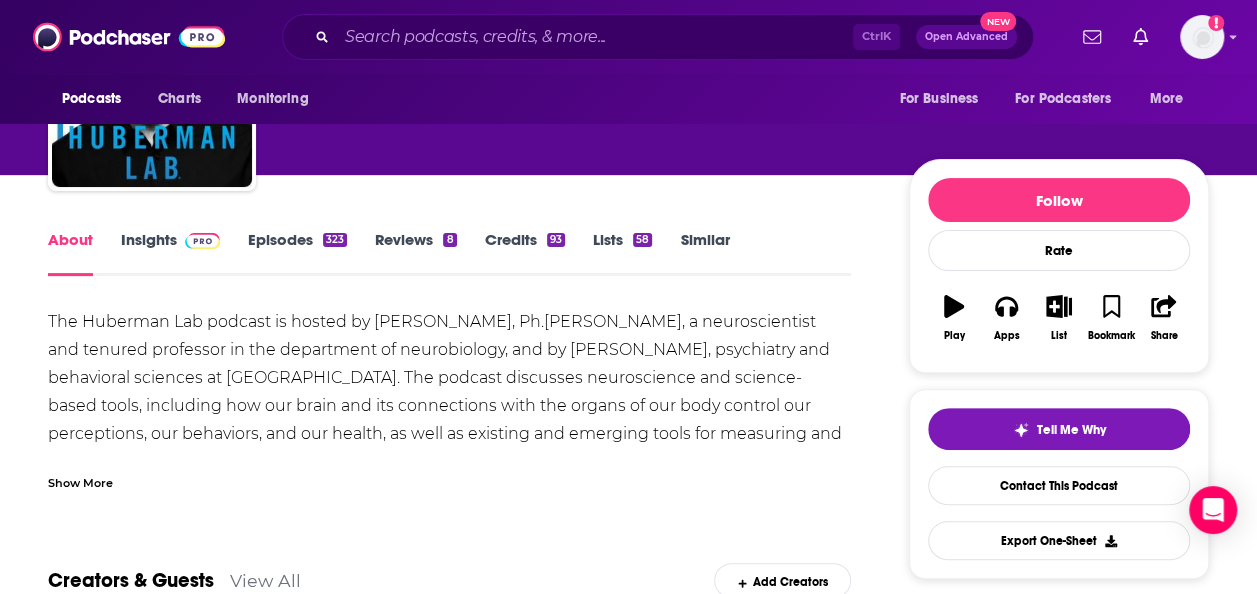 scroll, scrollTop: 150, scrollLeft: 0, axis: vertical 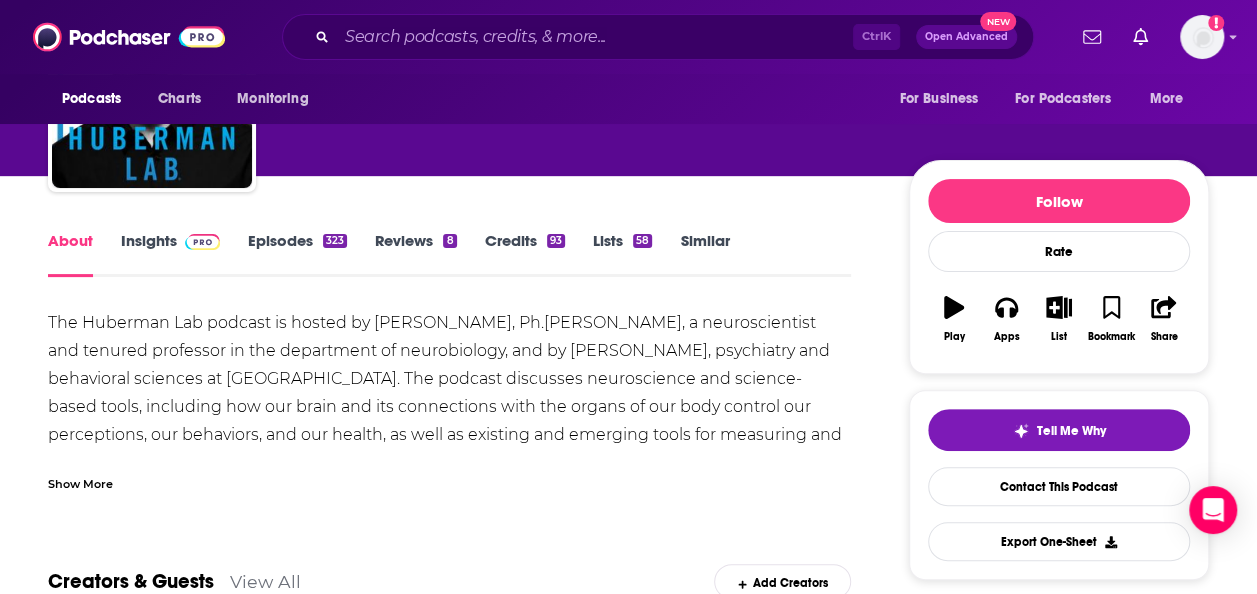 click on "Show More" at bounding box center [80, 482] 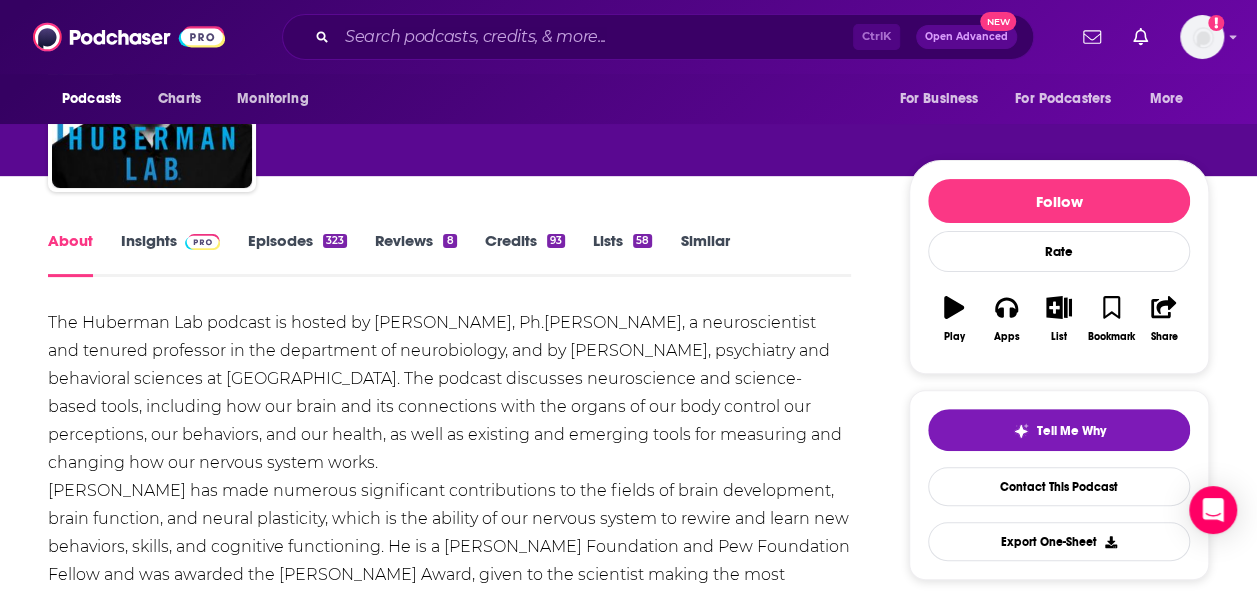 click on "Insights" at bounding box center (170, 254) 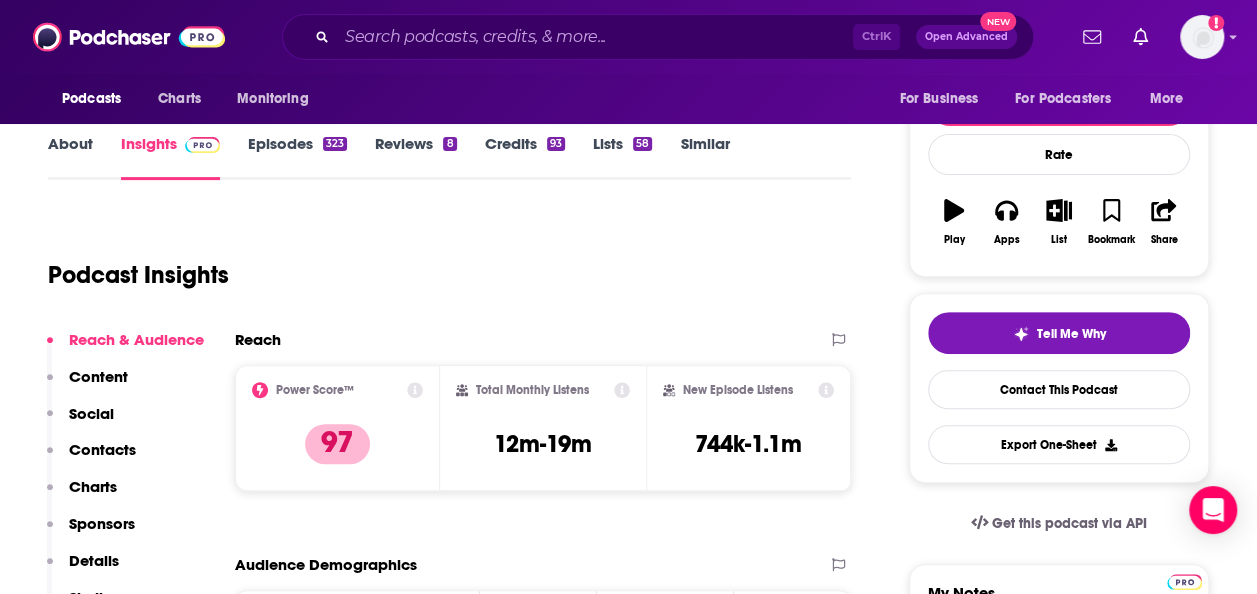 scroll, scrollTop: 248, scrollLeft: 0, axis: vertical 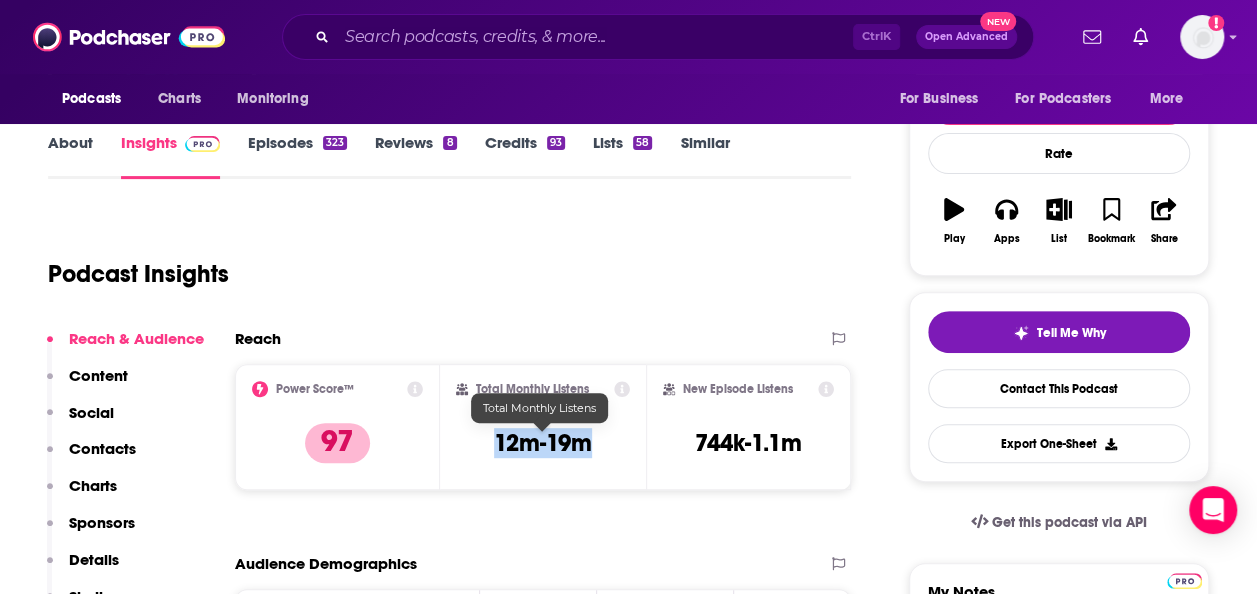drag, startPoint x: 485, startPoint y: 438, endPoint x: 610, endPoint y: 444, distance: 125.14392 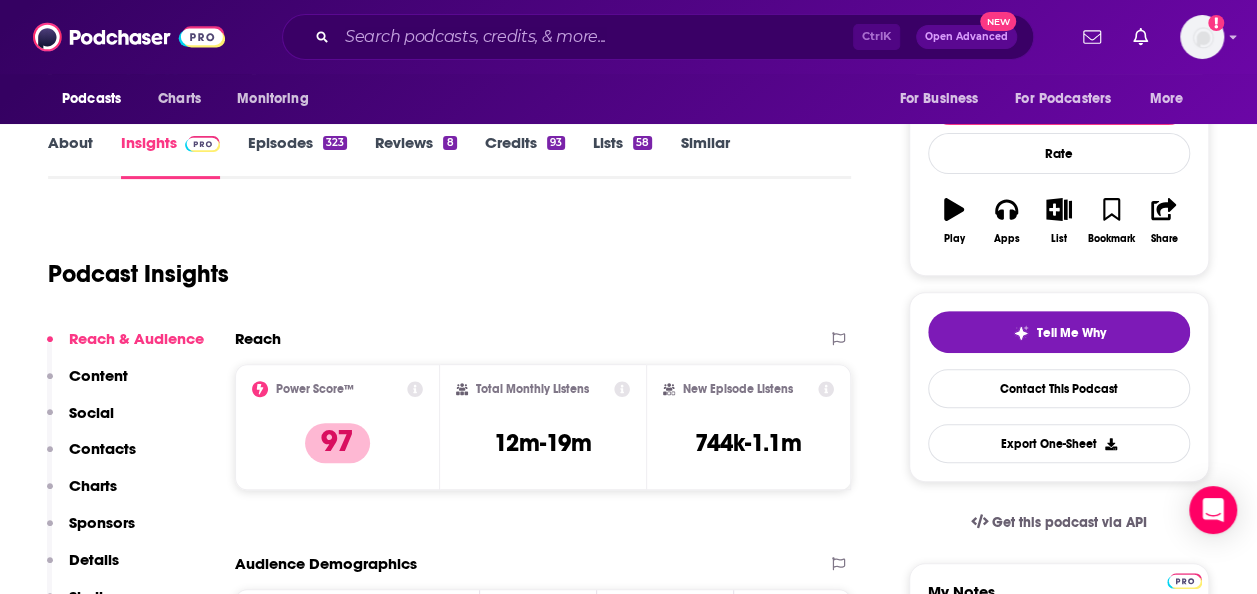 drag, startPoint x: 610, startPoint y: 444, endPoint x: 506, endPoint y: 284, distance: 190.82977 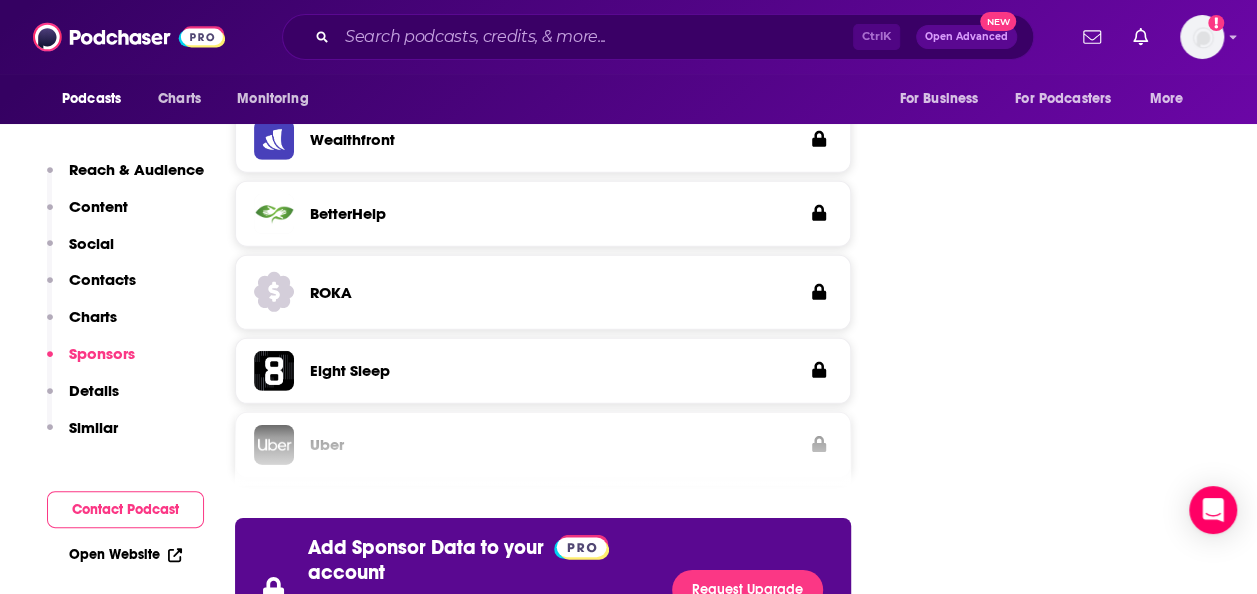 scroll, scrollTop: 3456, scrollLeft: 0, axis: vertical 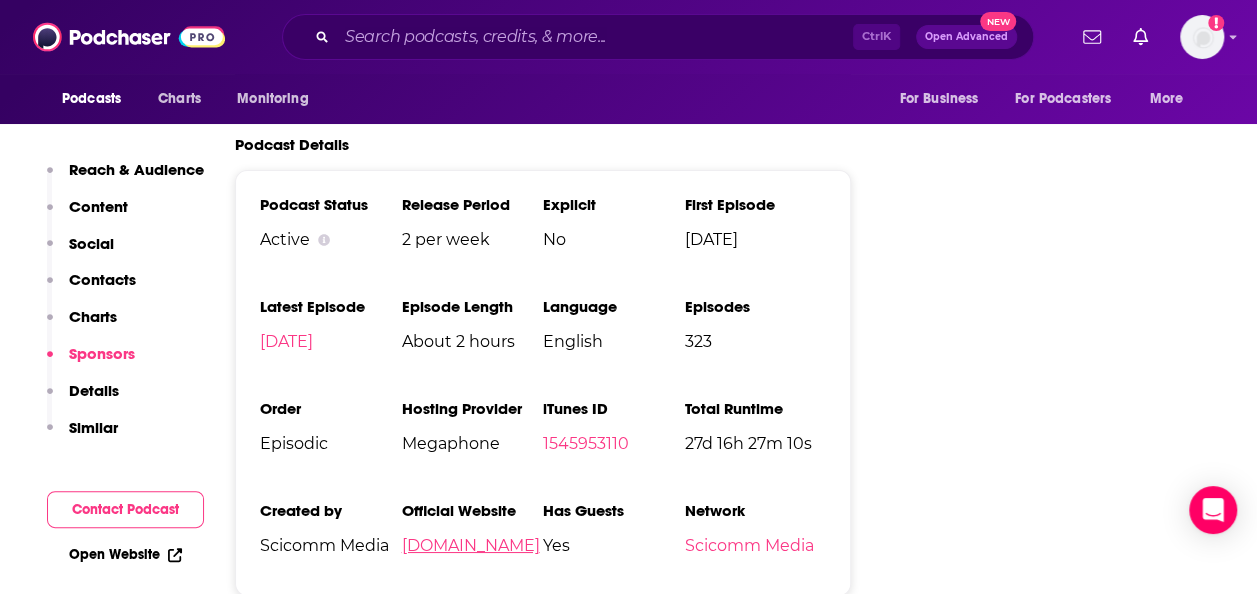 click on "hubermanlab.com" at bounding box center [470, 545] 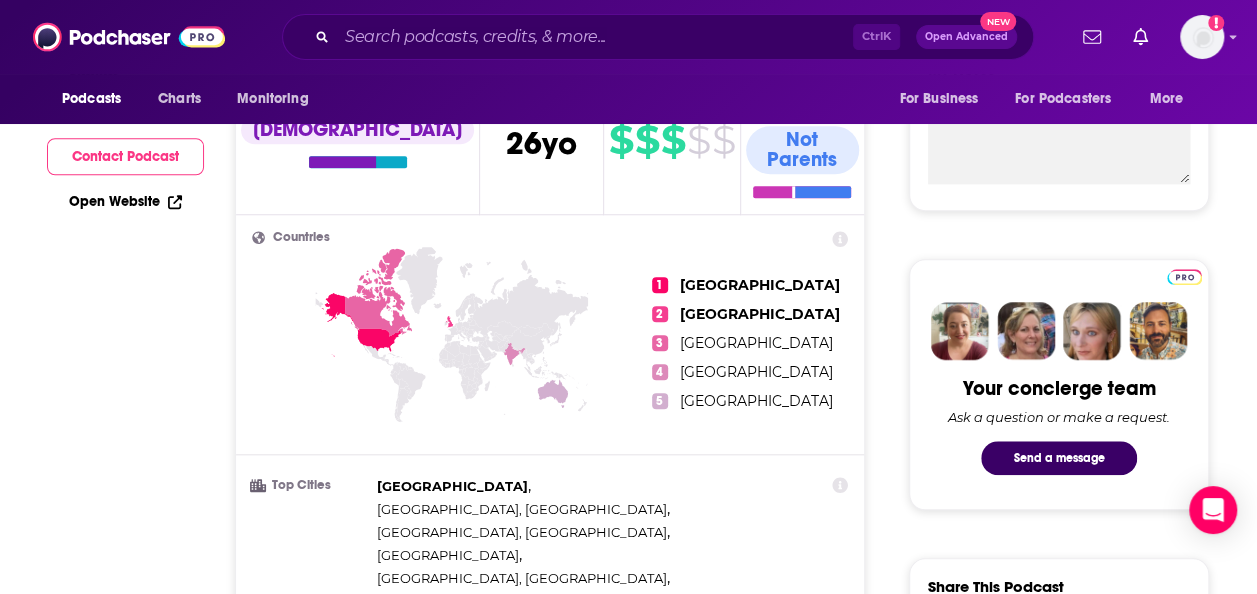 scroll, scrollTop: 294, scrollLeft: 0, axis: vertical 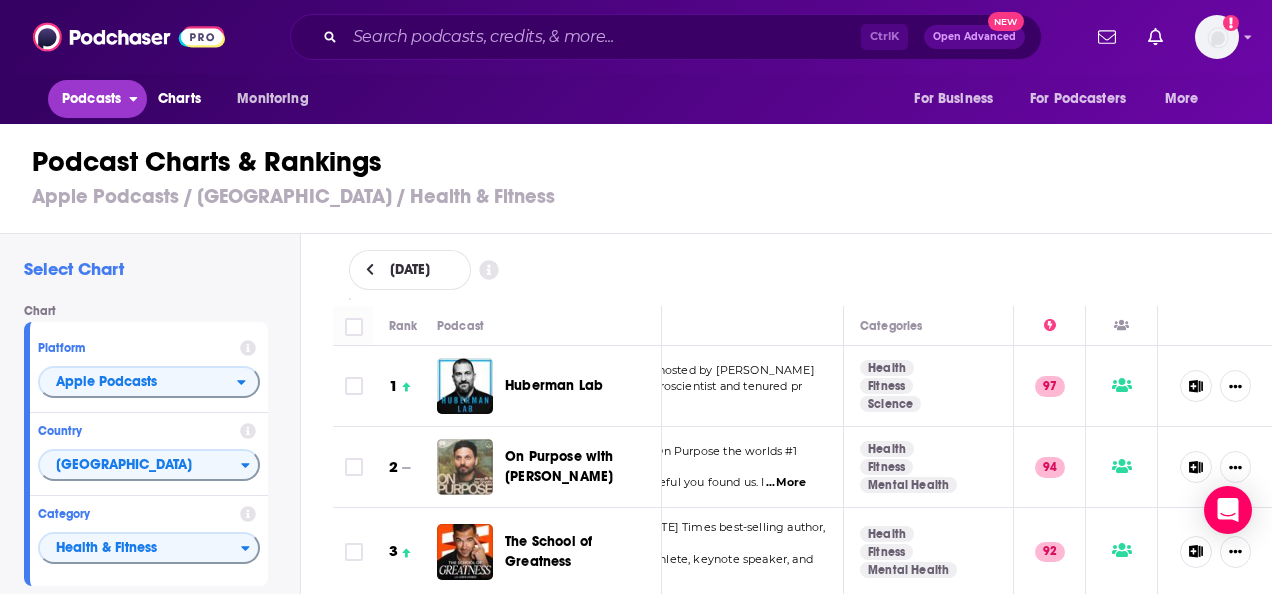 click on "Podcasts" at bounding box center [91, 99] 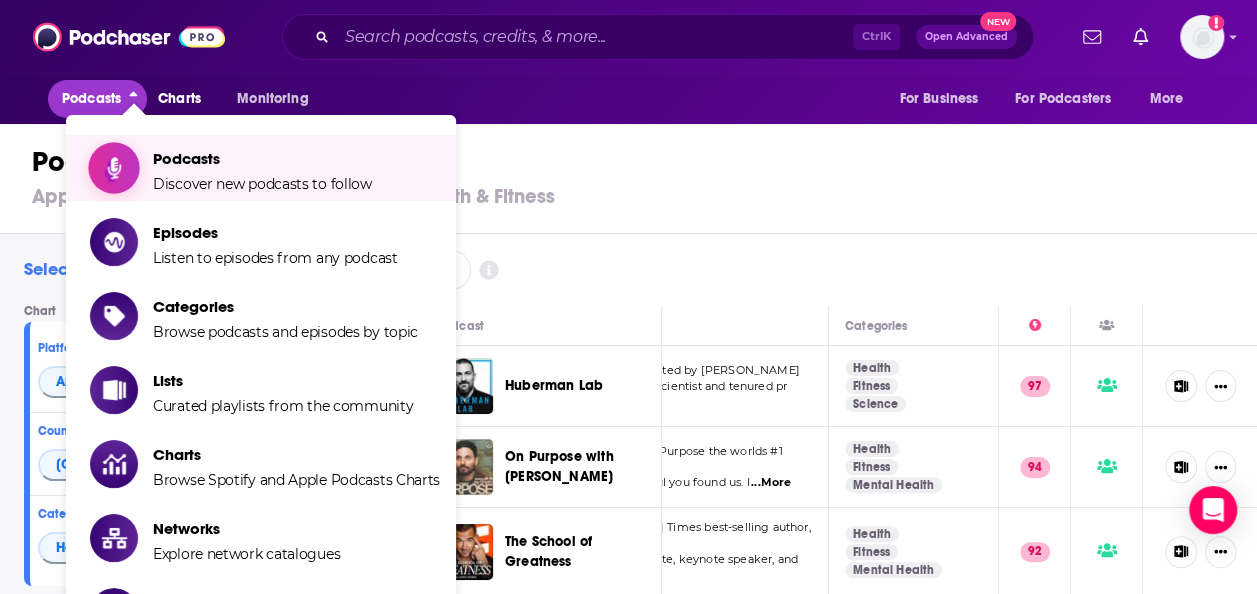 click on "Discover new podcasts to follow" at bounding box center [262, 184] 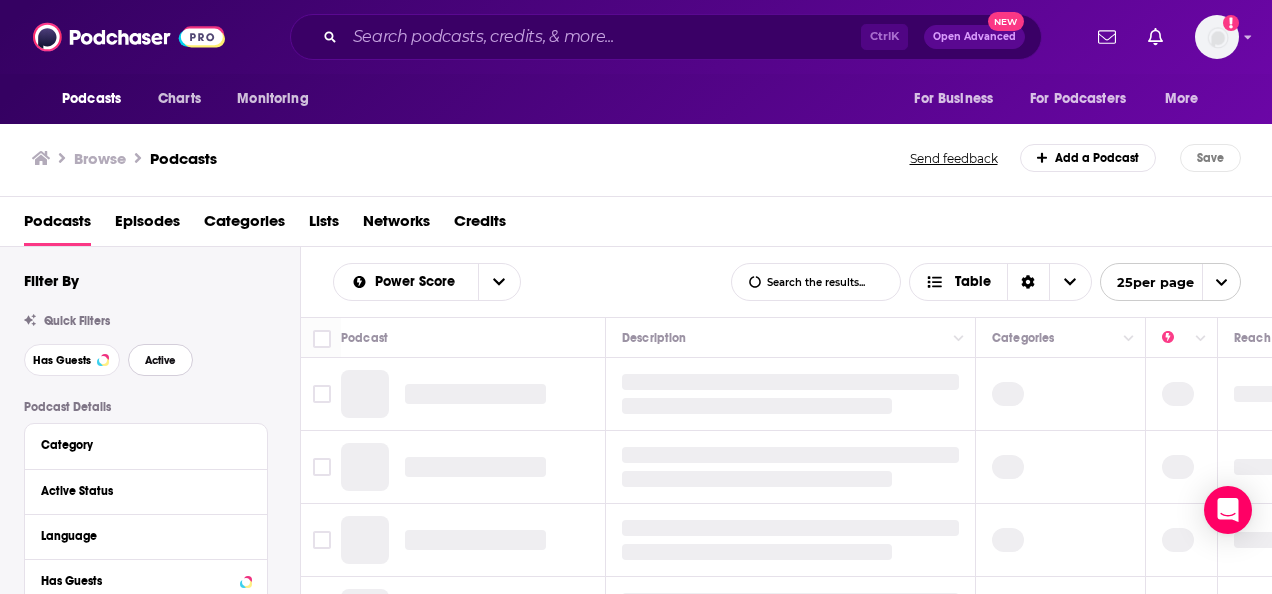 click on "Active" at bounding box center (160, 360) 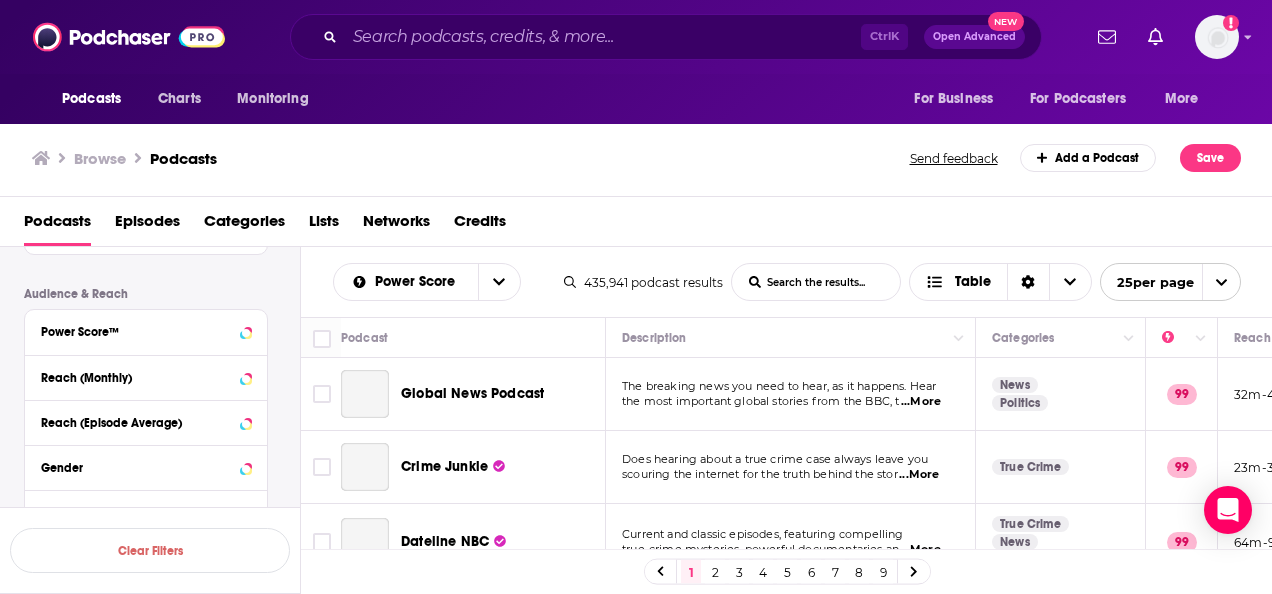 scroll, scrollTop: 583, scrollLeft: 0, axis: vertical 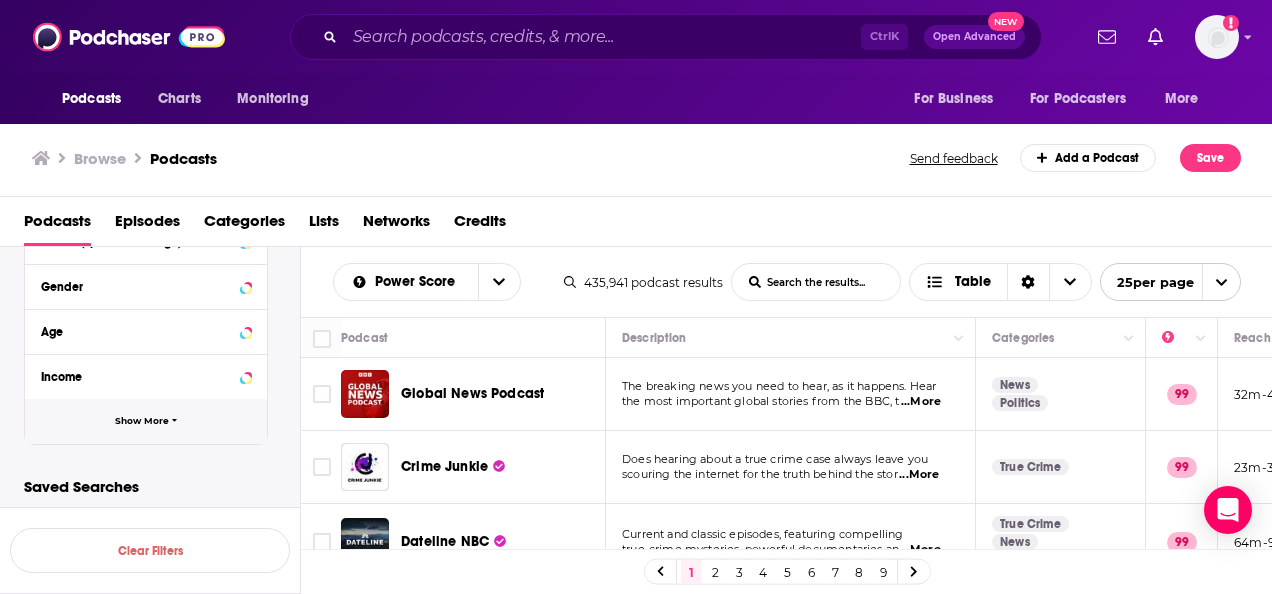 click on "Show More" at bounding box center [142, 421] 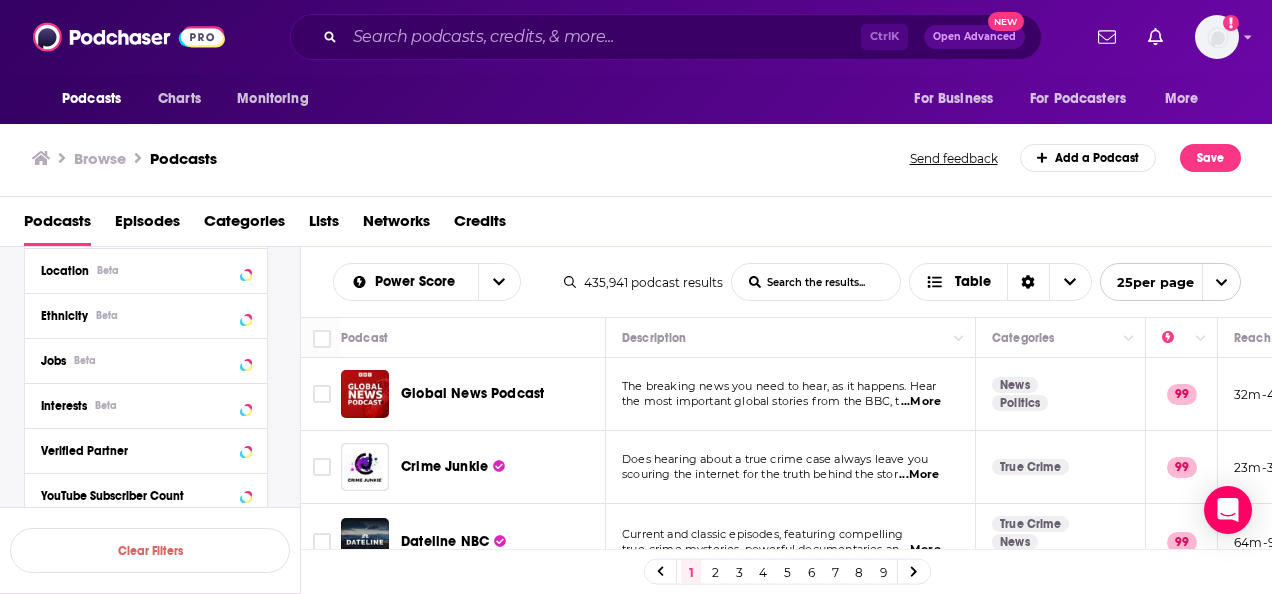 scroll, scrollTop: 864, scrollLeft: 0, axis: vertical 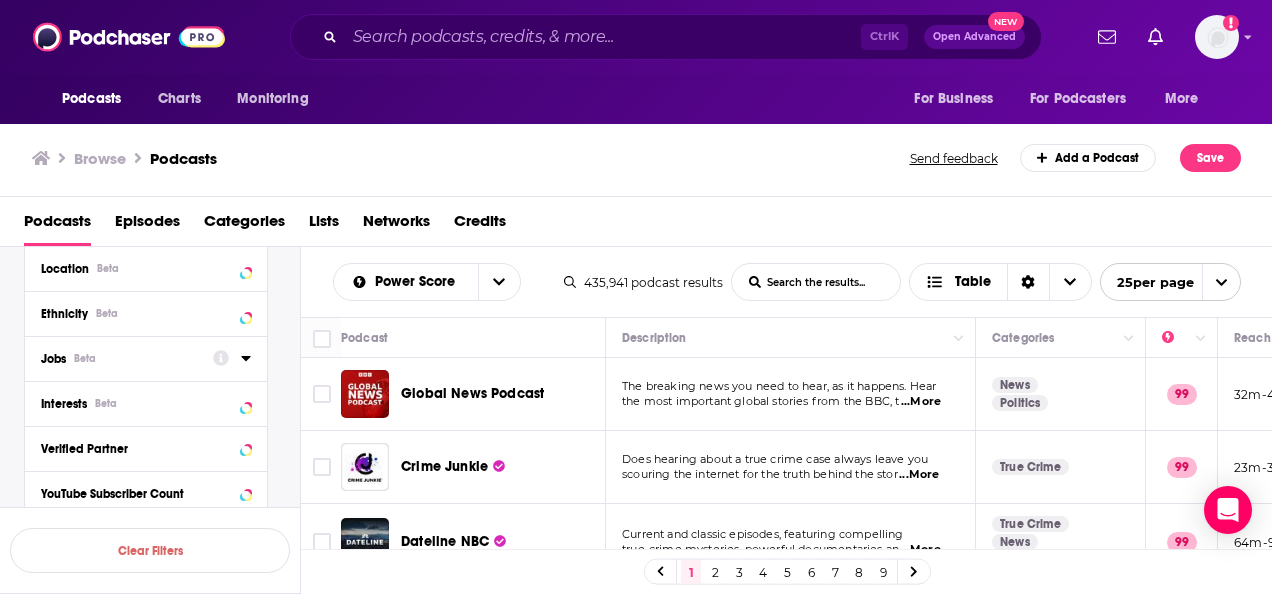 click 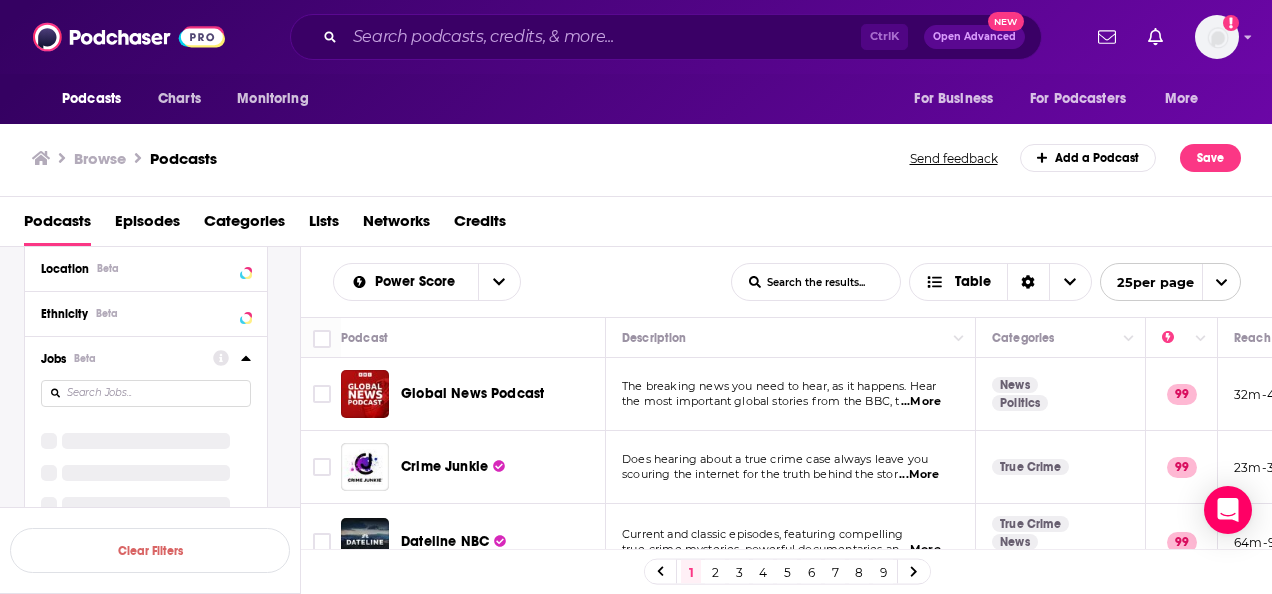 scroll, scrollTop: 910, scrollLeft: 0, axis: vertical 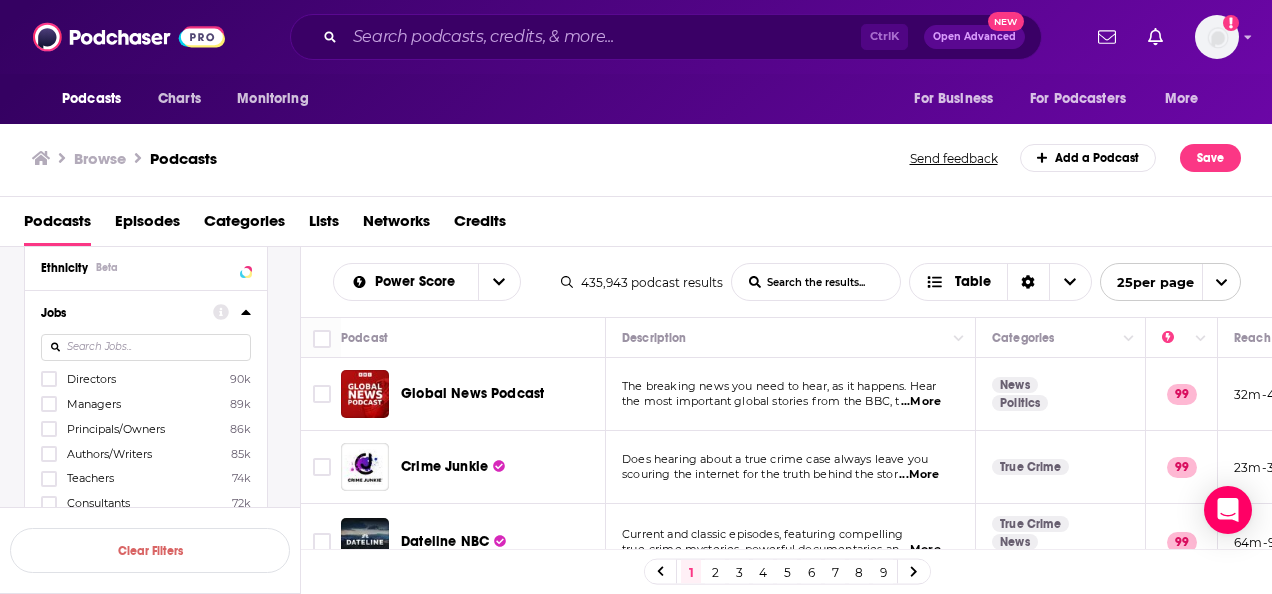 click at bounding box center (146, 347) 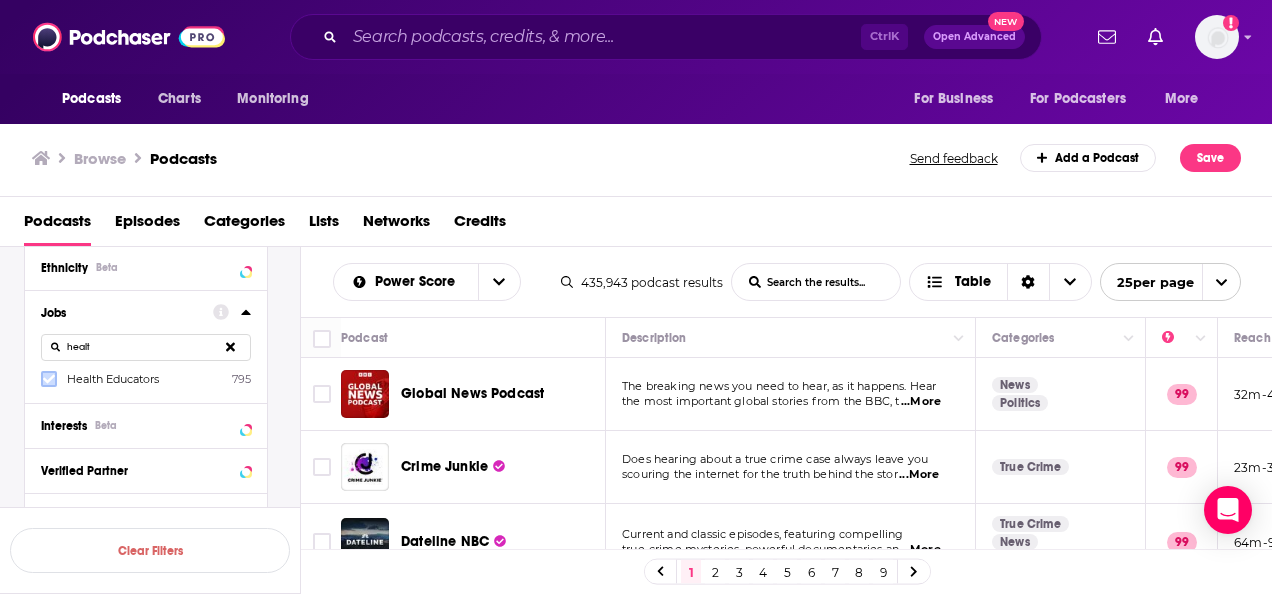 type on "healt" 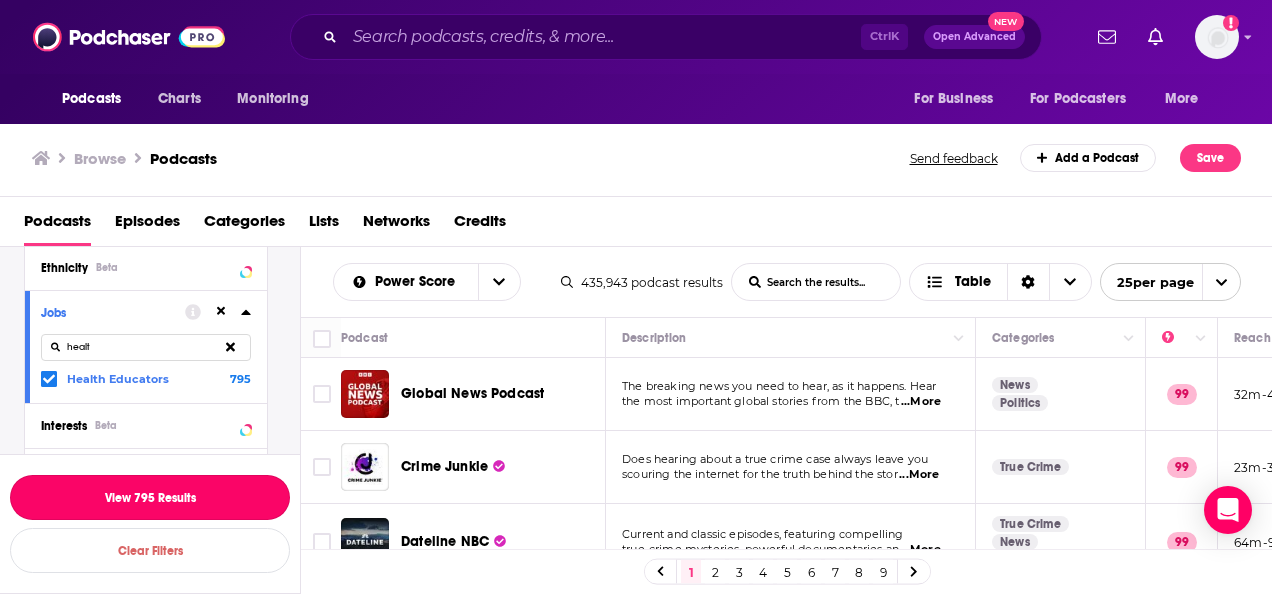drag, startPoint x: 120, startPoint y: 495, endPoint x: 714, endPoint y: 272, distance: 634.4801 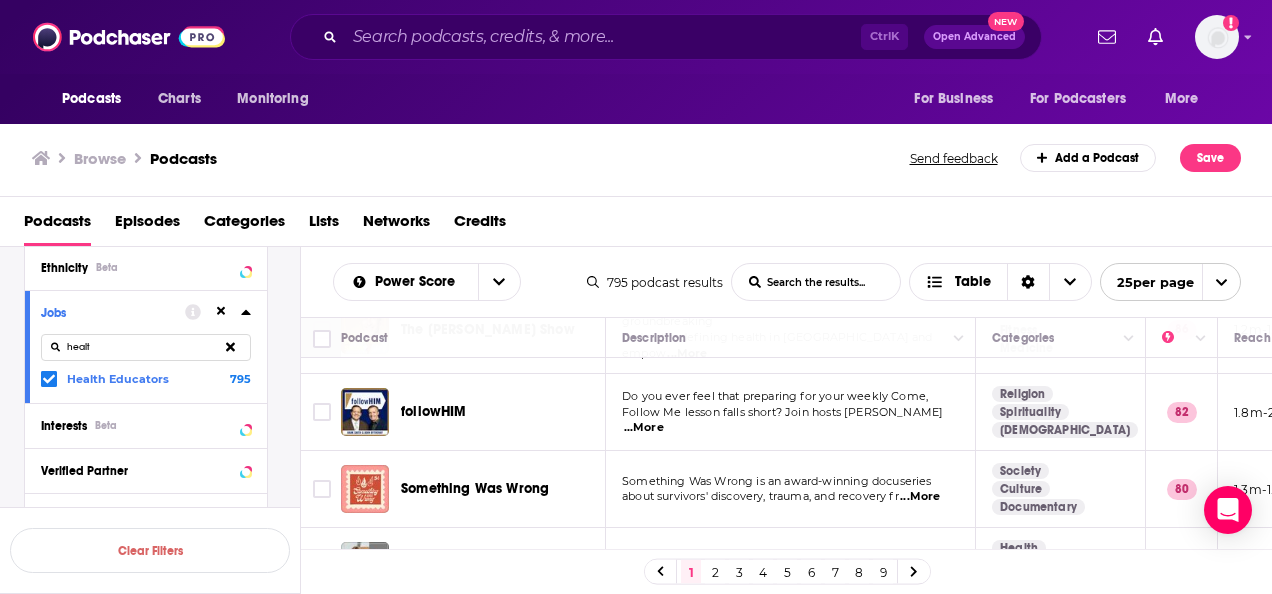 scroll, scrollTop: 159, scrollLeft: 0, axis: vertical 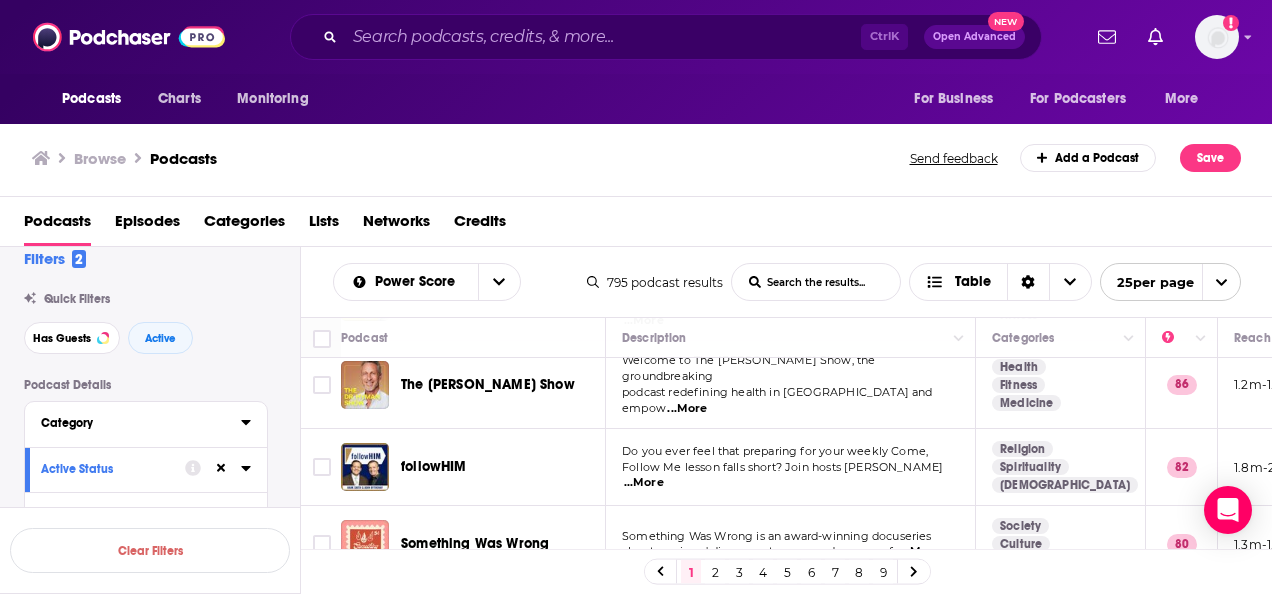 click 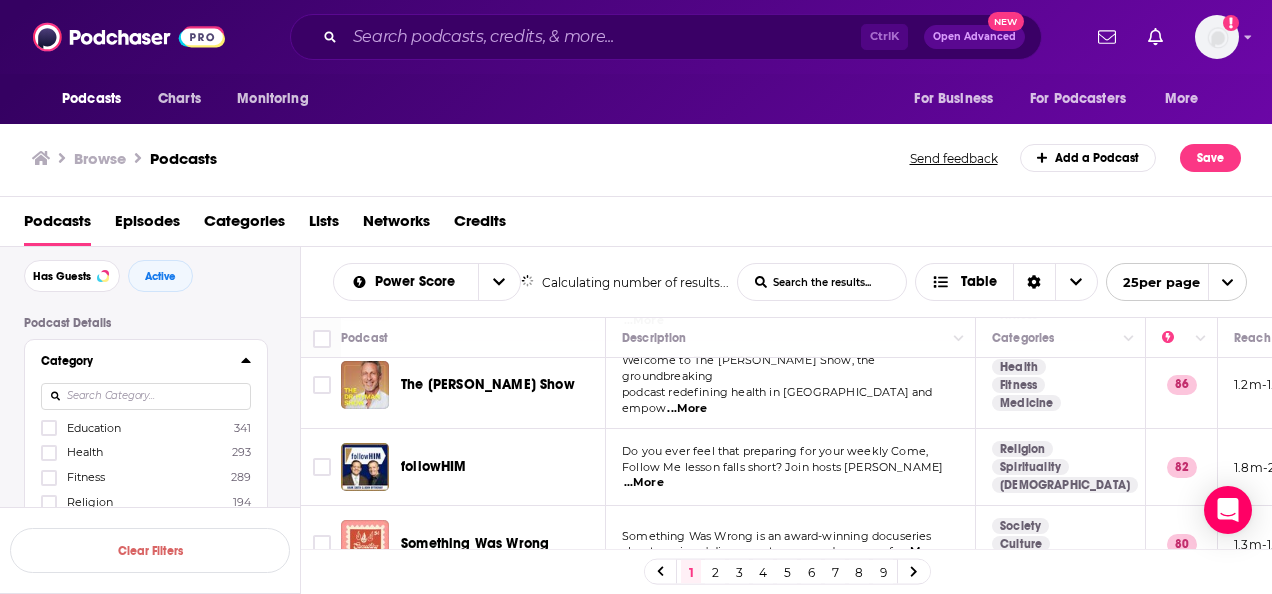 scroll, scrollTop: 86, scrollLeft: 0, axis: vertical 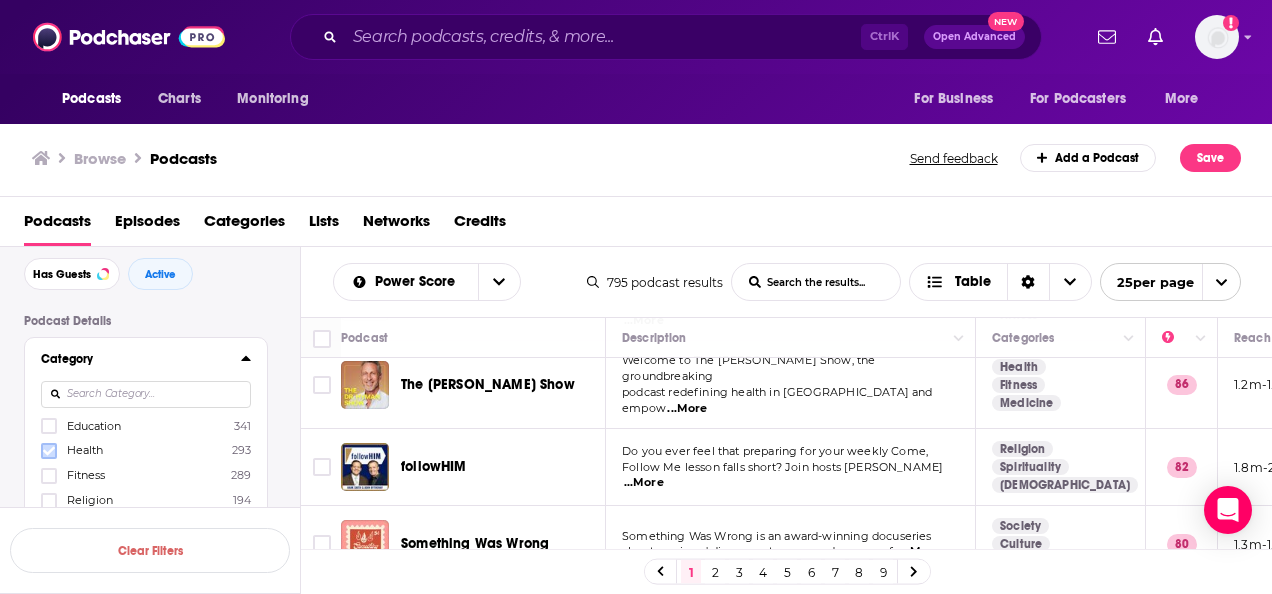 click 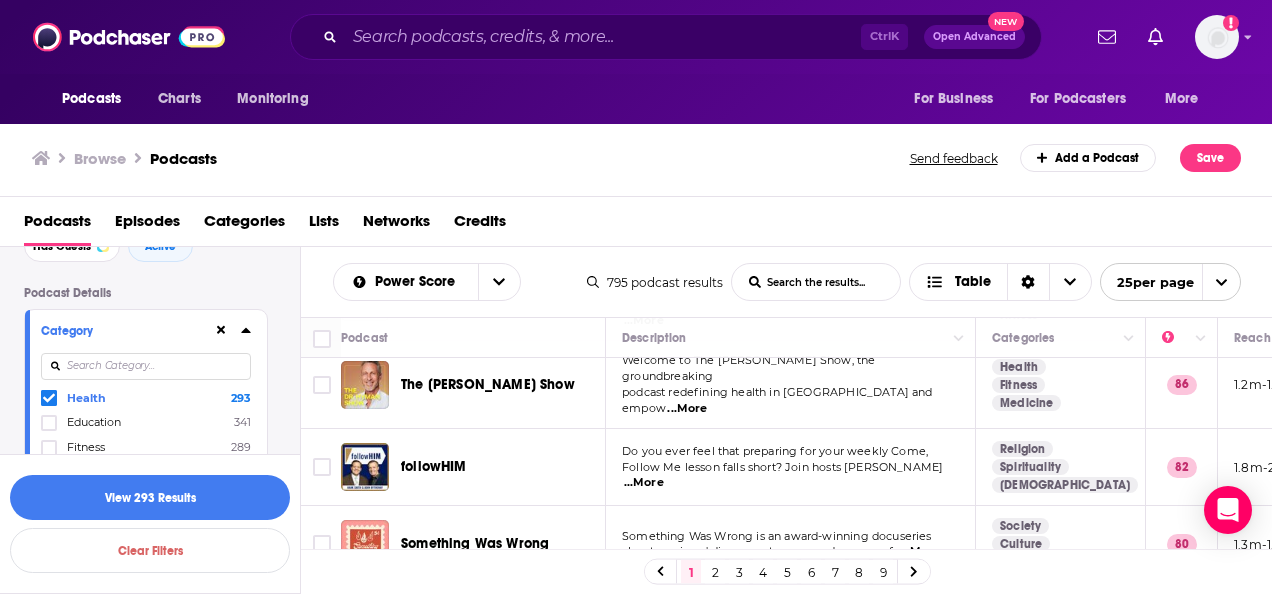 scroll, scrollTop: 116, scrollLeft: 0, axis: vertical 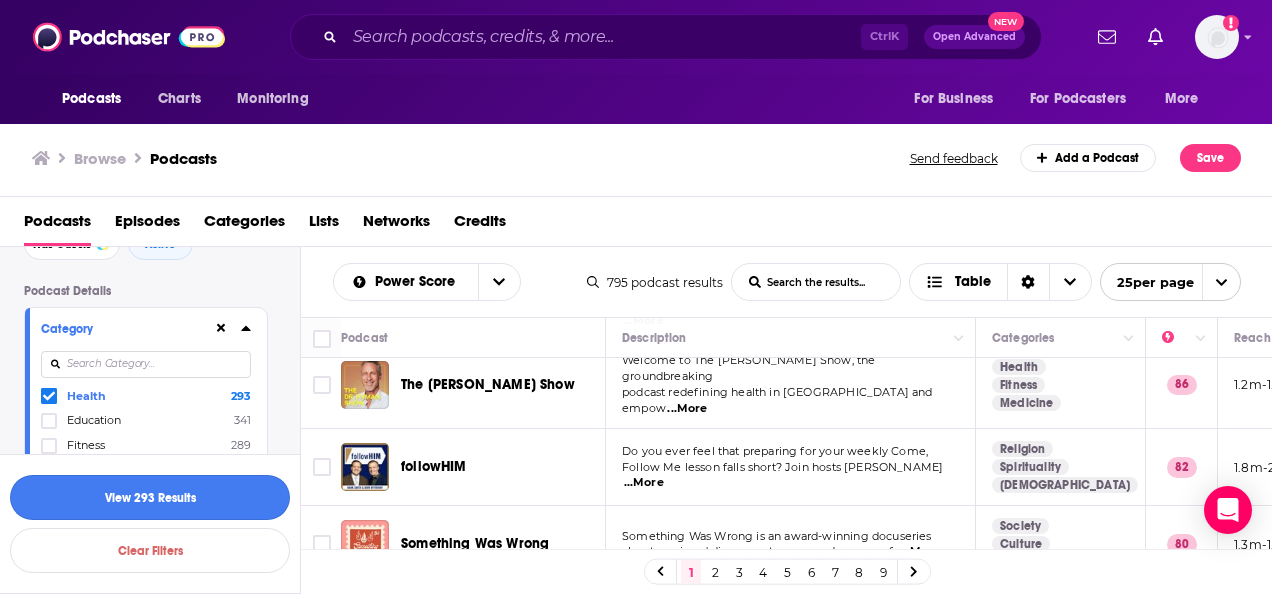 click on "View 293 Results" at bounding box center [150, 497] 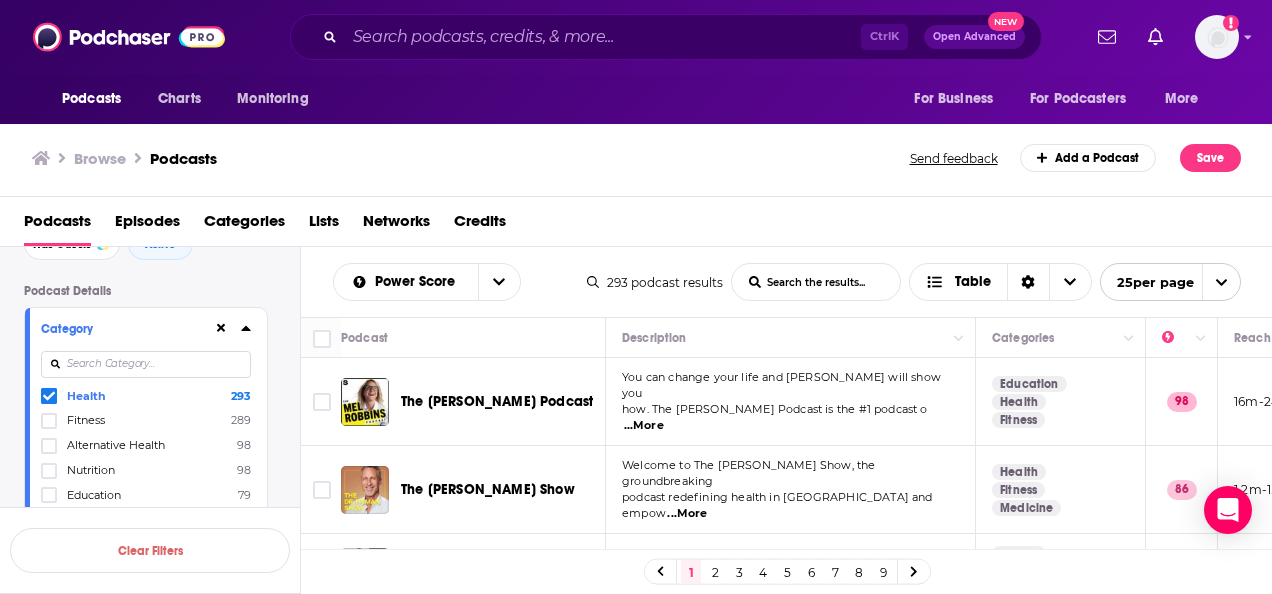 scroll, scrollTop: 1, scrollLeft: 0, axis: vertical 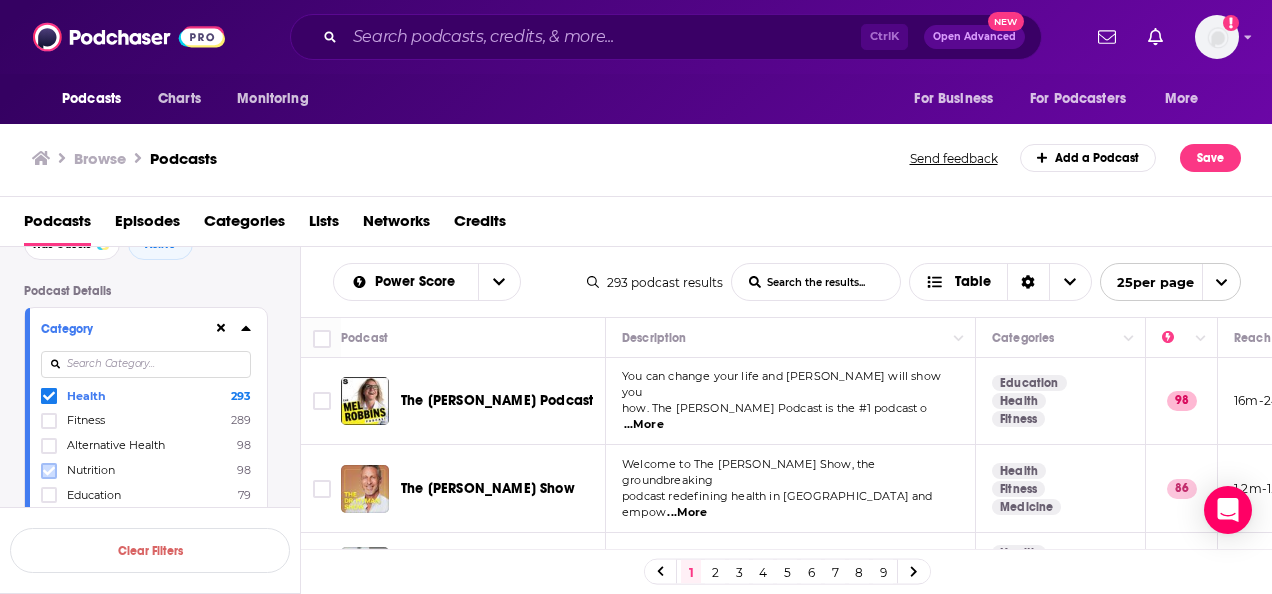 click 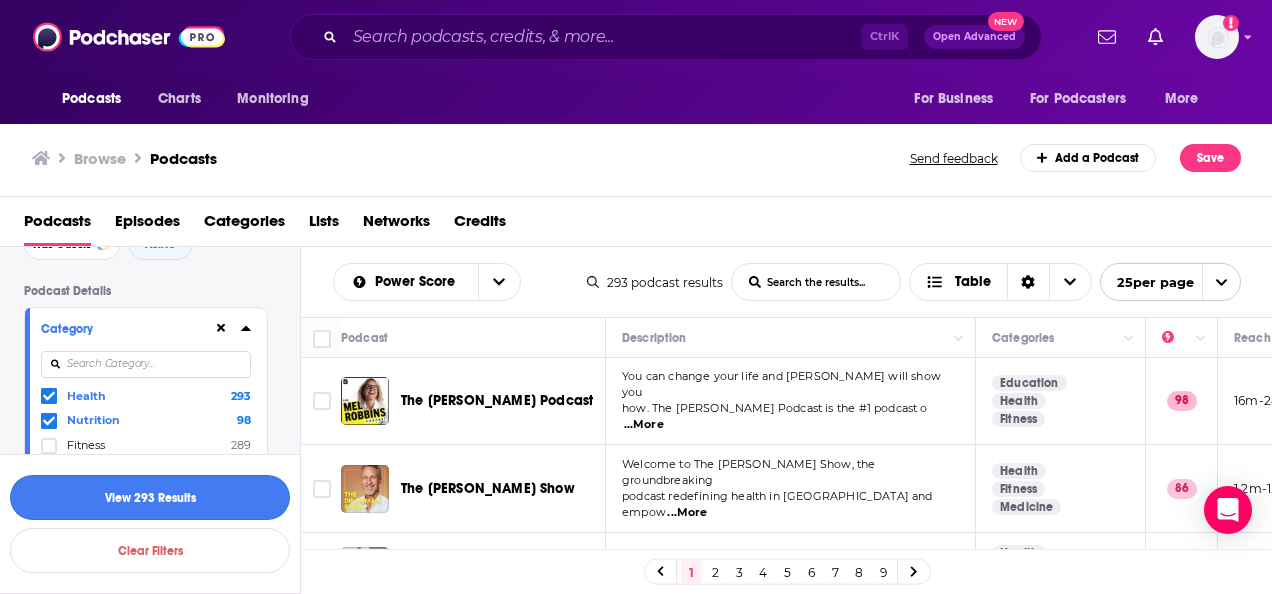 click on "View 293 Results" at bounding box center [150, 497] 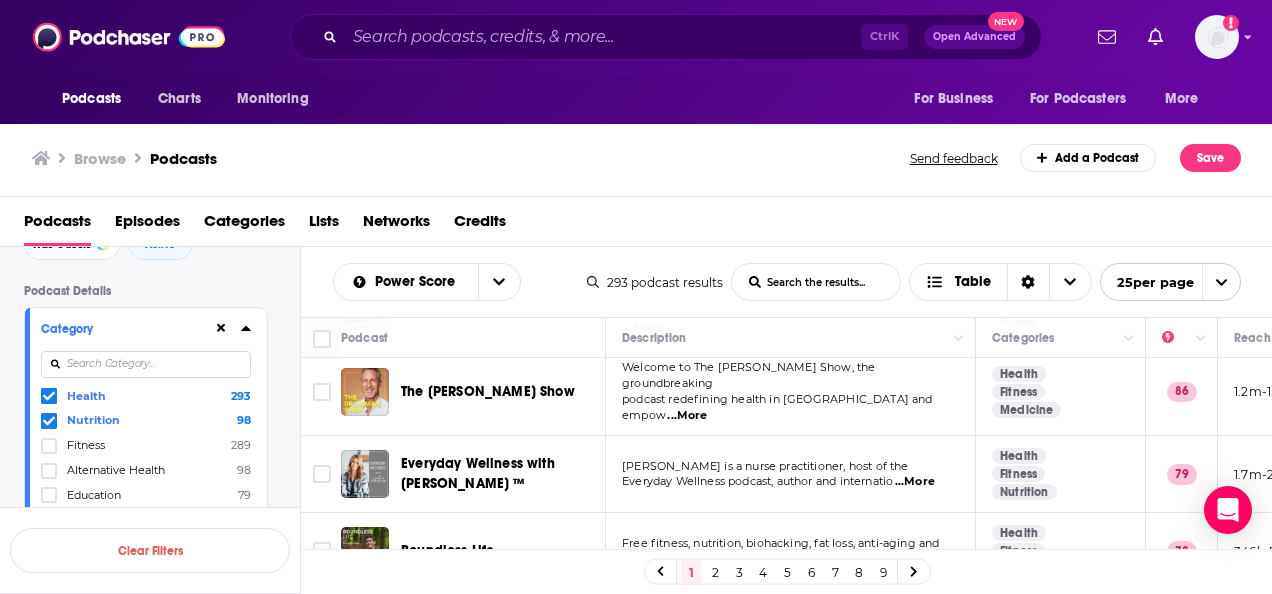 scroll, scrollTop: 105, scrollLeft: 0, axis: vertical 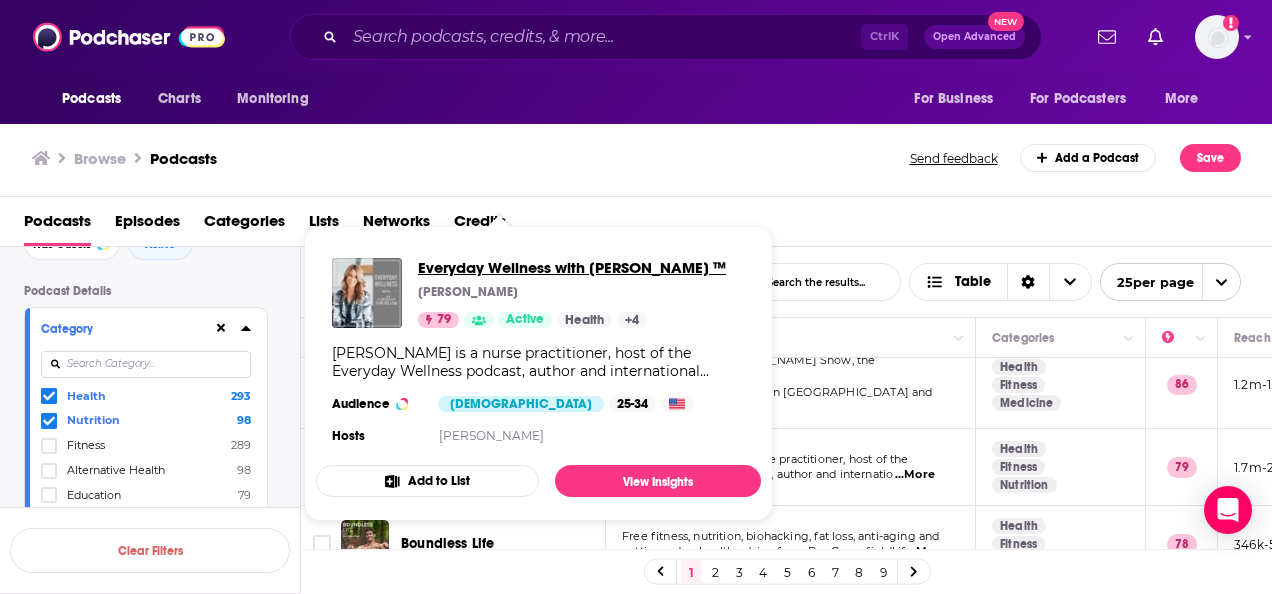drag, startPoint x: 492, startPoint y: 439, endPoint x: 446, endPoint y: 262, distance: 182.87975 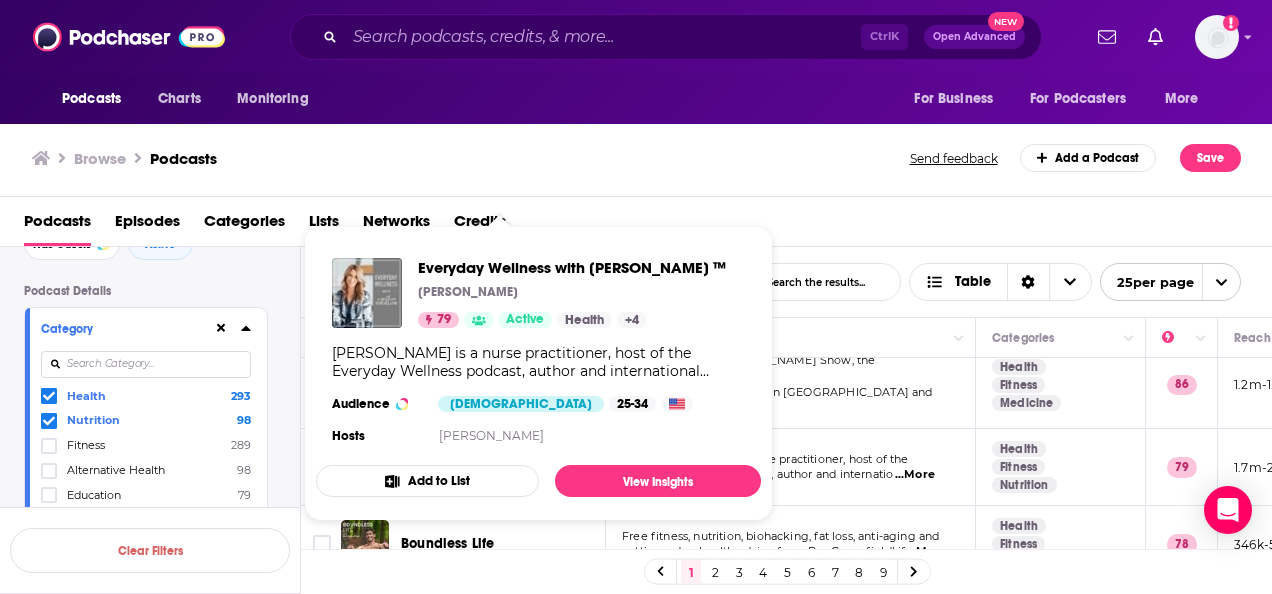 click on "Everyday Wellness podcast, author and internatio  ...More" at bounding box center [790, 475] 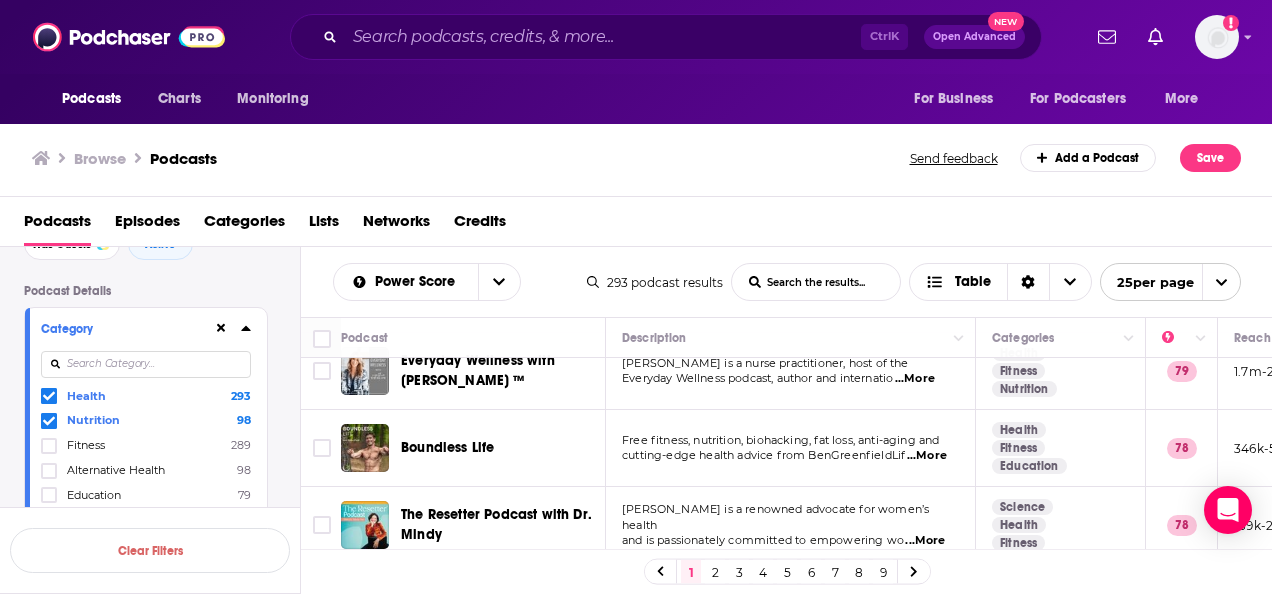scroll, scrollTop: 209, scrollLeft: 0, axis: vertical 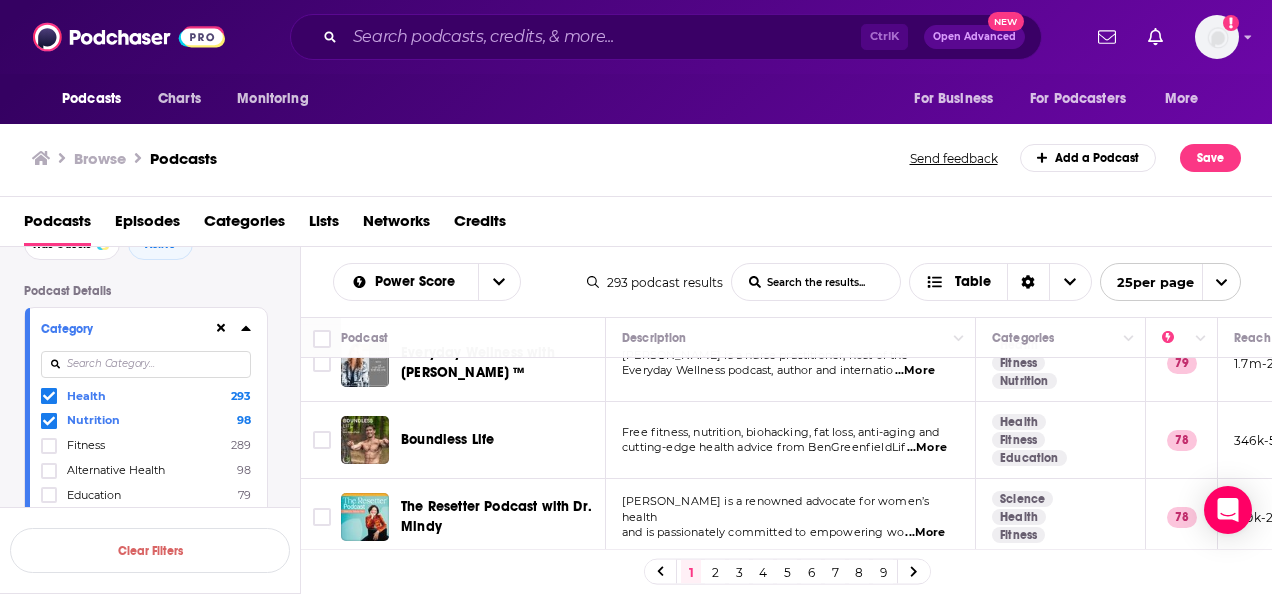 click on "...More" at bounding box center [927, 448] 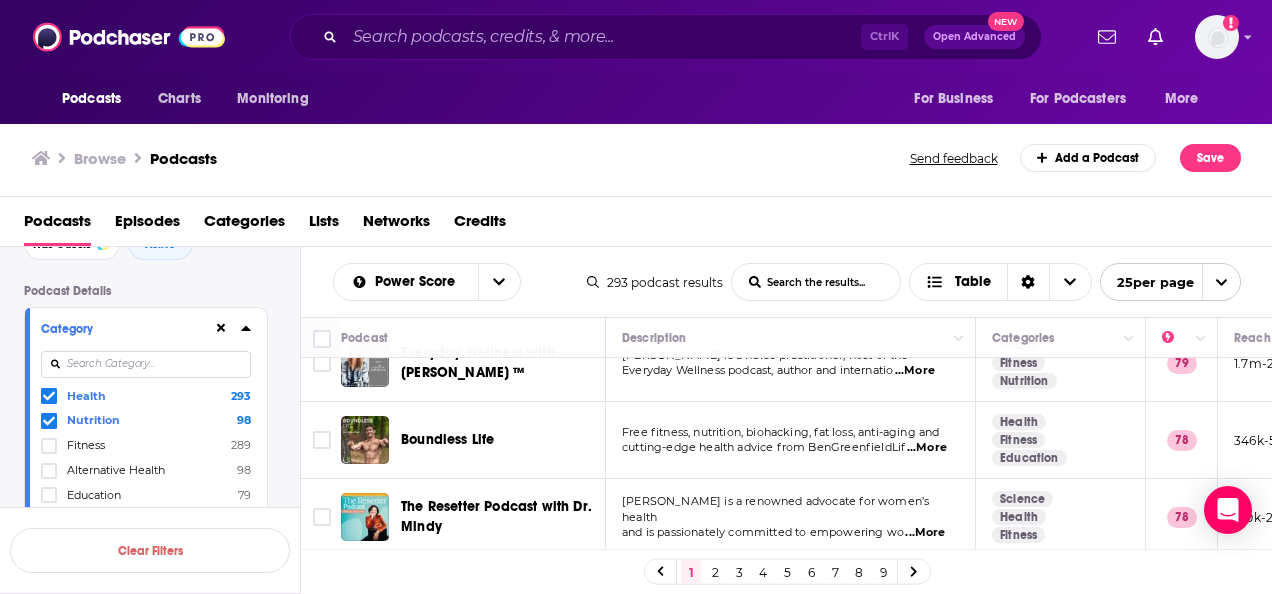 click on "Boundless Life" at bounding box center (473, 440) 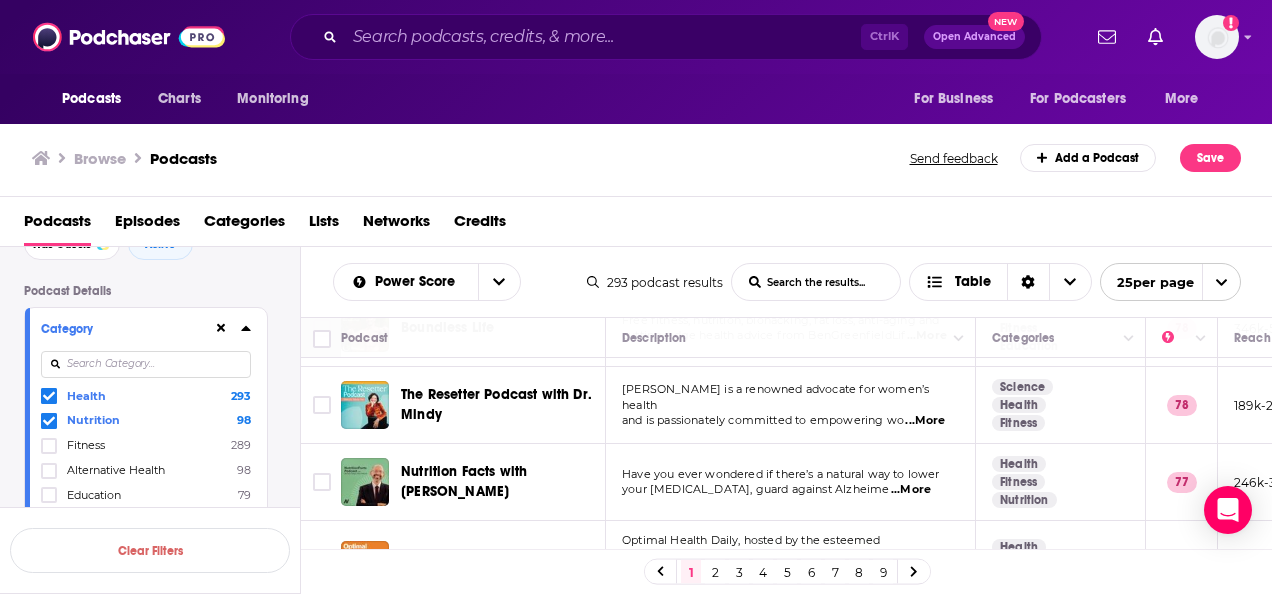 scroll, scrollTop: 324, scrollLeft: 0, axis: vertical 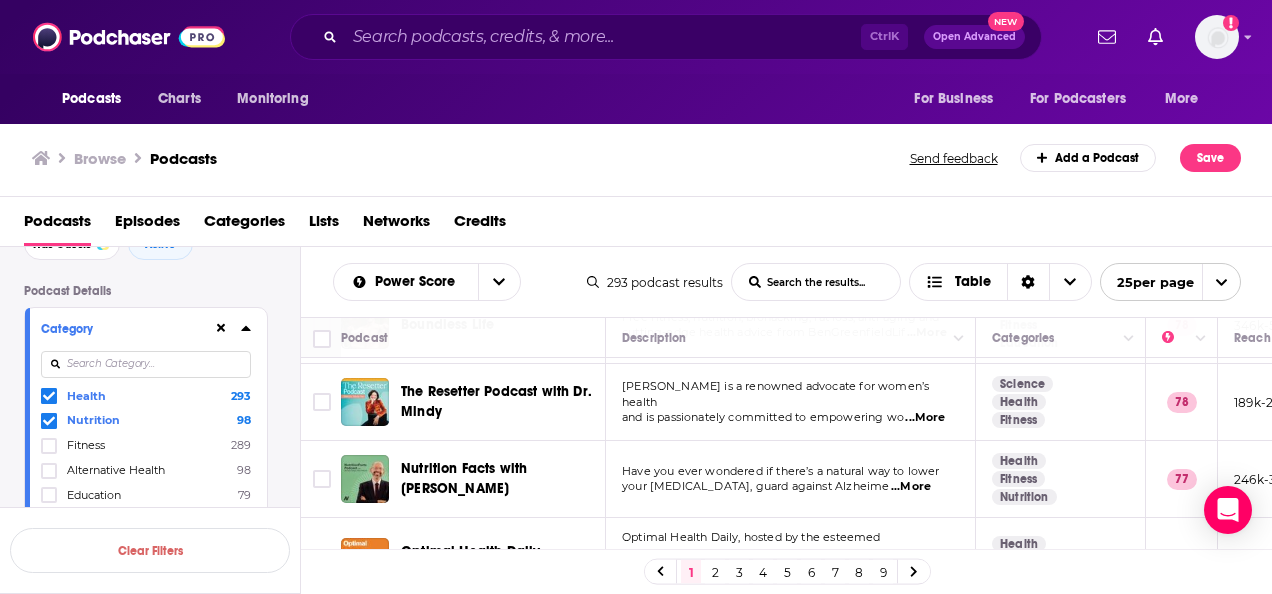 click on "...More" at bounding box center [911, 487] 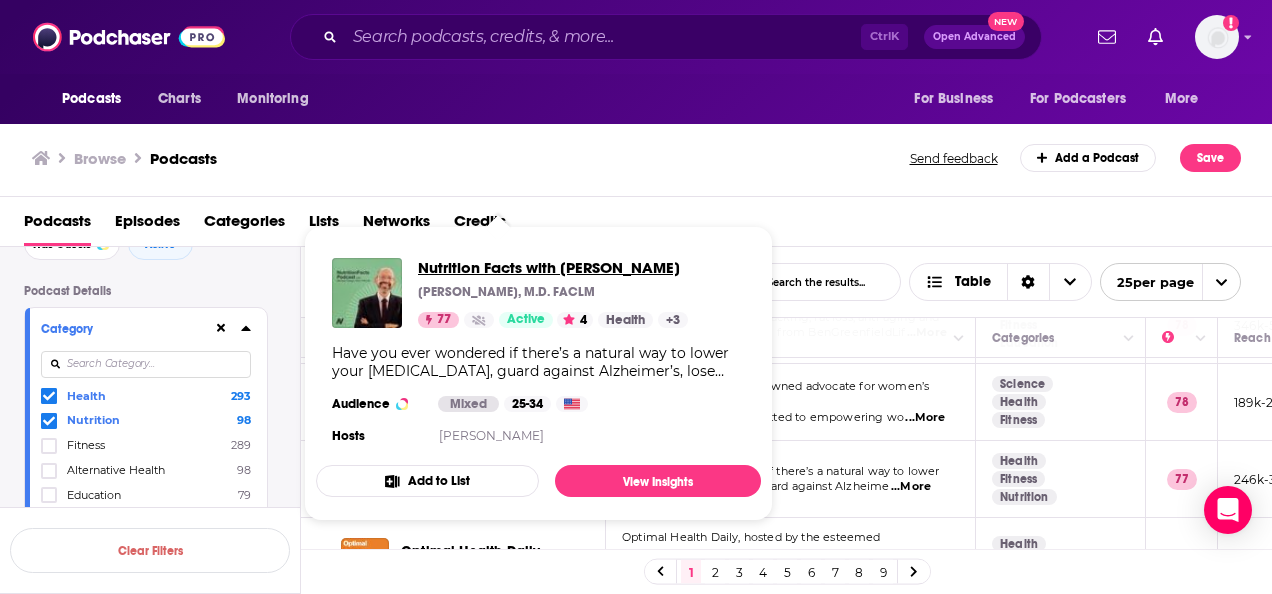 drag, startPoint x: 466, startPoint y: 454, endPoint x: 430, endPoint y: 270, distance: 187.48866 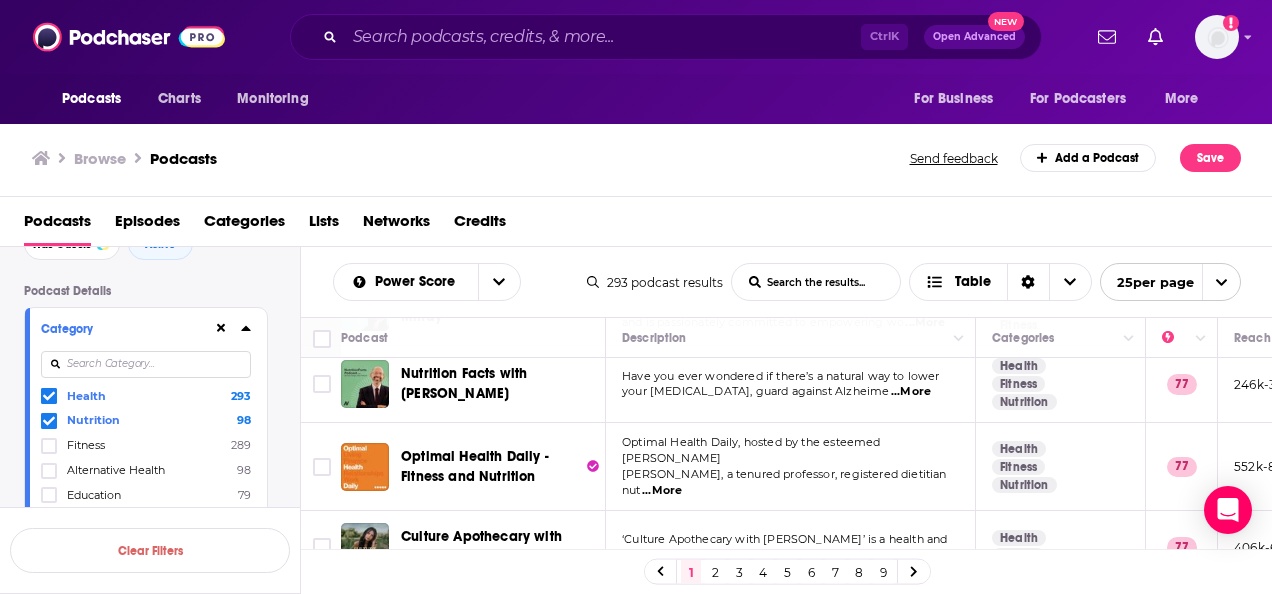 scroll, scrollTop: 420, scrollLeft: 0, axis: vertical 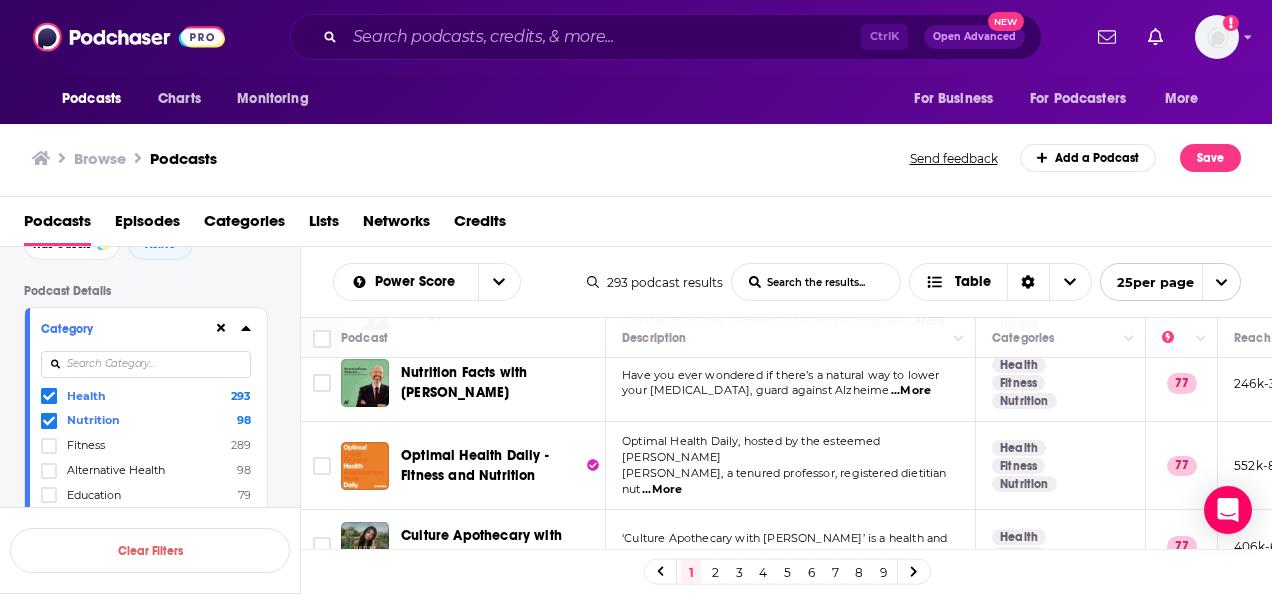 click on "...More" at bounding box center (662, 490) 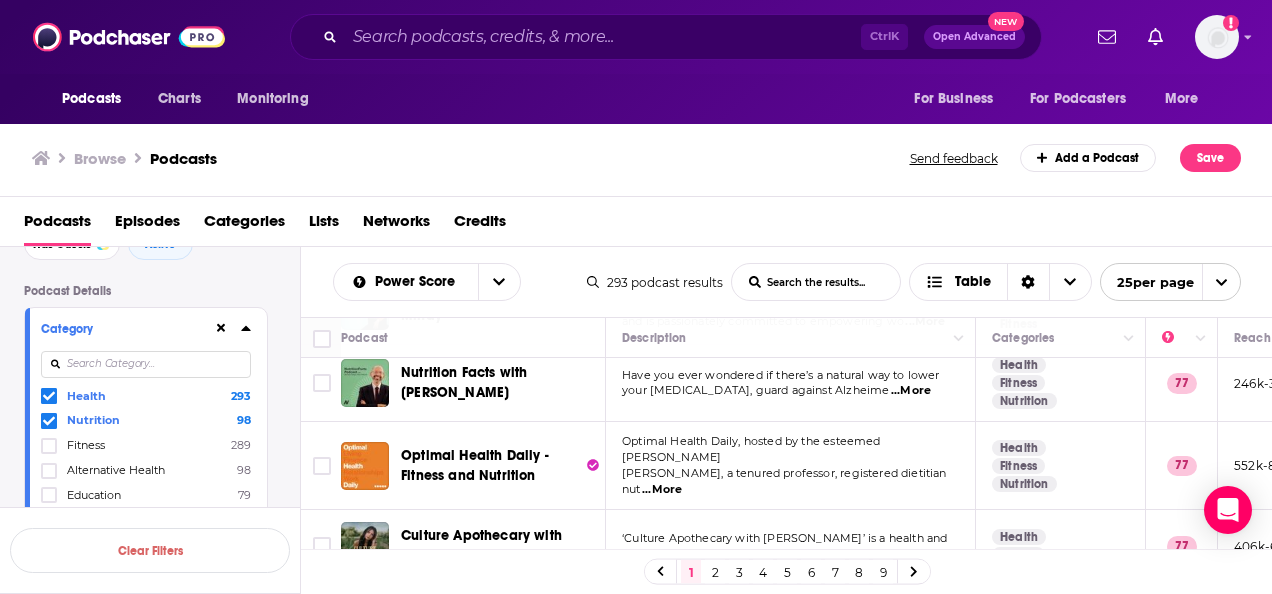 click on "Power Score List Search Input Search the results... Table" at bounding box center (460, 282) 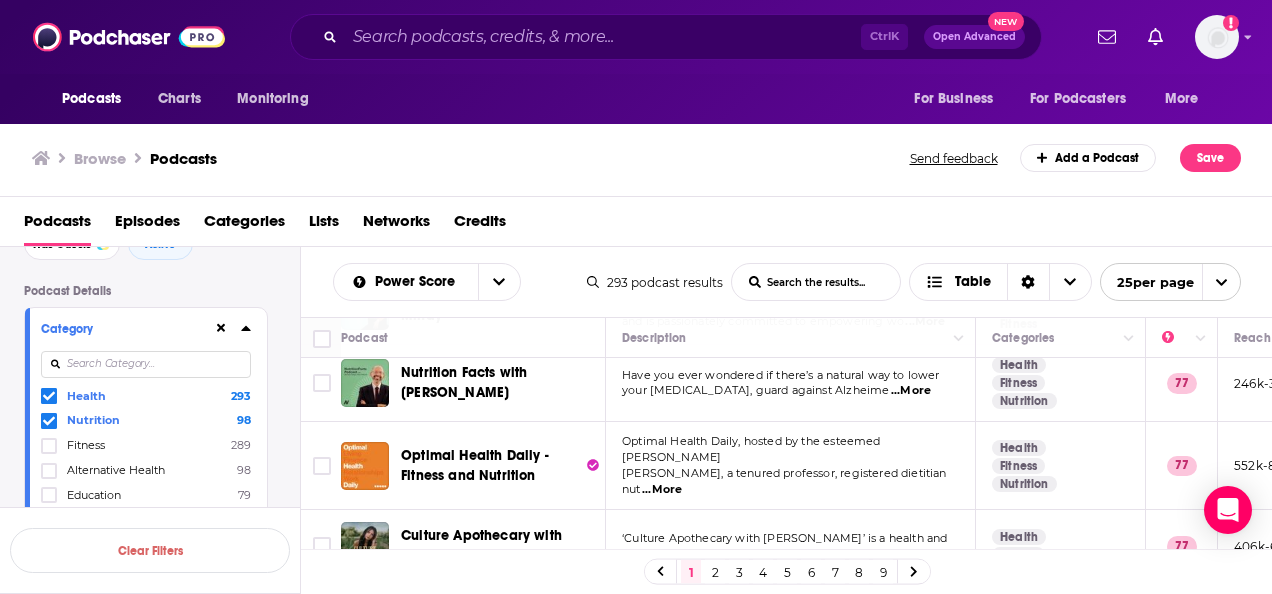 click on "Podcasts Episodes Categories Lists Networks Credits" at bounding box center (640, 225) 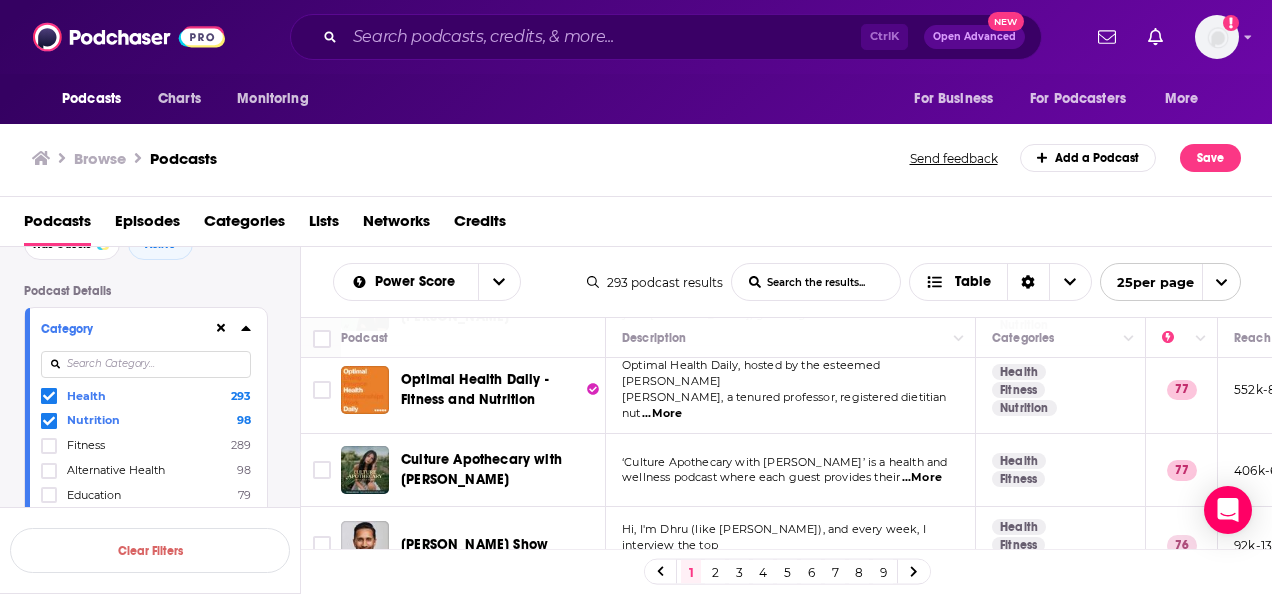 scroll, scrollTop: 502, scrollLeft: 0, axis: vertical 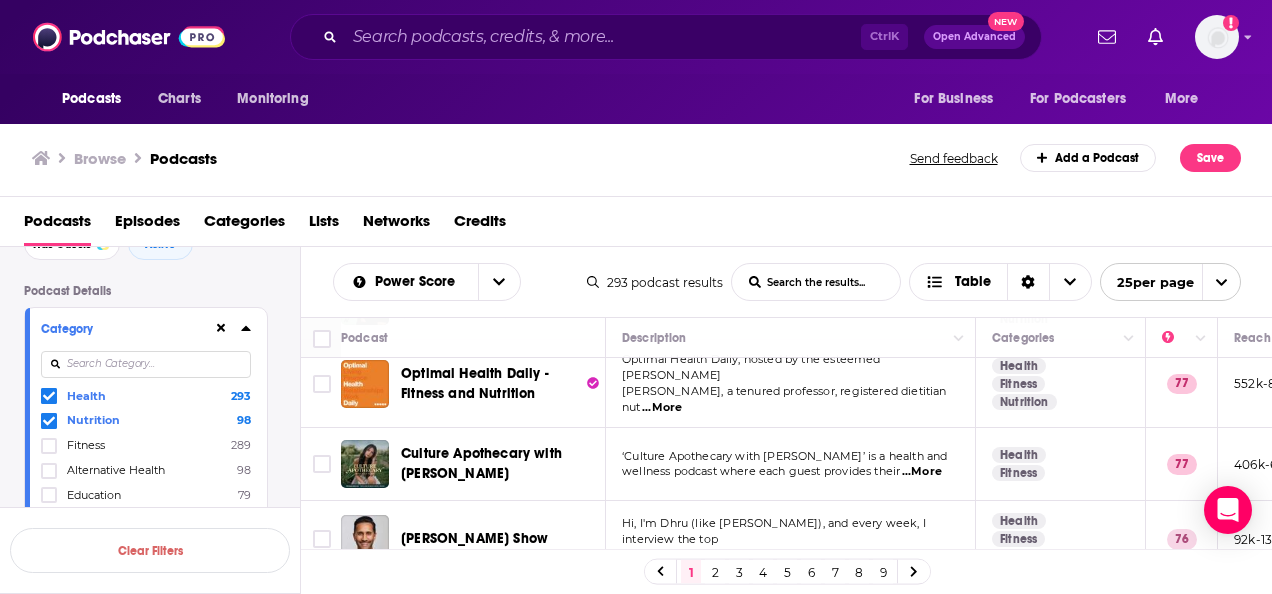 click on "...More" at bounding box center [923, 555] 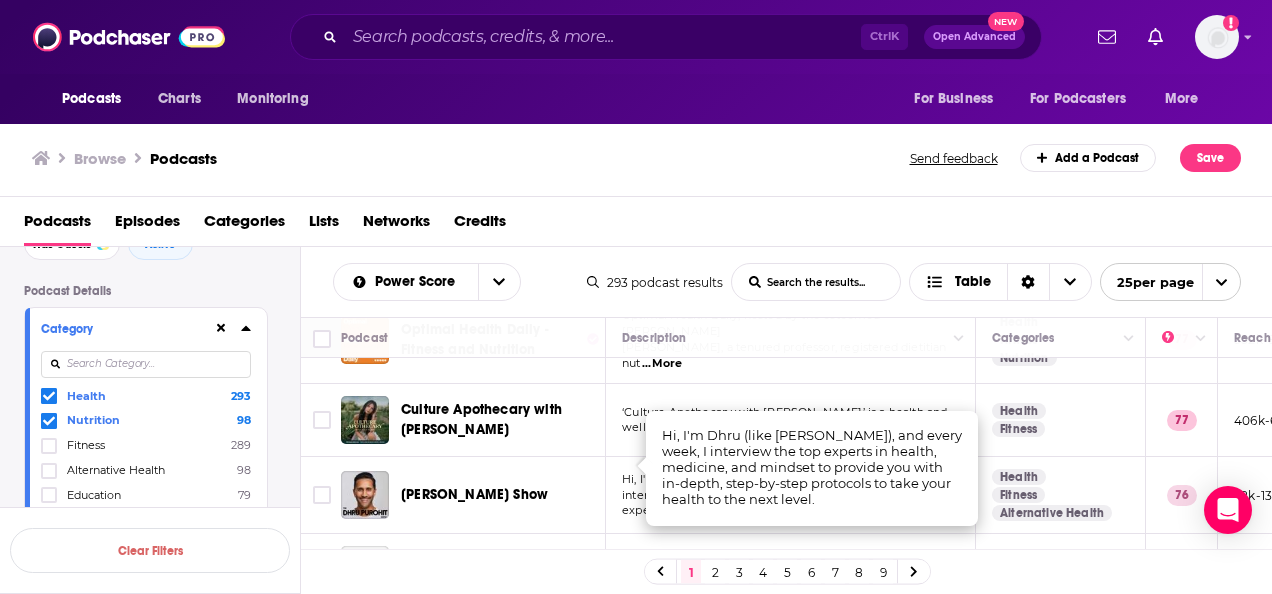 scroll, scrollTop: 547, scrollLeft: 0, axis: vertical 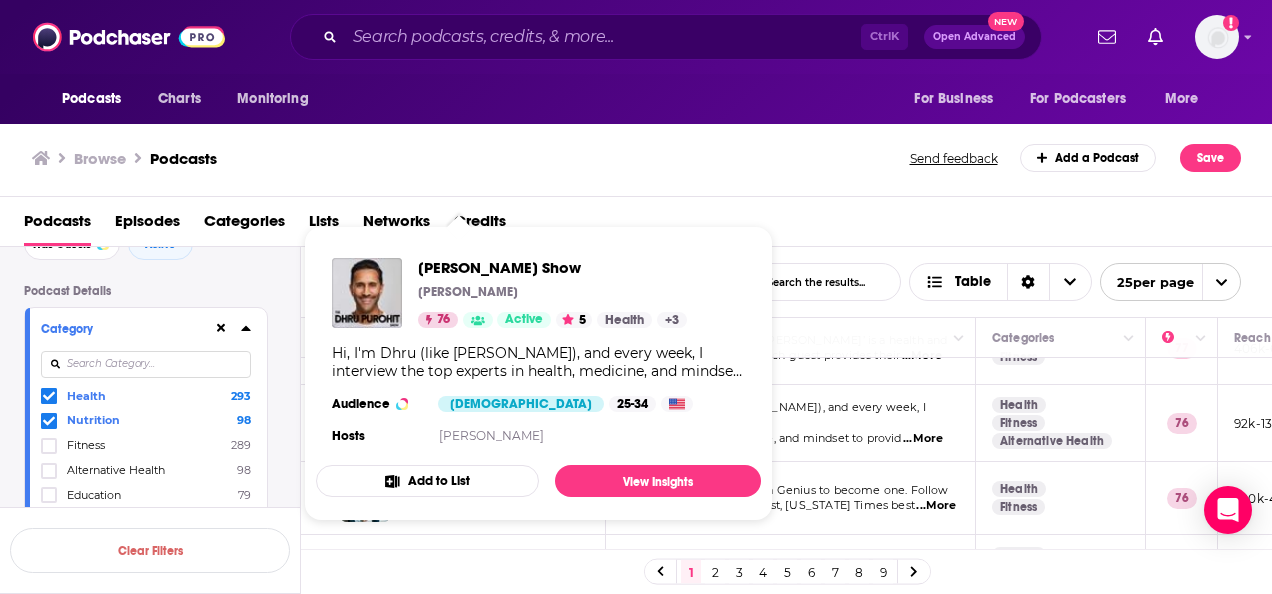 drag, startPoint x: 422, startPoint y: 388, endPoint x: 409, endPoint y: 270, distance: 118.71394 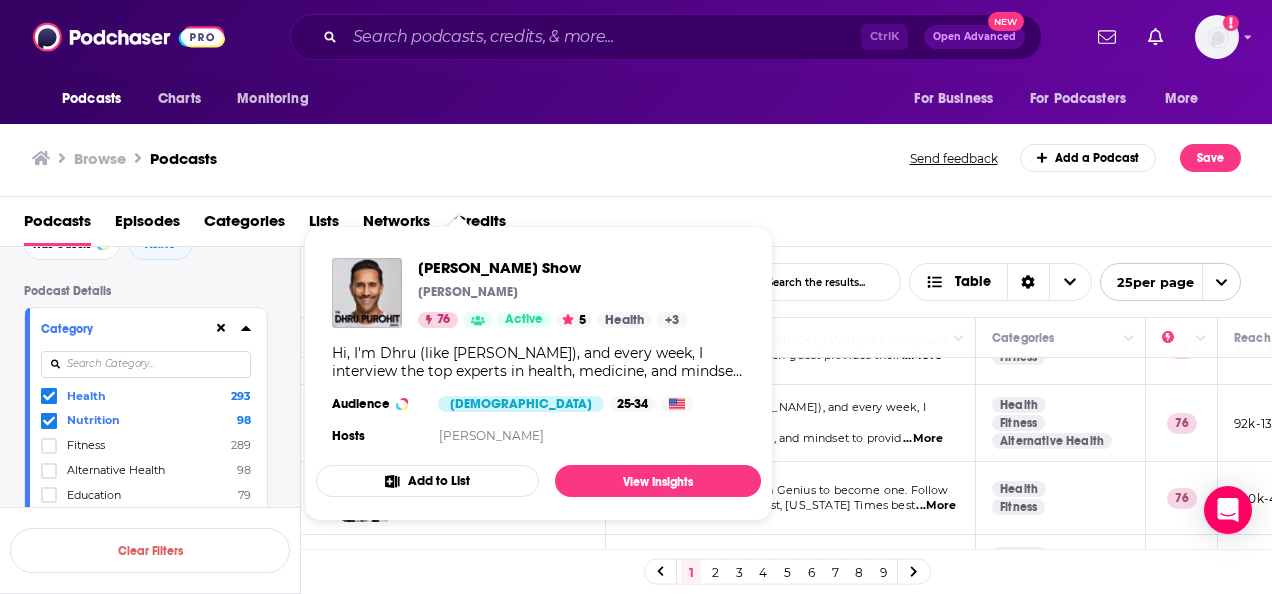 drag, startPoint x: 409, startPoint y: 270, endPoint x: 366, endPoint y: 442, distance: 177.29355 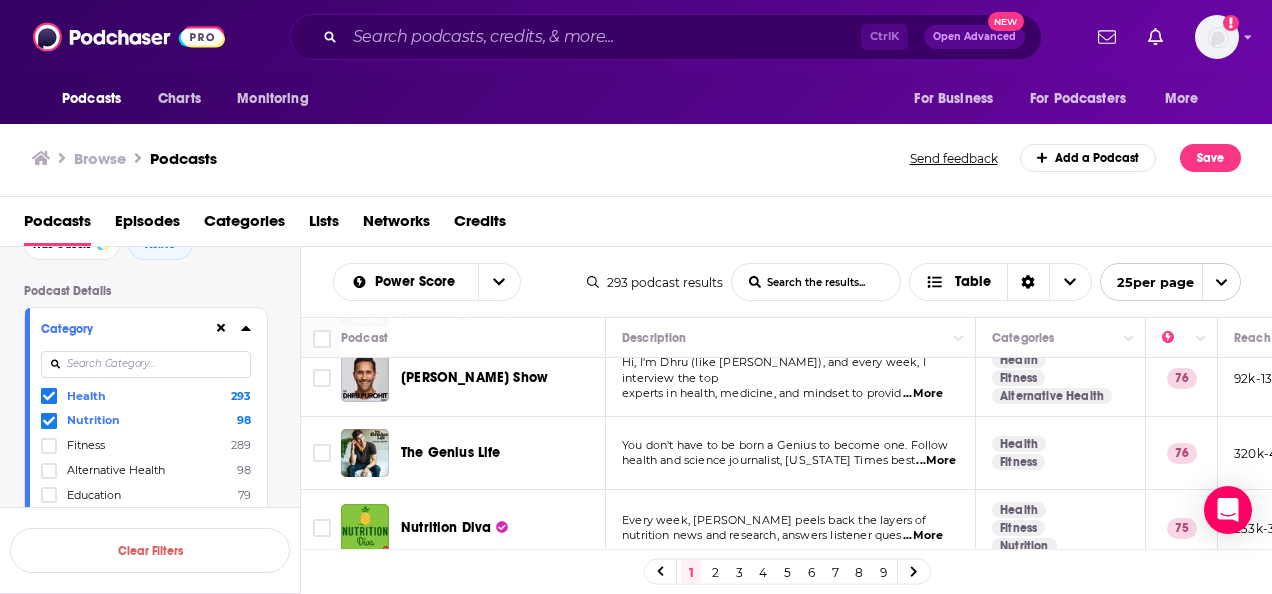 scroll, scrollTop: 669, scrollLeft: 0, axis: vertical 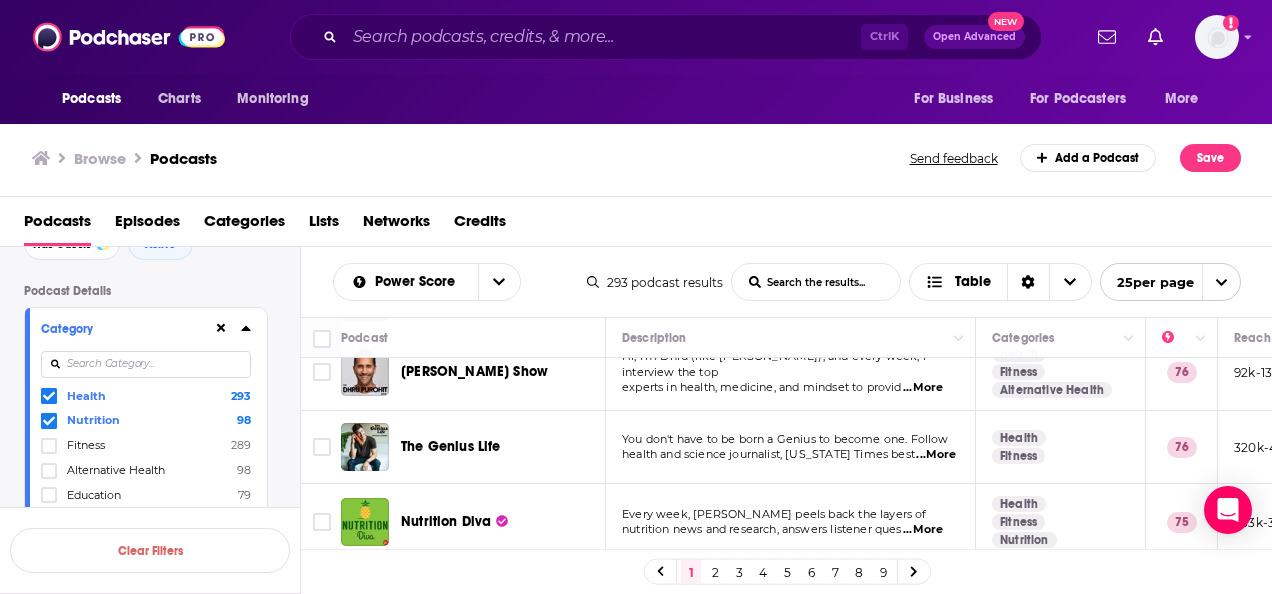 click on "...More" at bounding box center (923, 530) 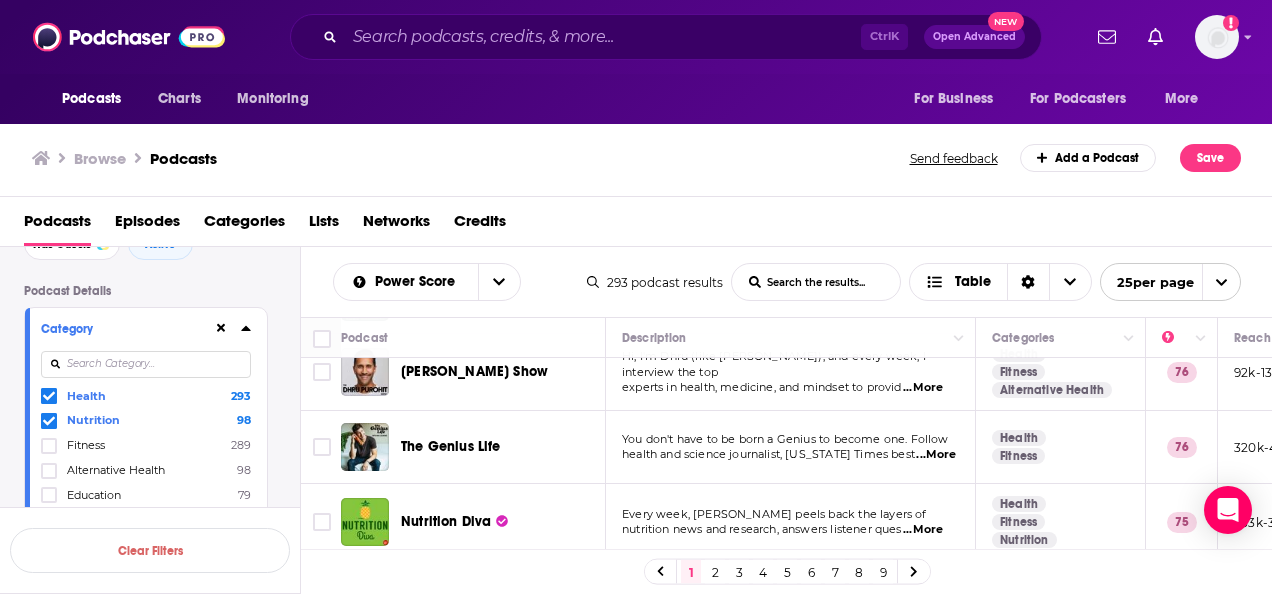 click on "The Genius Life" at bounding box center (505, 447) 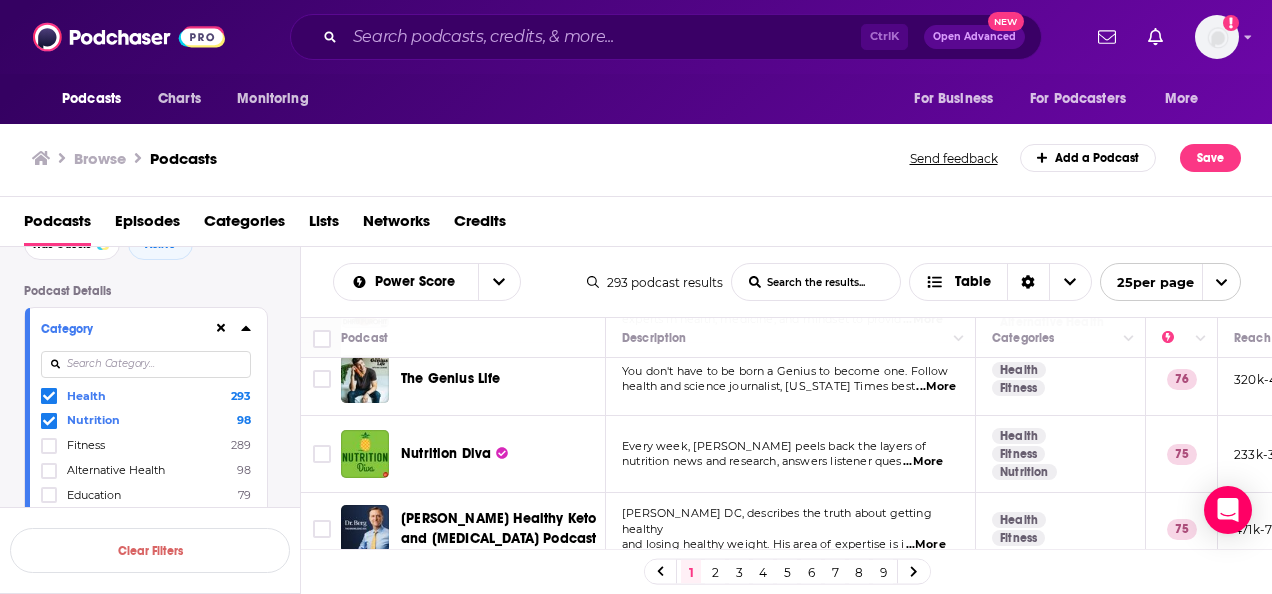 scroll, scrollTop: 750, scrollLeft: 0, axis: vertical 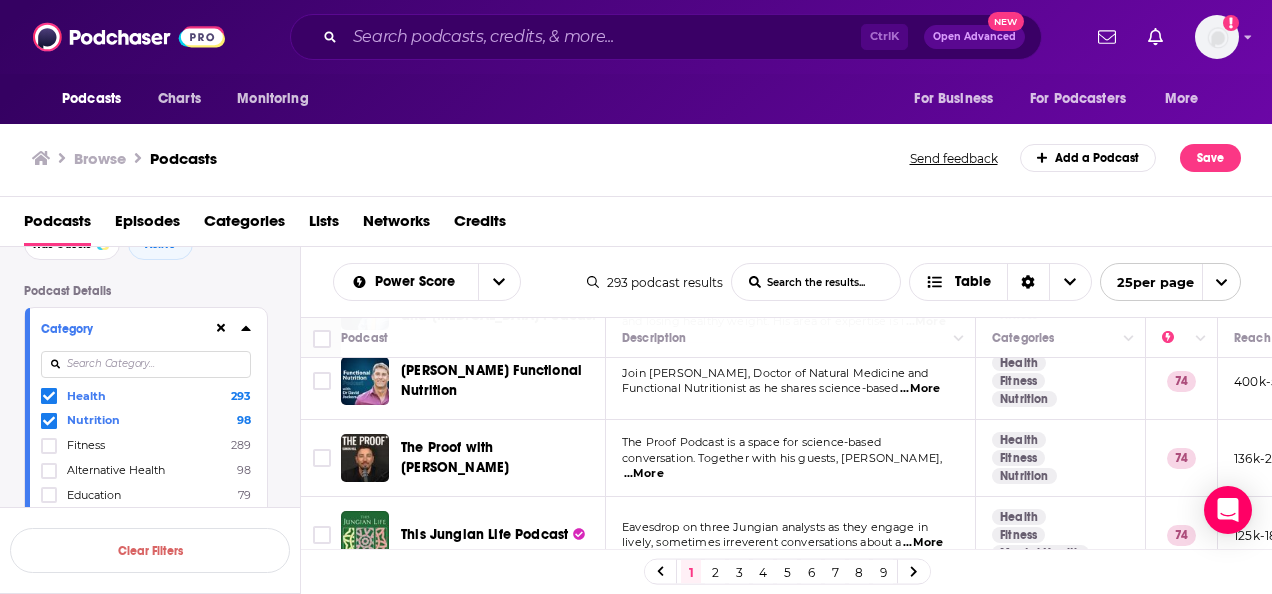 click on "...More" at bounding box center [644, 474] 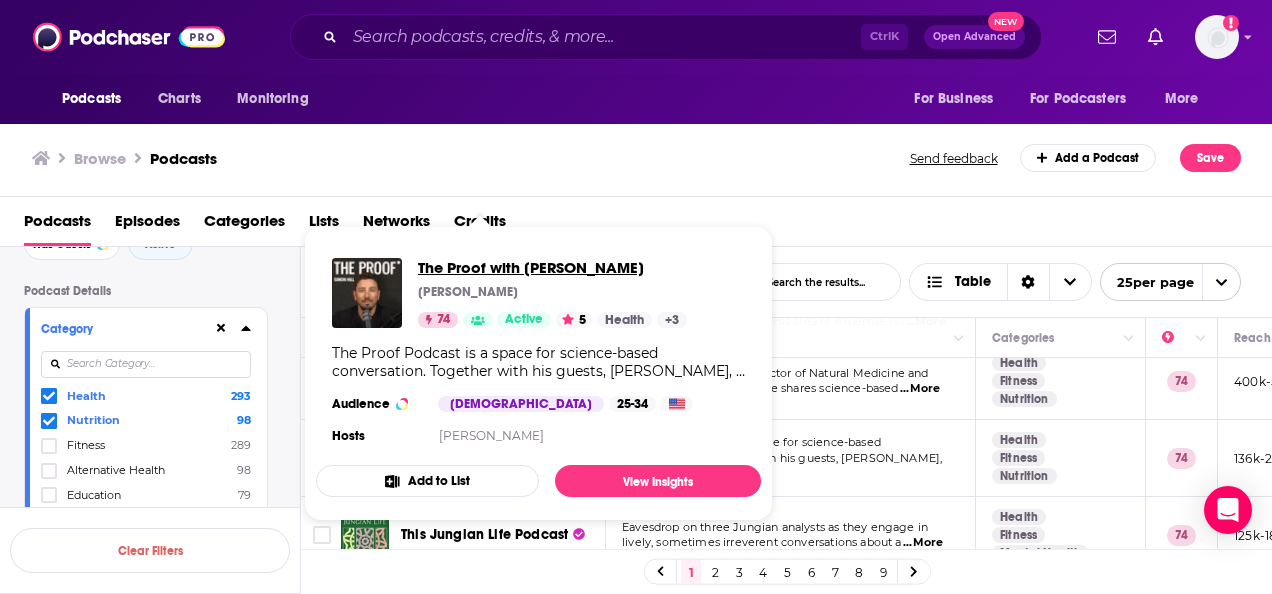 drag, startPoint x: 467, startPoint y: 415, endPoint x: 430, endPoint y: 268, distance: 151.58496 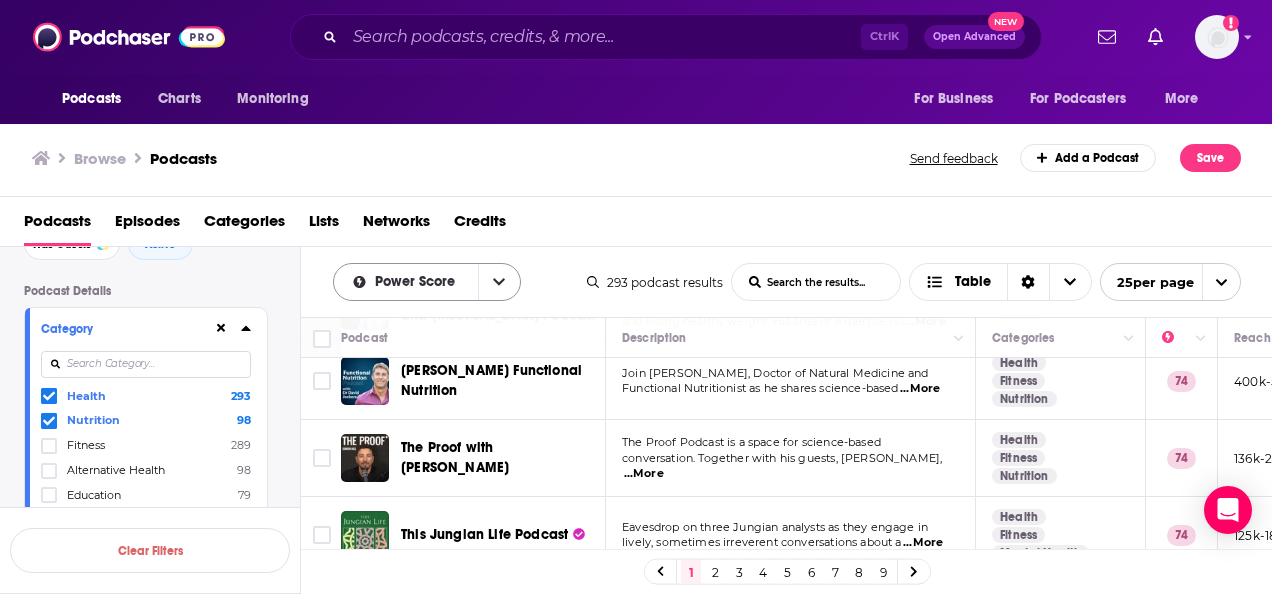 click at bounding box center [499, 282] 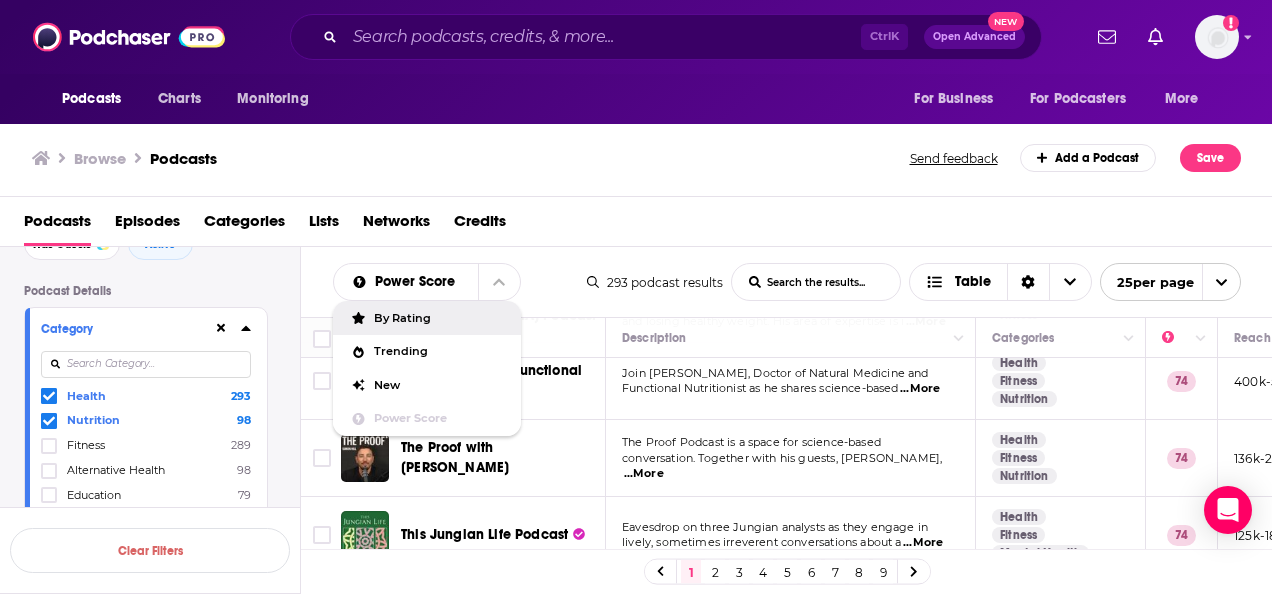 click on "Power Score By Rating Trending New Power Score List Search Input Search the results... Table" at bounding box center (460, 282) 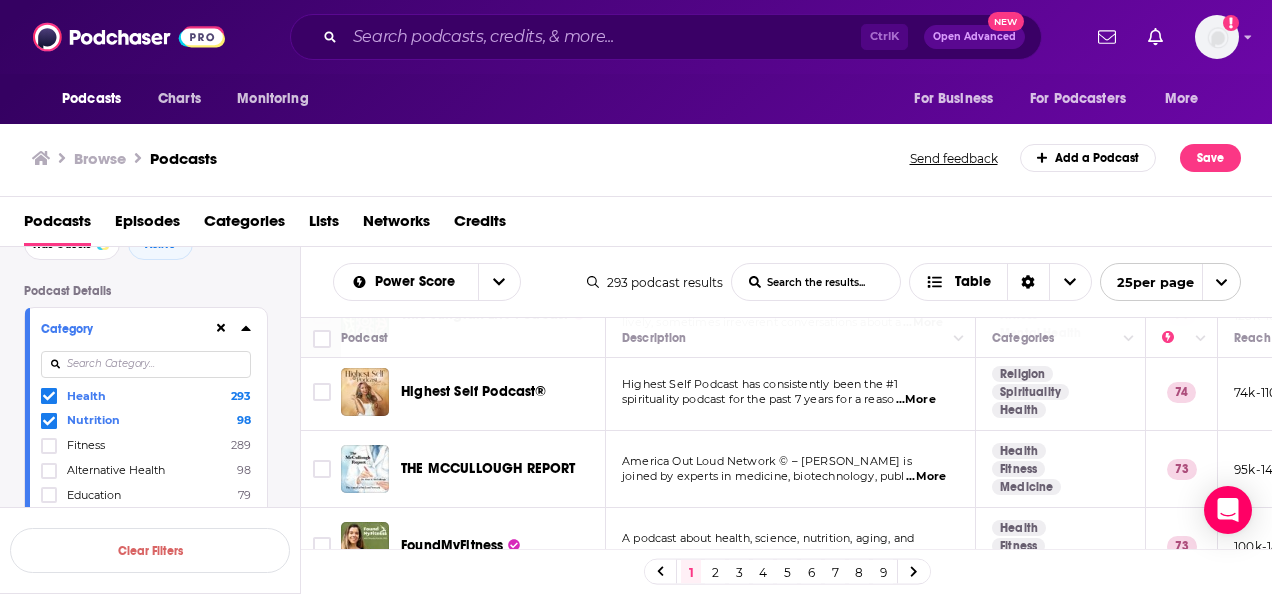 scroll, scrollTop: 1181, scrollLeft: 0, axis: vertical 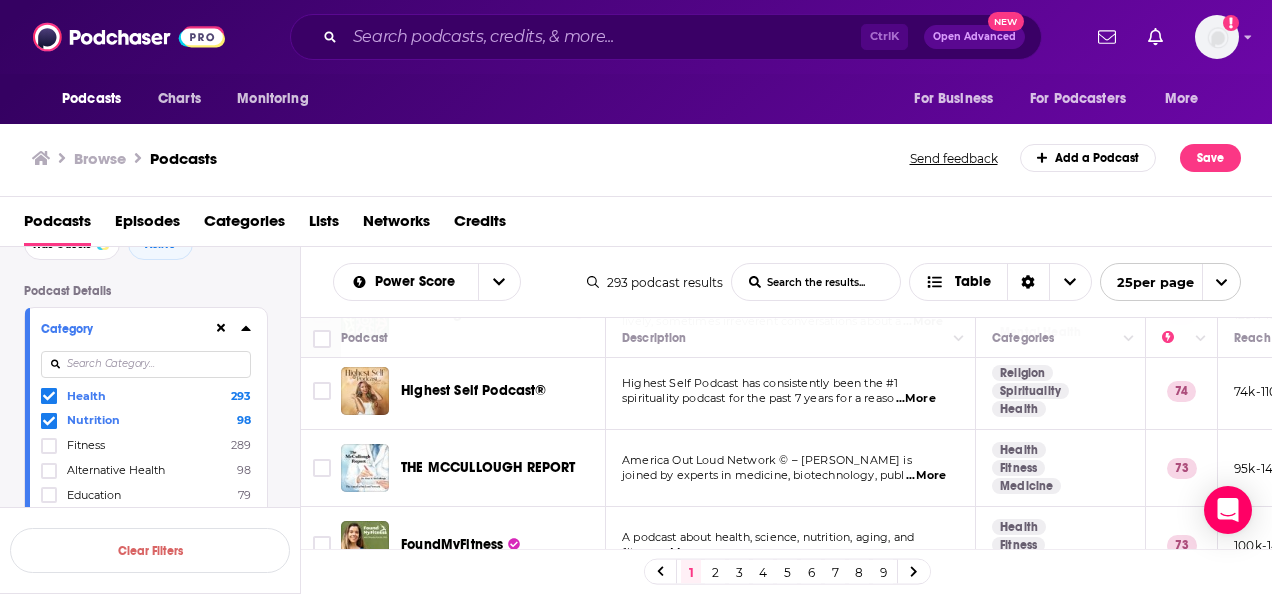 click on "...More" at bounding box center [926, 476] 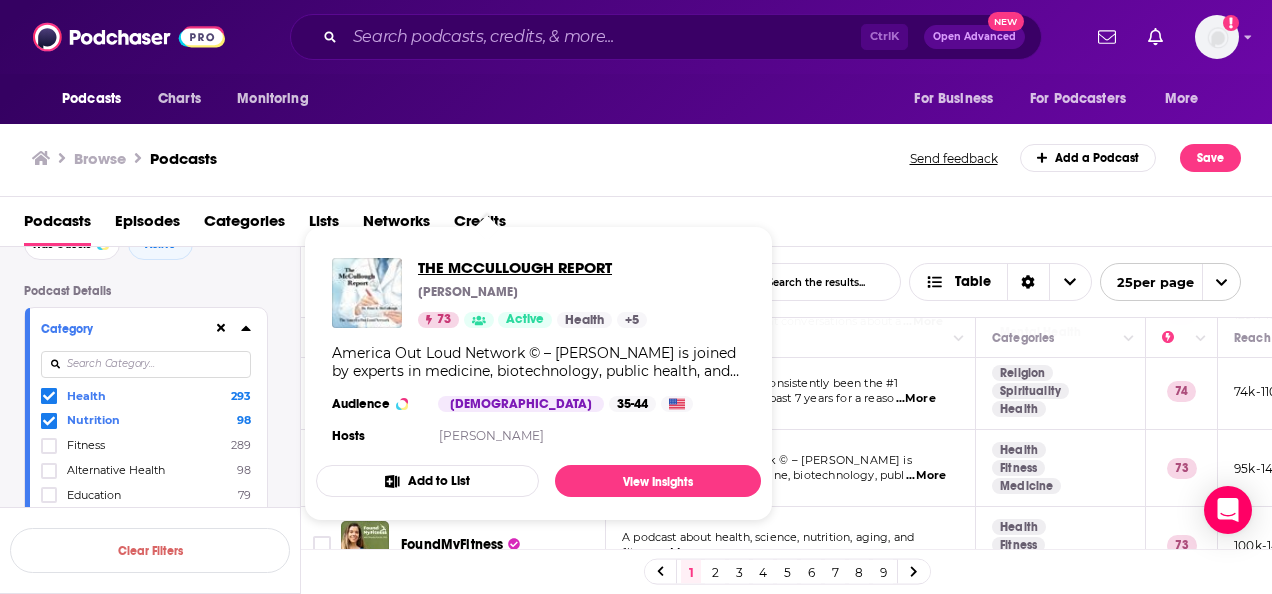 drag, startPoint x: 474, startPoint y: 432, endPoint x: 426, endPoint y: 270, distance: 168.96153 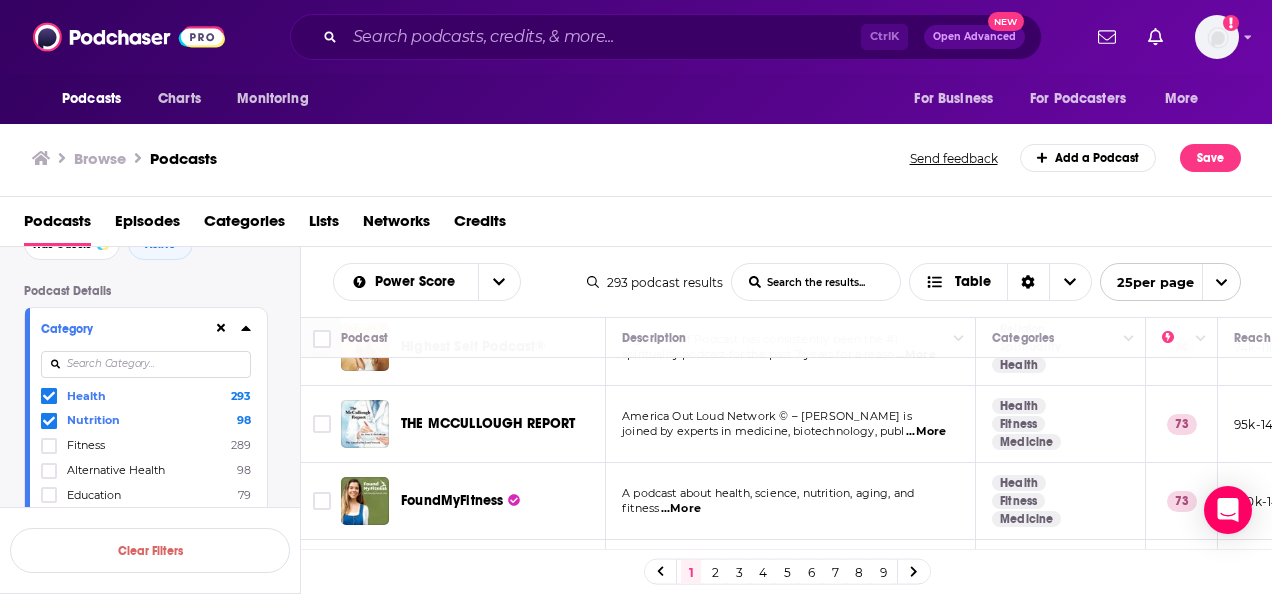 scroll, scrollTop: 1226, scrollLeft: 0, axis: vertical 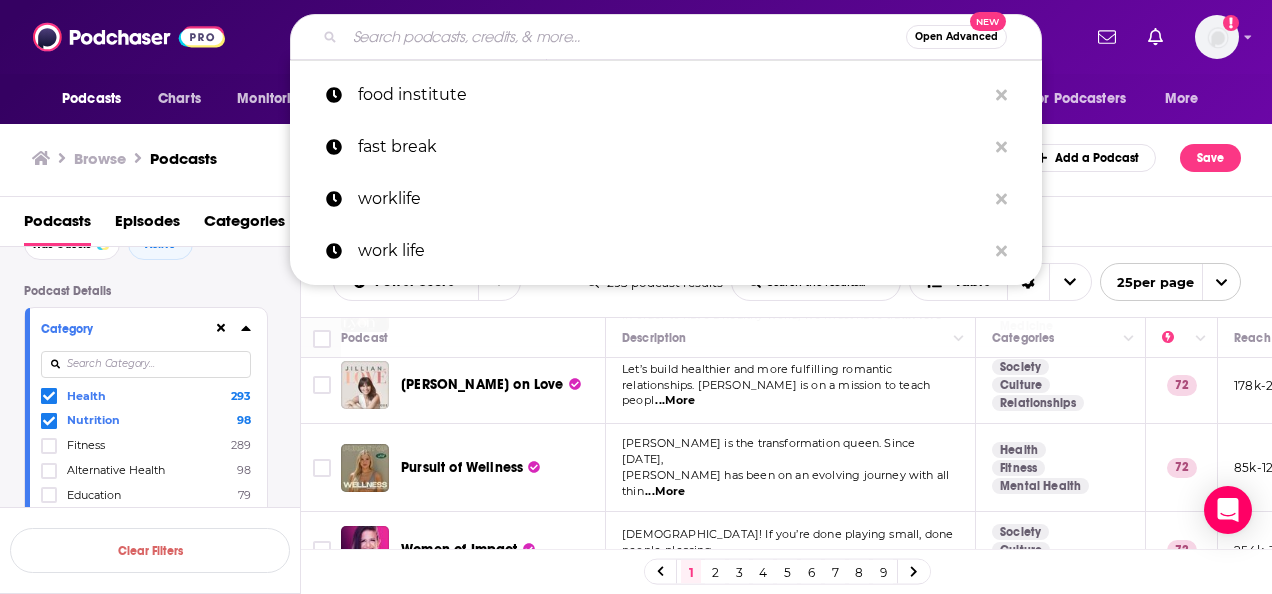 click at bounding box center (625, 37) 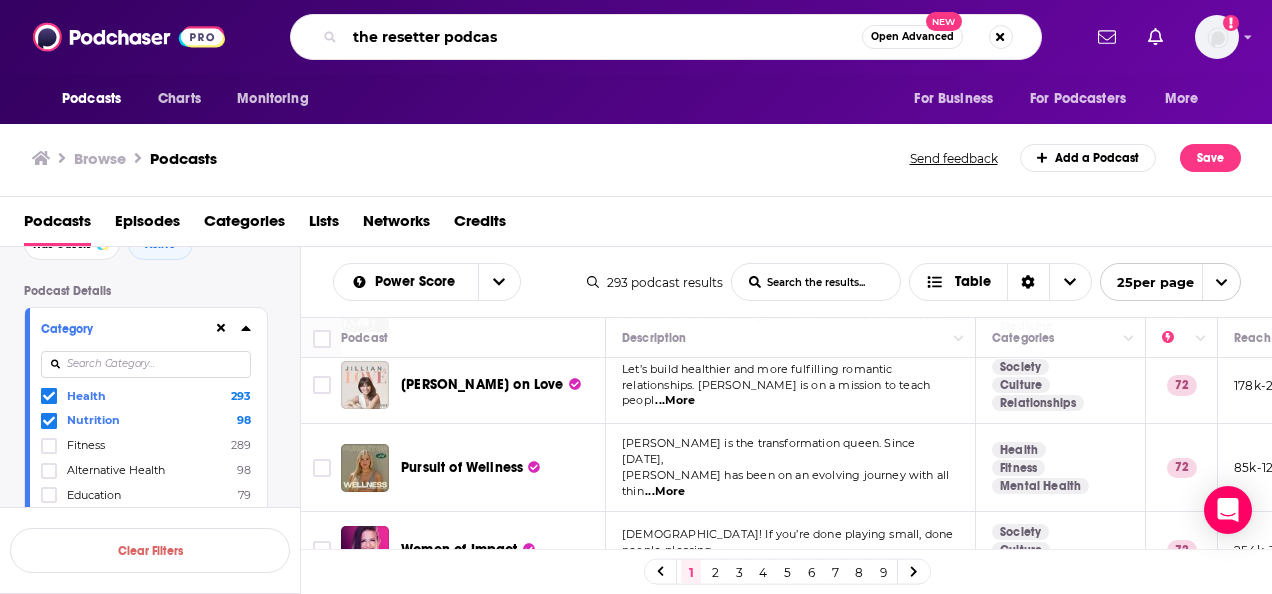 type on "the resetter podcast" 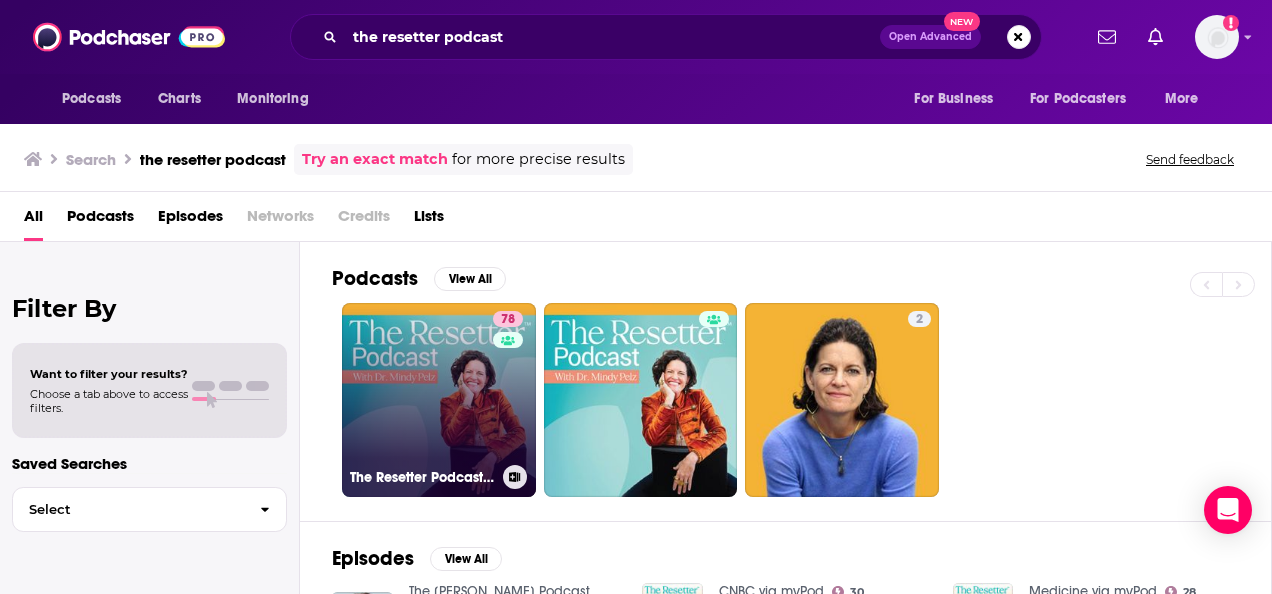 click on "78 The Resetter Podcast with Dr. [PERSON_NAME]" at bounding box center (439, 400) 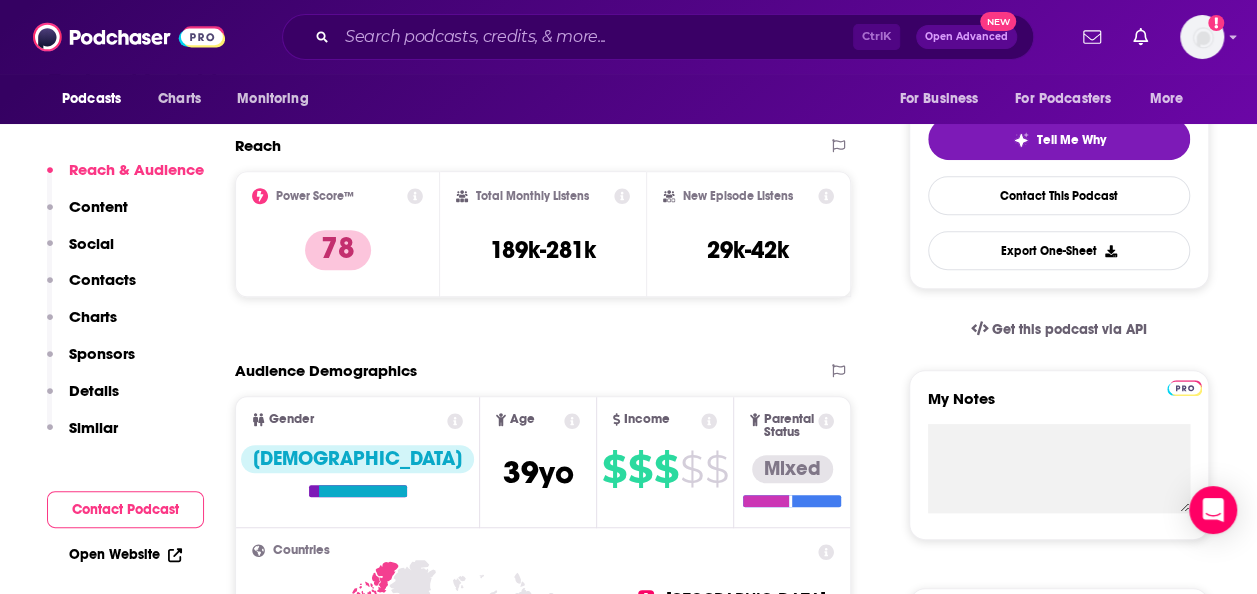 scroll, scrollTop: 443, scrollLeft: 0, axis: vertical 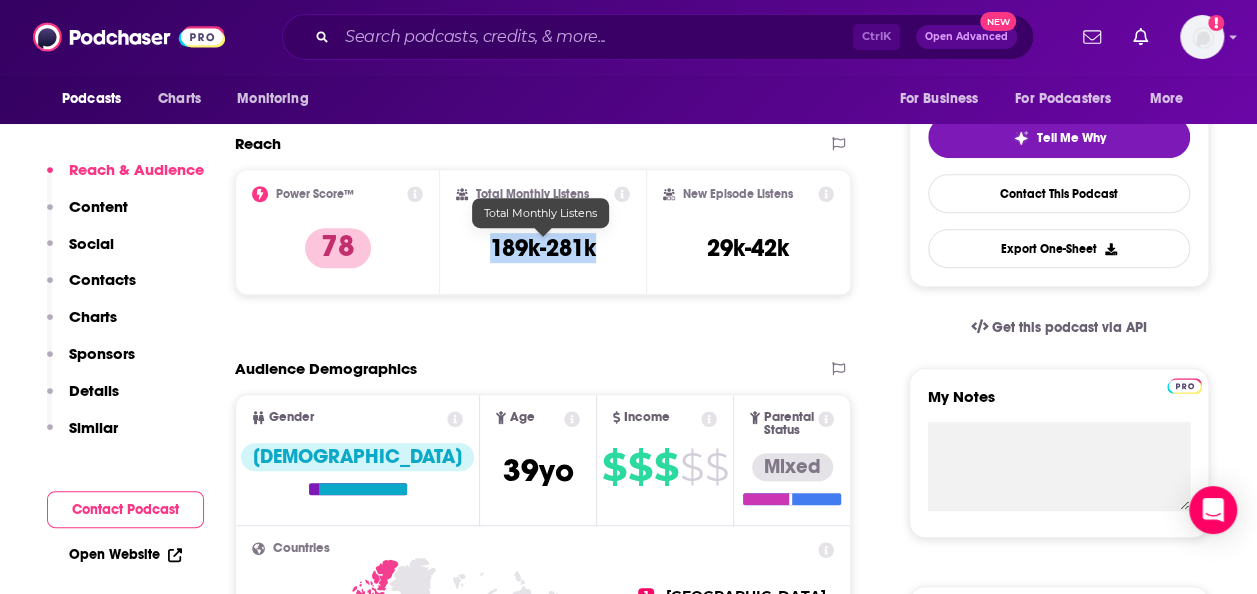drag, startPoint x: 482, startPoint y: 246, endPoint x: 606, endPoint y: 258, distance: 124.57929 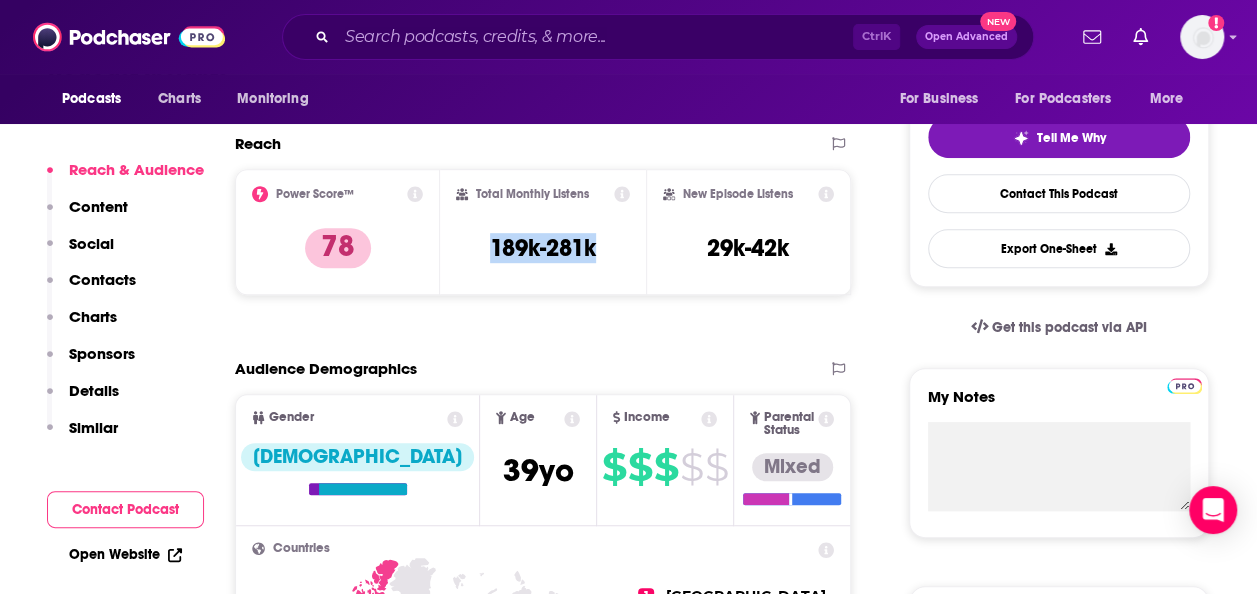 copy on "189k-281k" 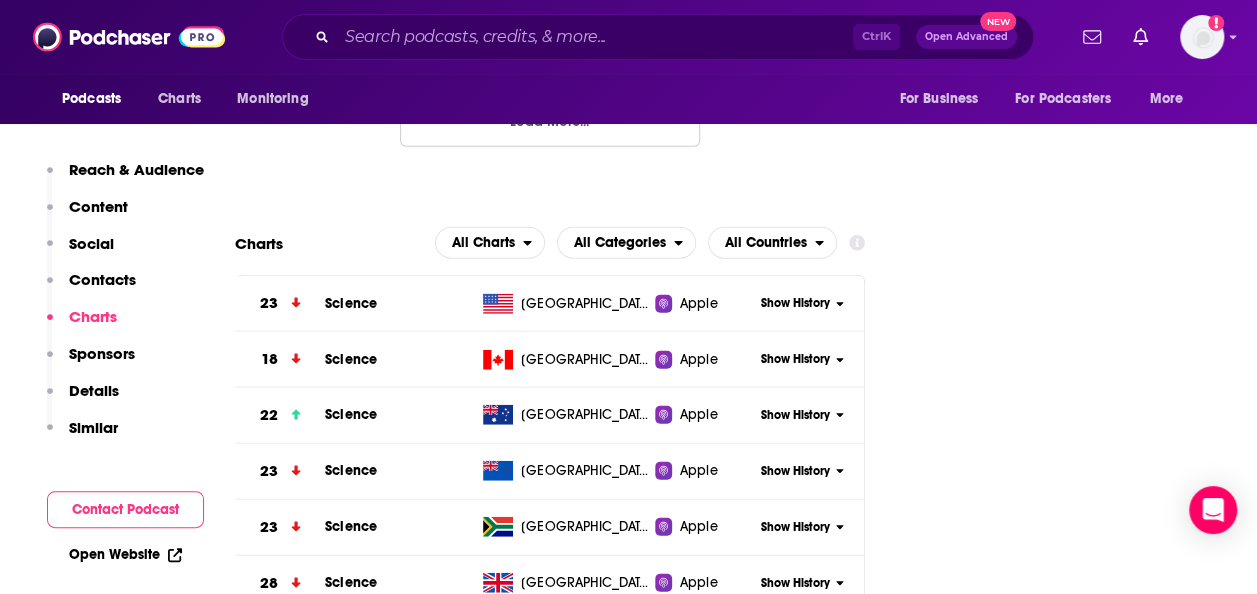 scroll, scrollTop: 2540, scrollLeft: 0, axis: vertical 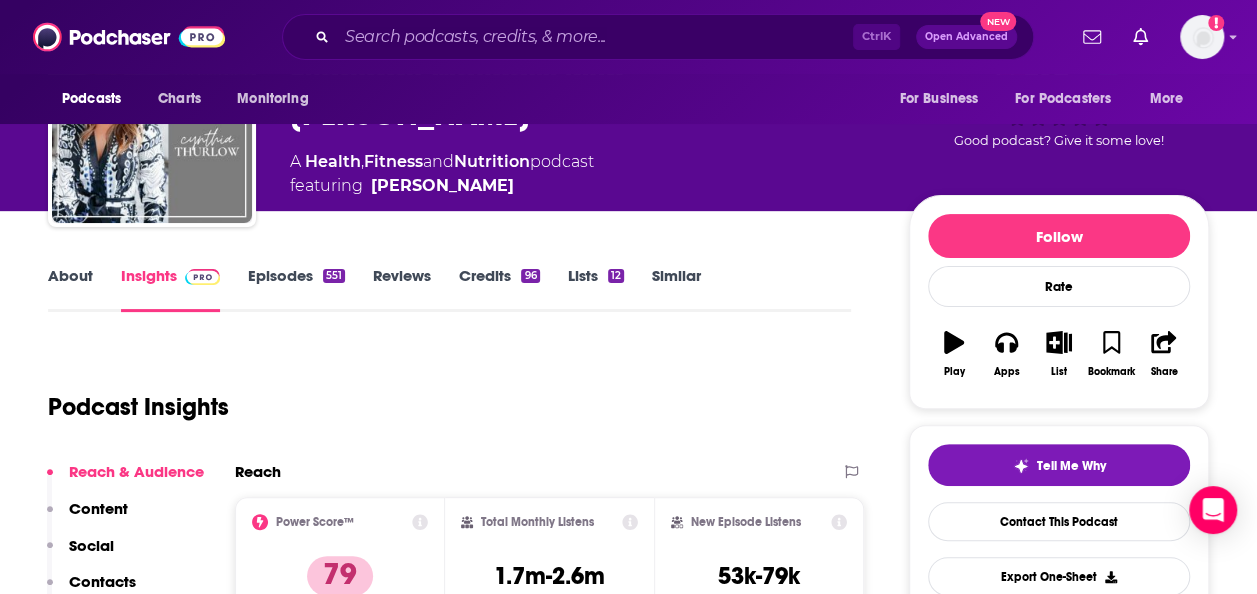 click on "About" at bounding box center [70, 289] 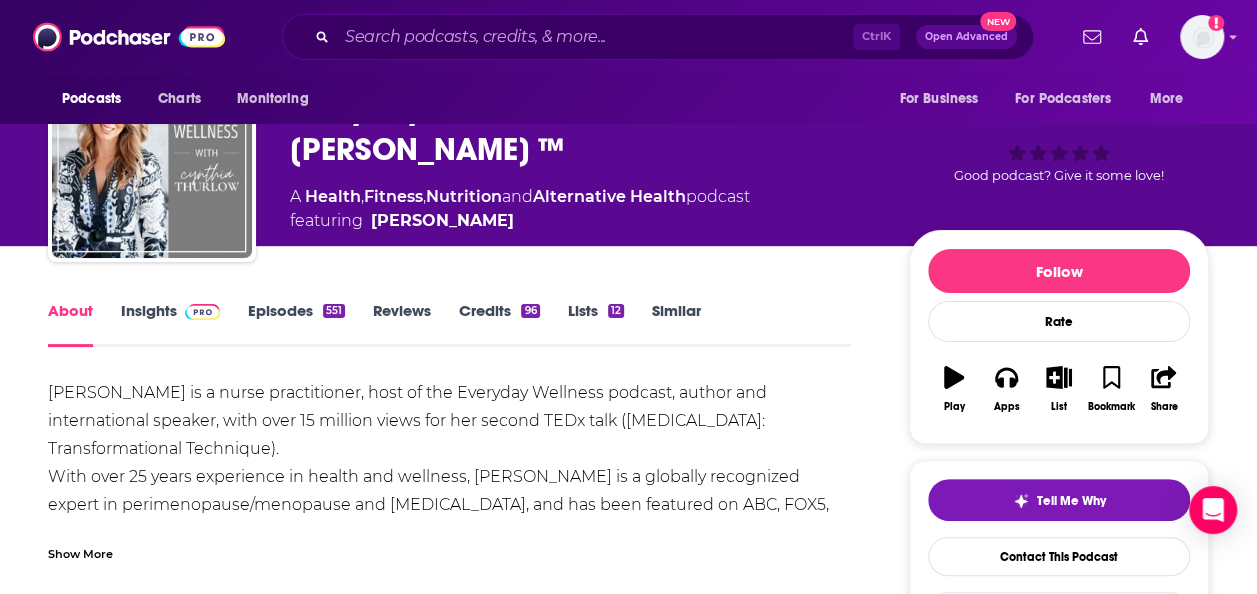 scroll, scrollTop: 0, scrollLeft: 0, axis: both 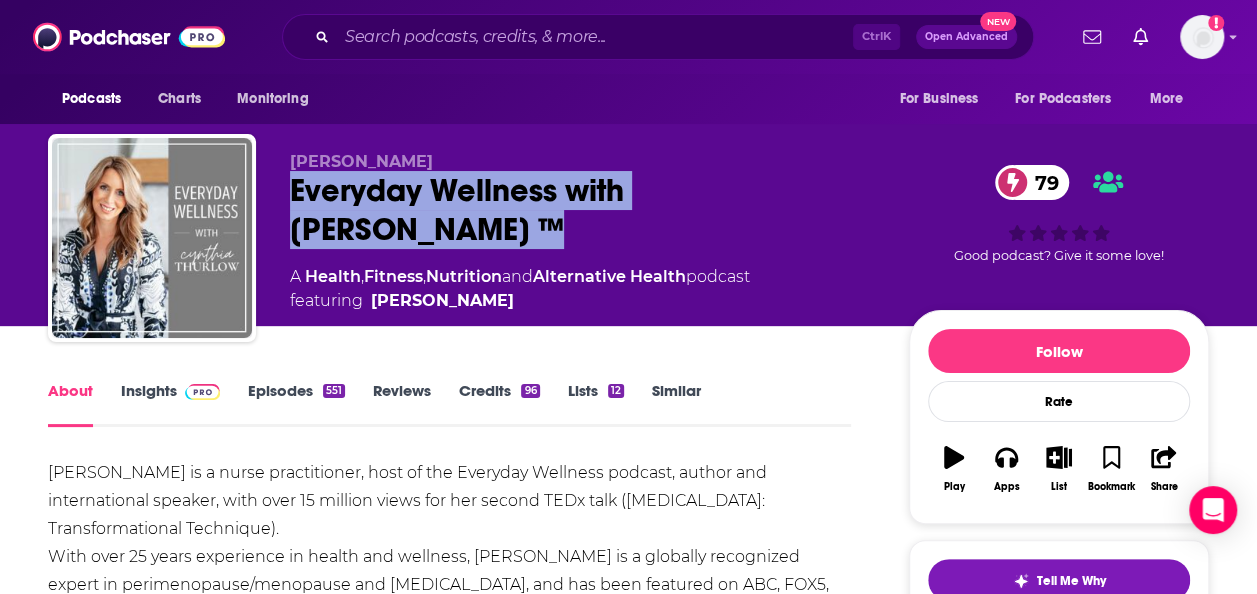 drag, startPoint x: 285, startPoint y: 186, endPoint x: 402, endPoint y: 239, distance: 128.44453 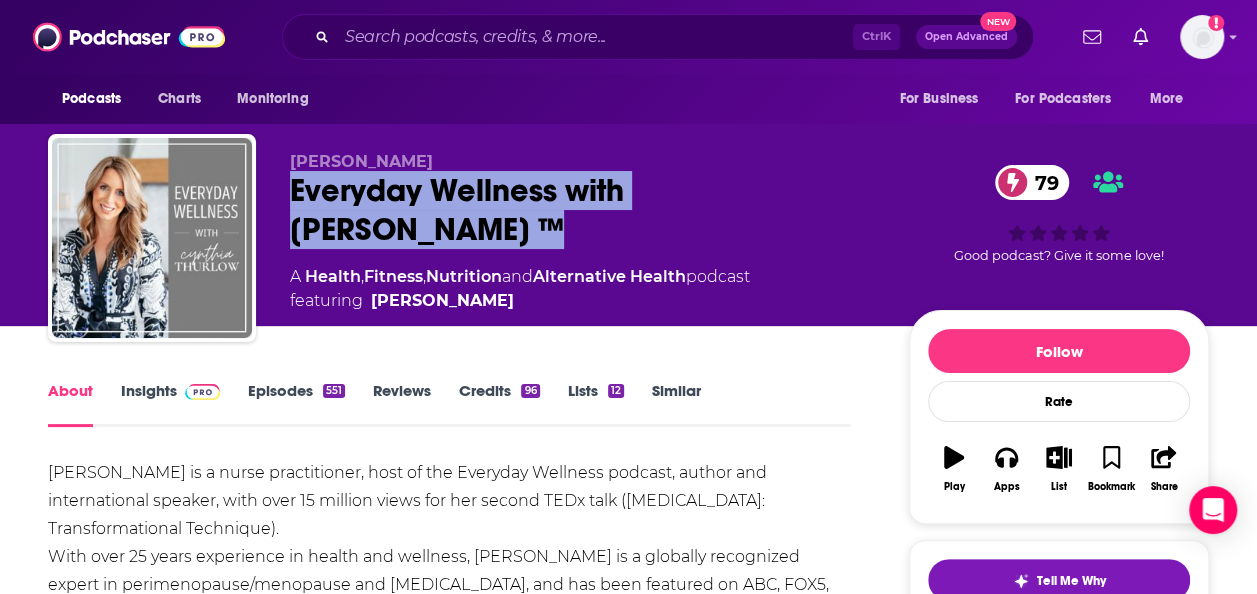 click on "Cynthia Thurlow   Everyday Wellness with Cynthia Thurlow ™ 79 A   Health ,  Fitness ,  Nutrition  and  Alternative Health  podcast  featuring  Cynthia Thurlow 79 Good podcast? Give it some love!" at bounding box center (628, 242) 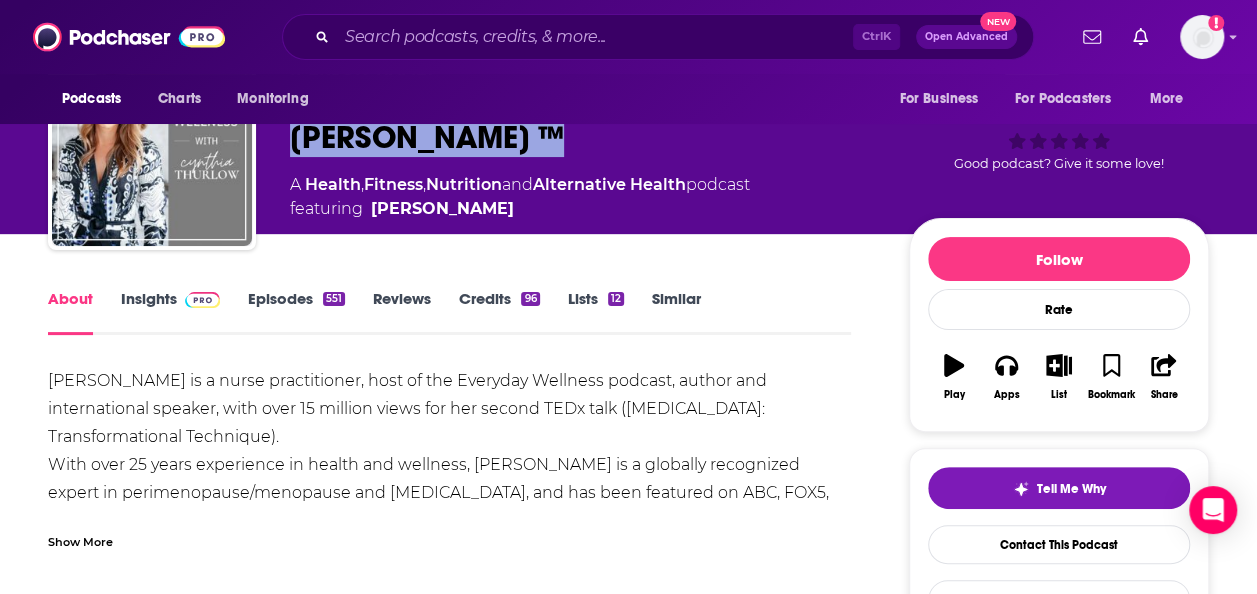 scroll, scrollTop: 93, scrollLeft: 0, axis: vertical 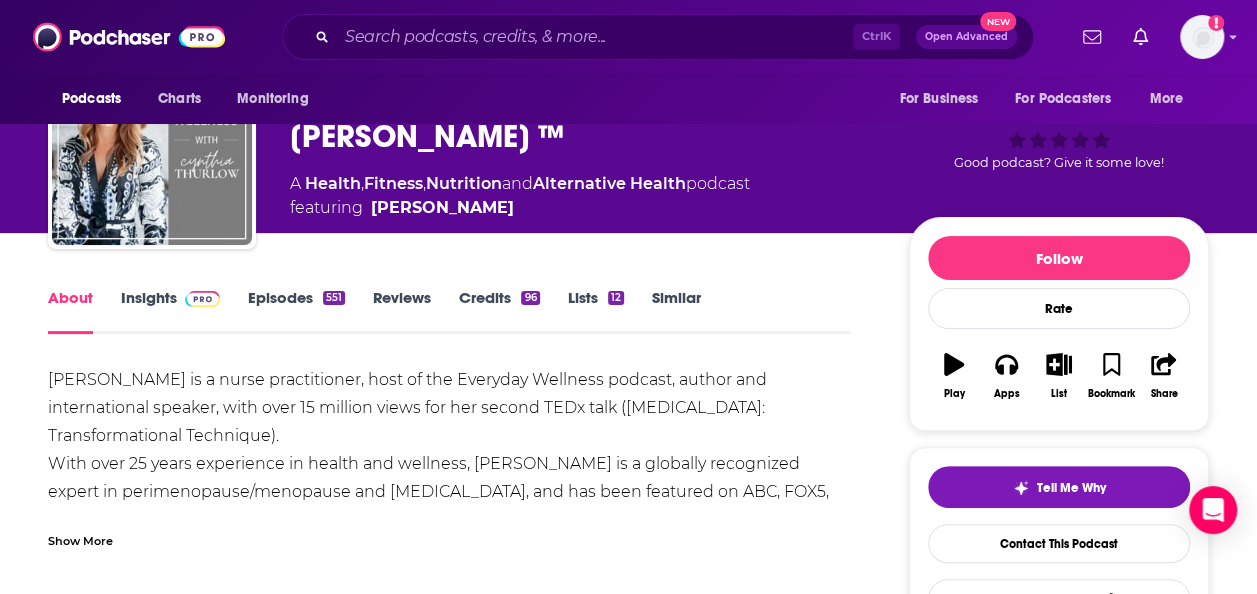 click on "Show More" at bounding box center (80, 539) 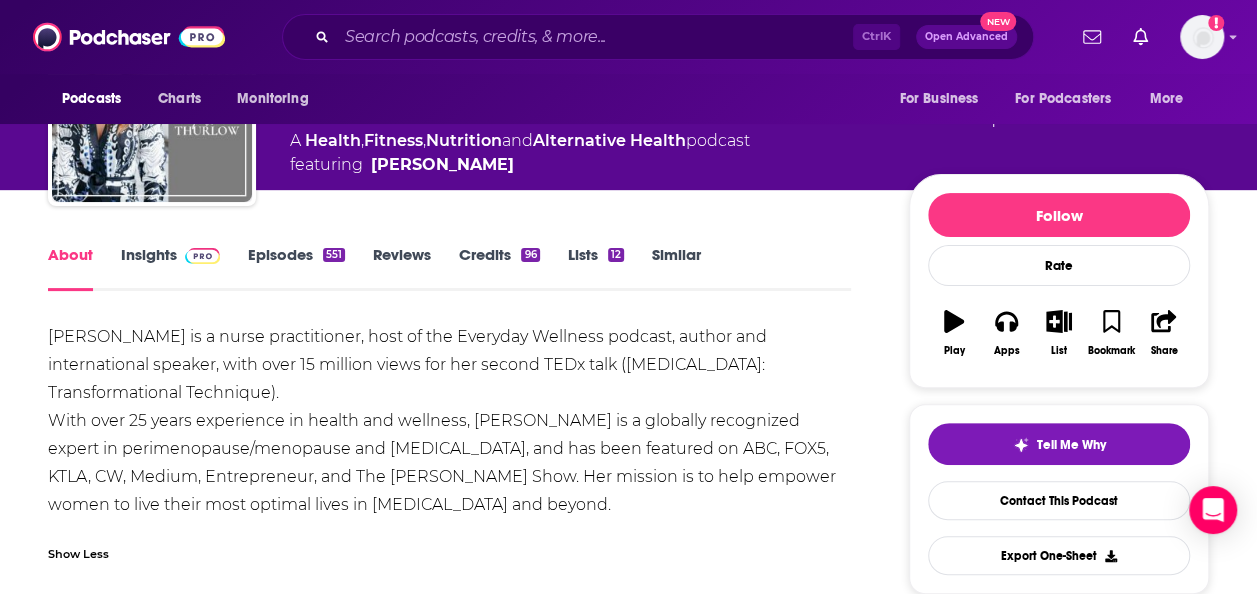 scroll, scrollTop: 137, scrollLeft: 0, axis: vertical 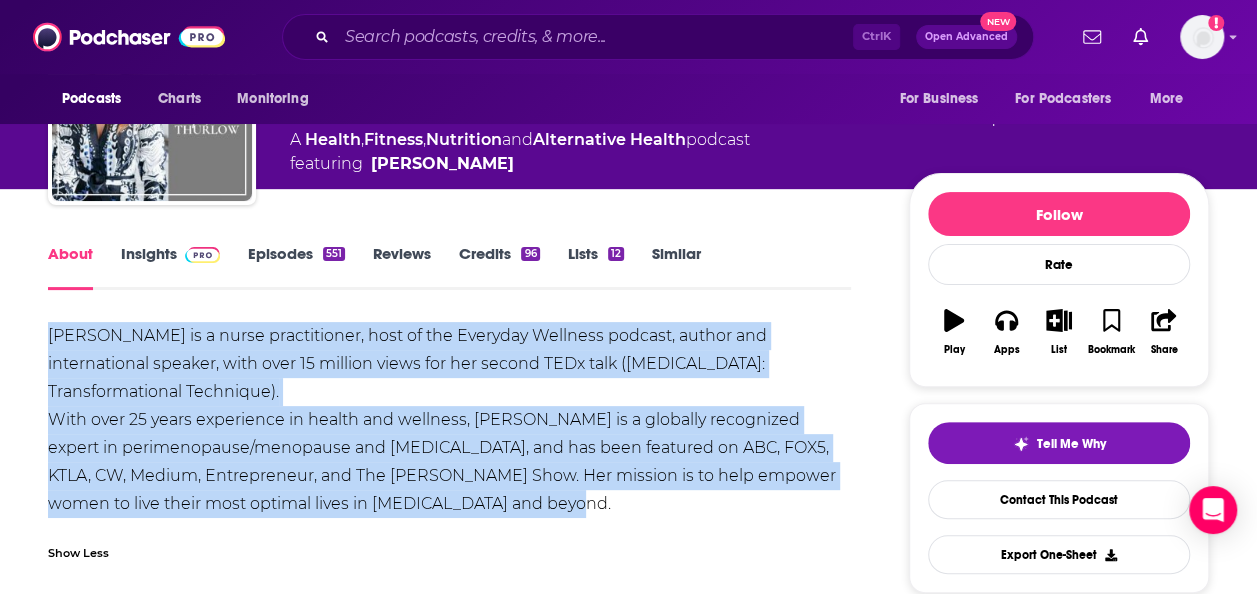 drag, startPoint x: 41, startPoint y: 331, endPoint x: 555, endPoint y: 499, distance: 540.7587 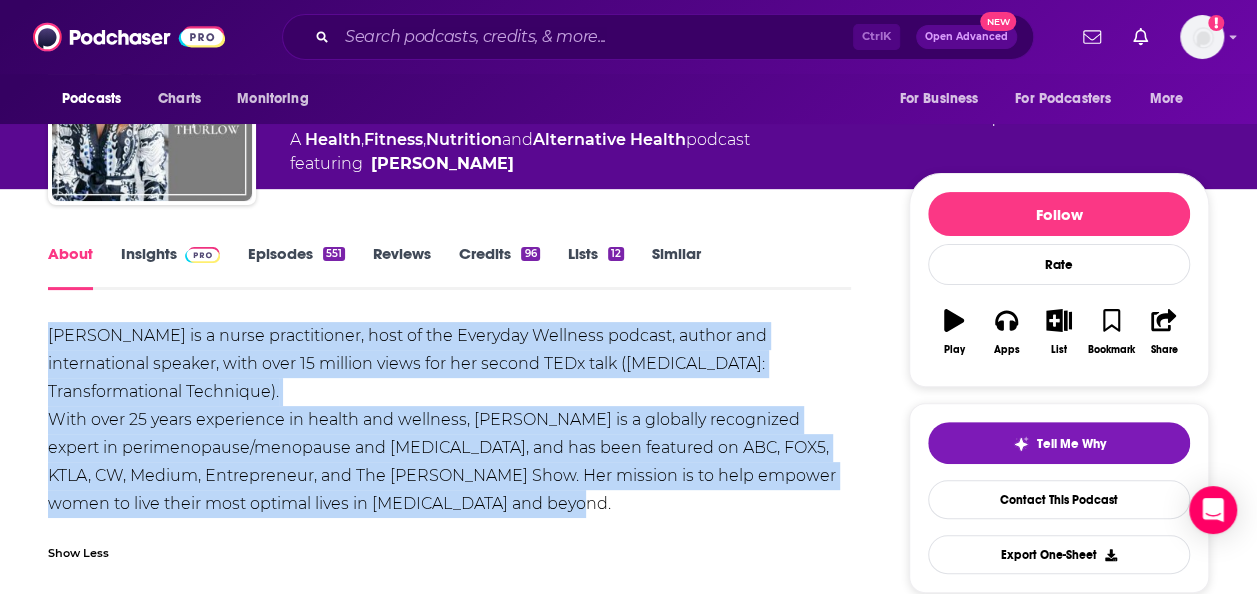 click on "About Insights Episodes 551 Reviews Credits 96 Lists 12 Similar Cynthia Thurlow is a nurse practitioner, host of the Everyday Wellness podcast, author and international speaker, with over 15 million views for her second TEDx talk (Intermittent Fasting: Transformational Technique). With over 25 years experience in health and wellness, Cynthia is a globally recognized expert in perimenopause/menopause and intermittent fasting, and has been featured on ABC, FOX5, KTLA, CW, Medium, Entrepreneur, and The Megyn Kelly Show. Her mission is to help empower women to live their most optimal lives in perimenopause and beyond. Show Less Creators & Guests View All Add Creators Host Cynthia Thurlow 551 episodes Guest Dr. Scott Sherr 1 episode Guest Dr. Andrew Salzman 1 episode Guest Dr. Sue Varma 1 episode Add Creators Recent Episodes View All BONUS: The Thyroid Debacle: All About Thyroid Health with Dr. Eric Balcavage Jul 14th, 2025 Ep. 482 How the Oral Microbiome Impacts Your Whole Body with Dr. Staci Whitman   Active No" at bounding box center [462, 1274] 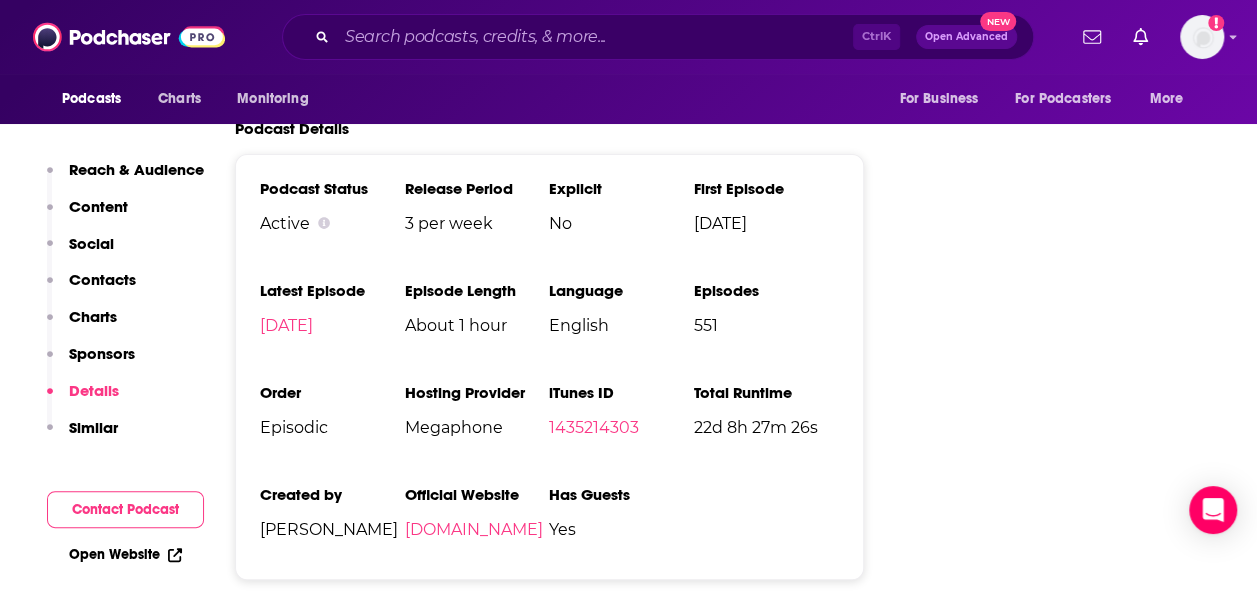 scroll, scrollTop: 3867, scrollLeft: 0, axis: vertical 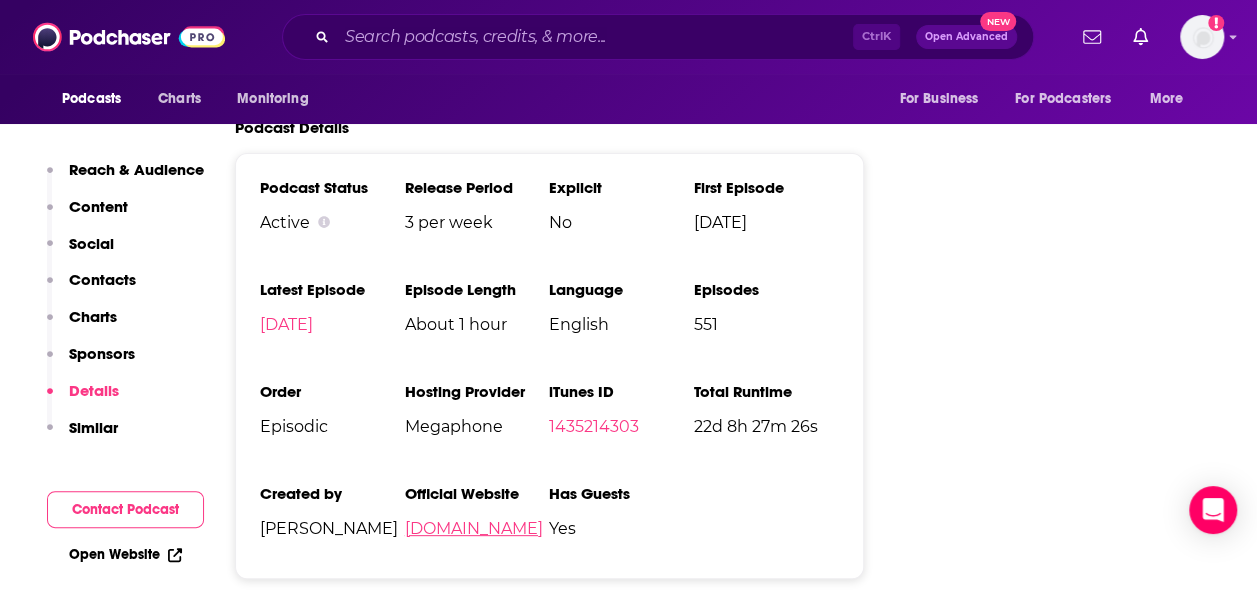 click on "cynthiathurlow.com" at bounding box center (474, 528) 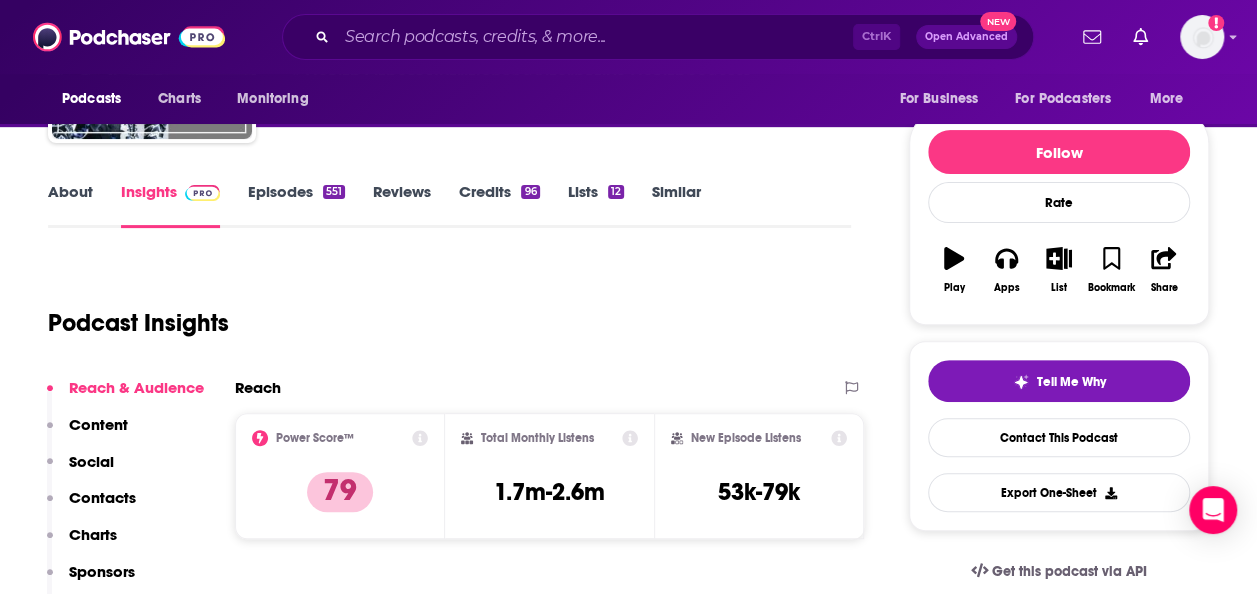 scroll, scrollTop: 202, scrollLeft: 0, axis: vertical 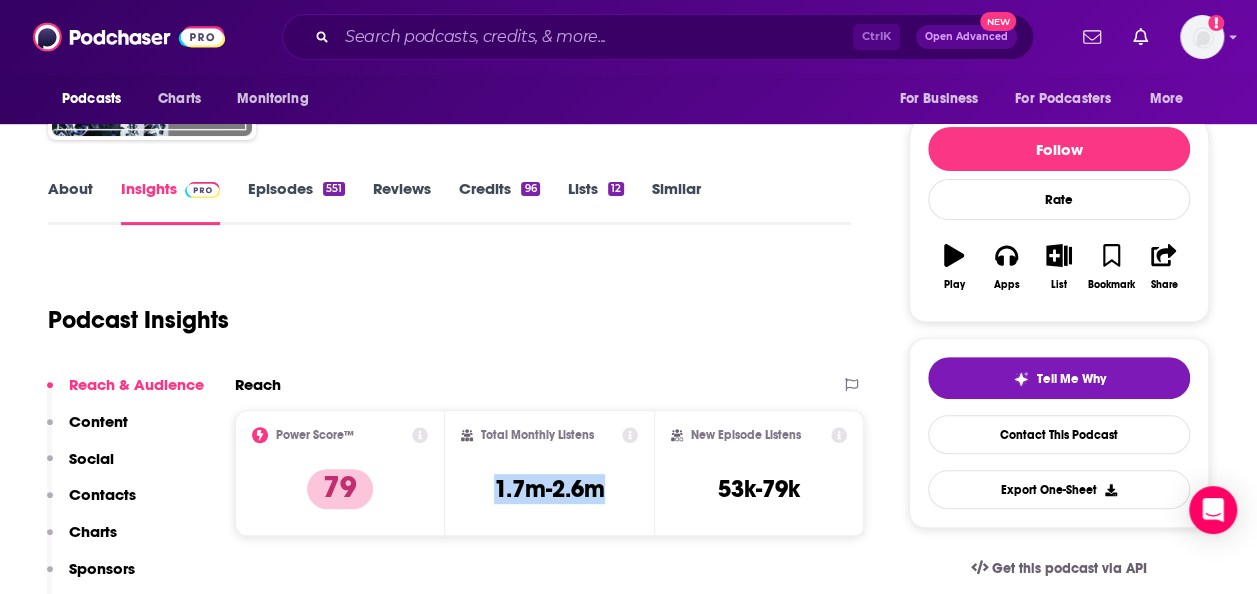 drag, startPoint x: 624, startPoint y: 502, endPoint x: 472, endPoint y: 500, distance: 152.01315 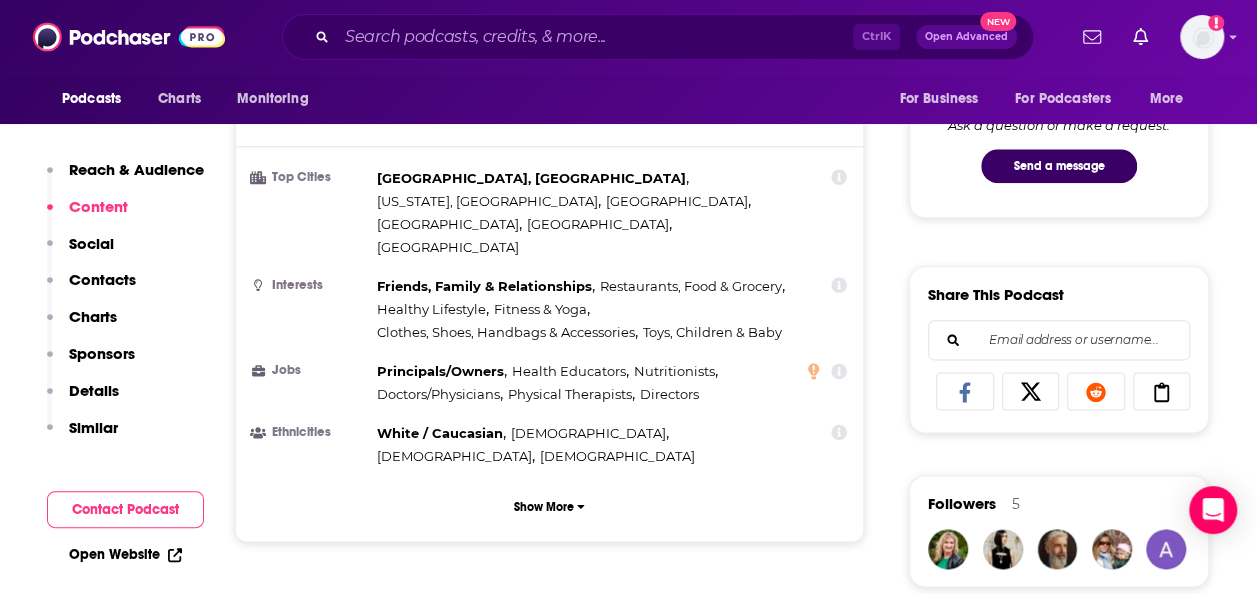 scroll, scrollTop: 1063, scrollLeft: 0, axis: vertical 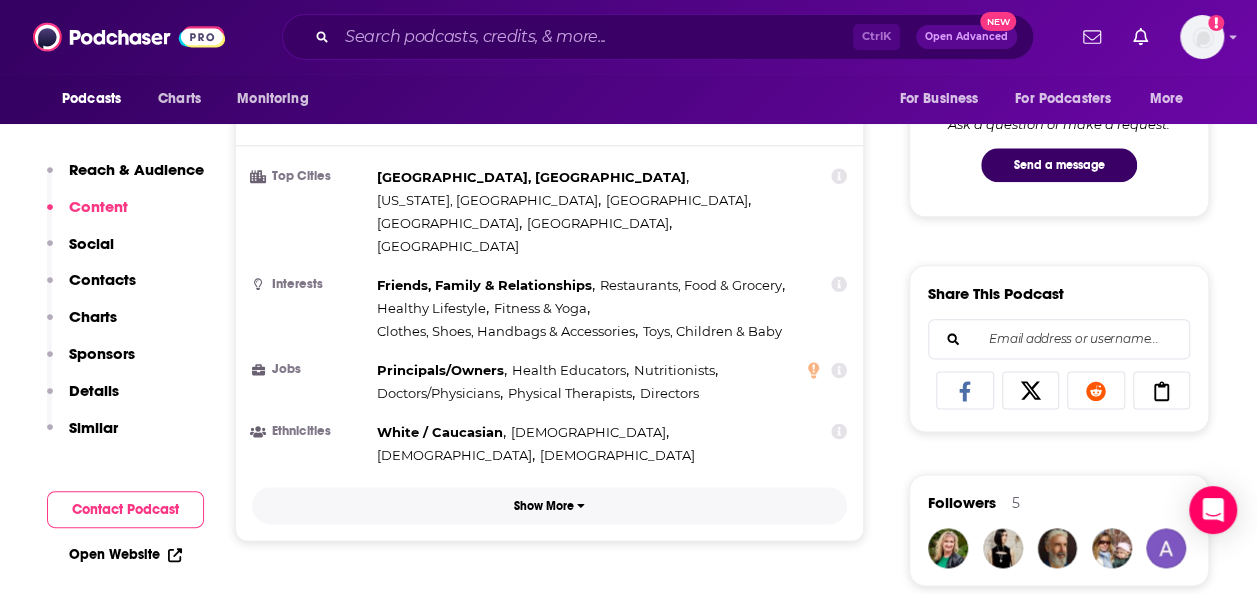 click on "Show More" at bounding box center [544, 506] 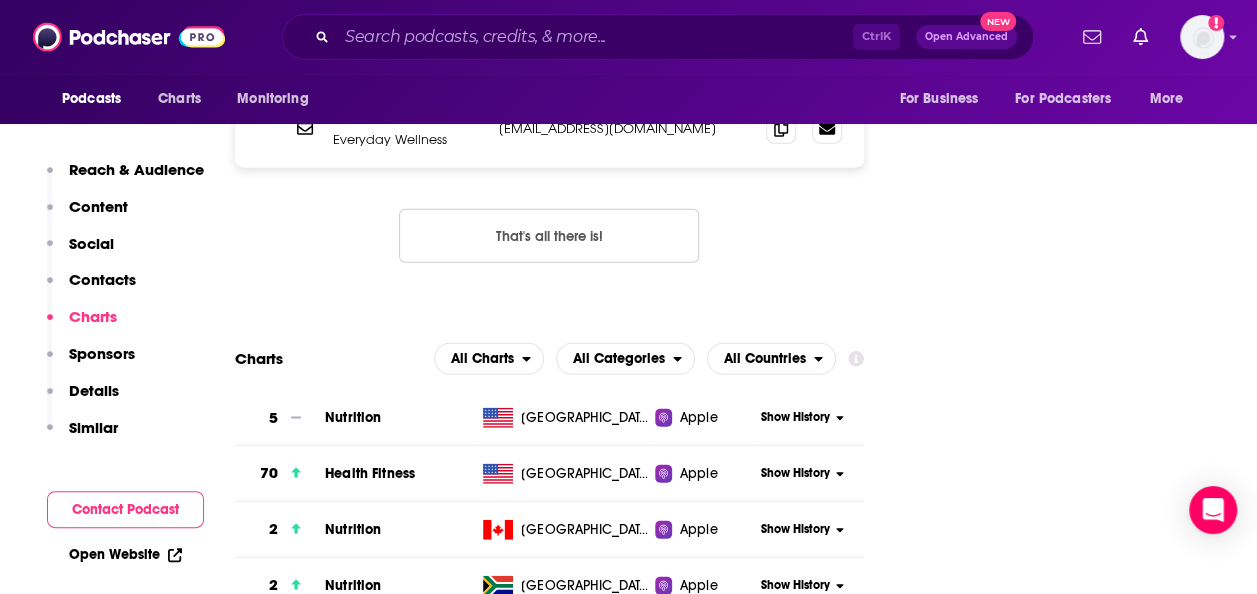scroll, scrollTop: 2678, scrollLeft: 0, axis: vertical 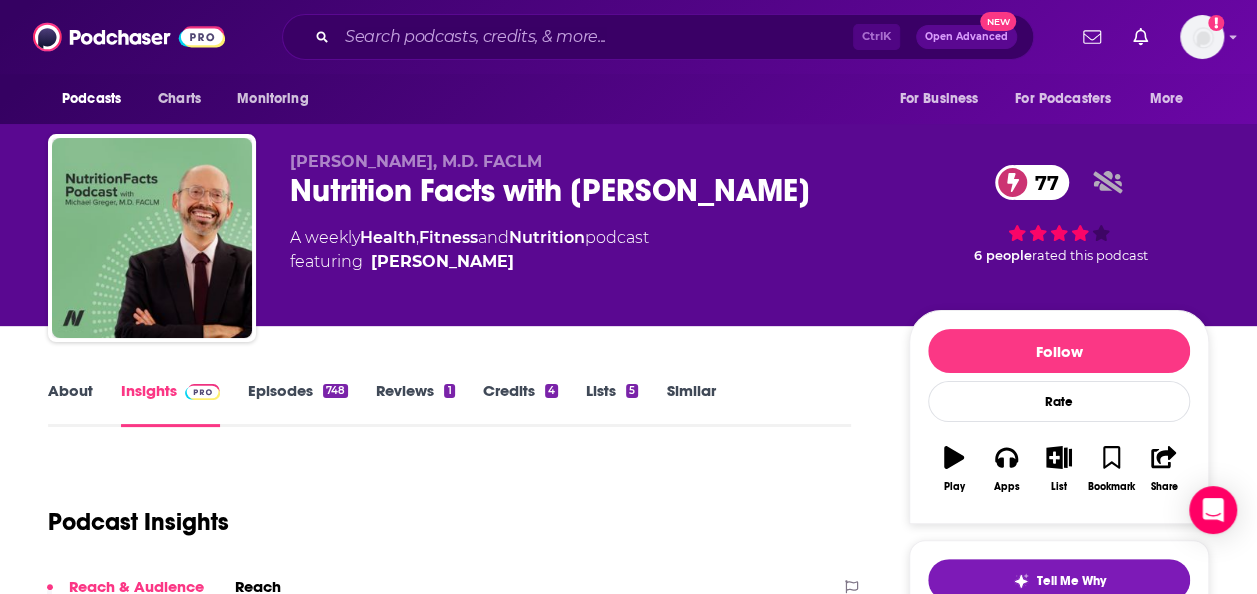 click on "About" at bounding box center [70, 404] 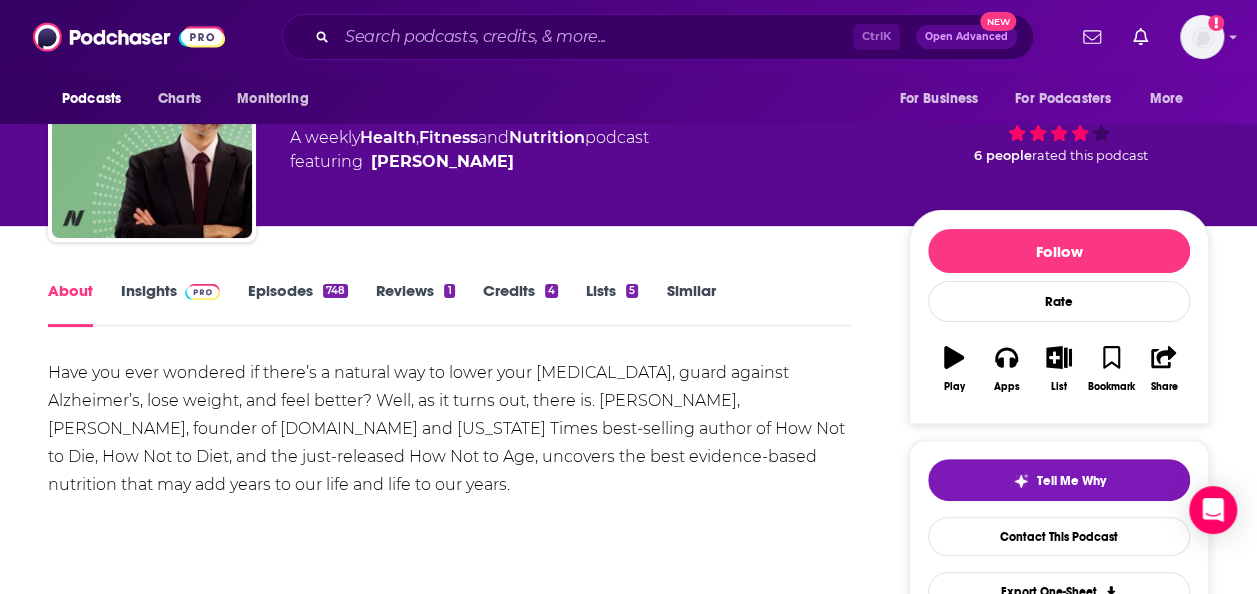 scroll, scrollTop: 109, scrollLeft: 0, axis: vertical 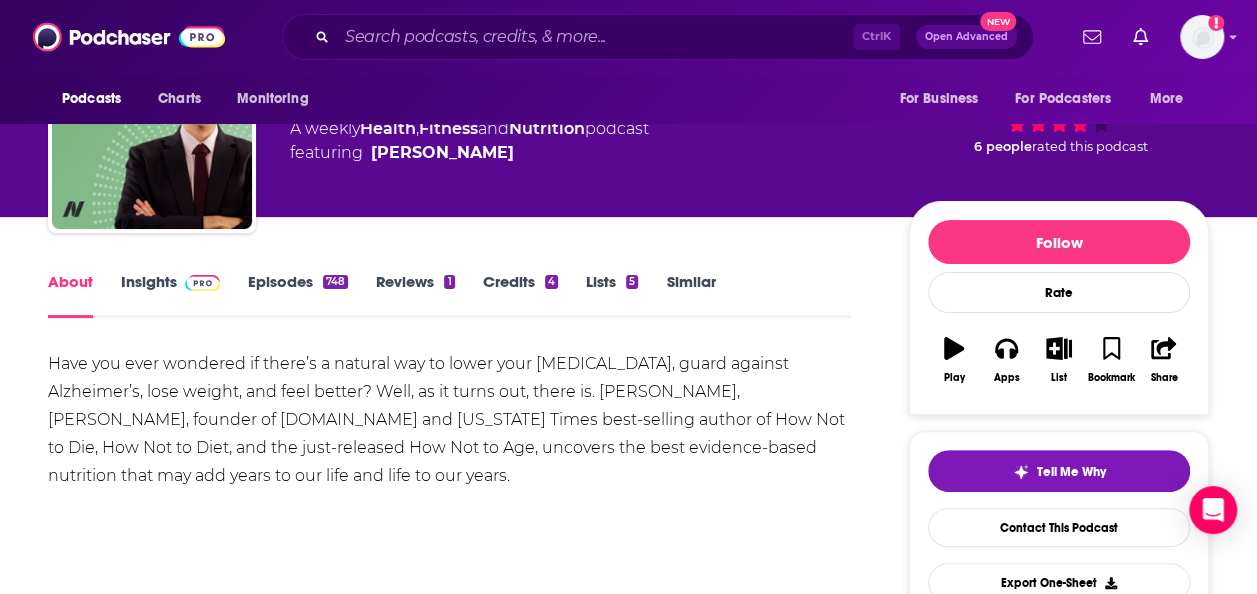 click on "About Insights Episodes 748 Reviews 1 Credits 4 Lists 5 Similar" at bounding box center [449, 293] 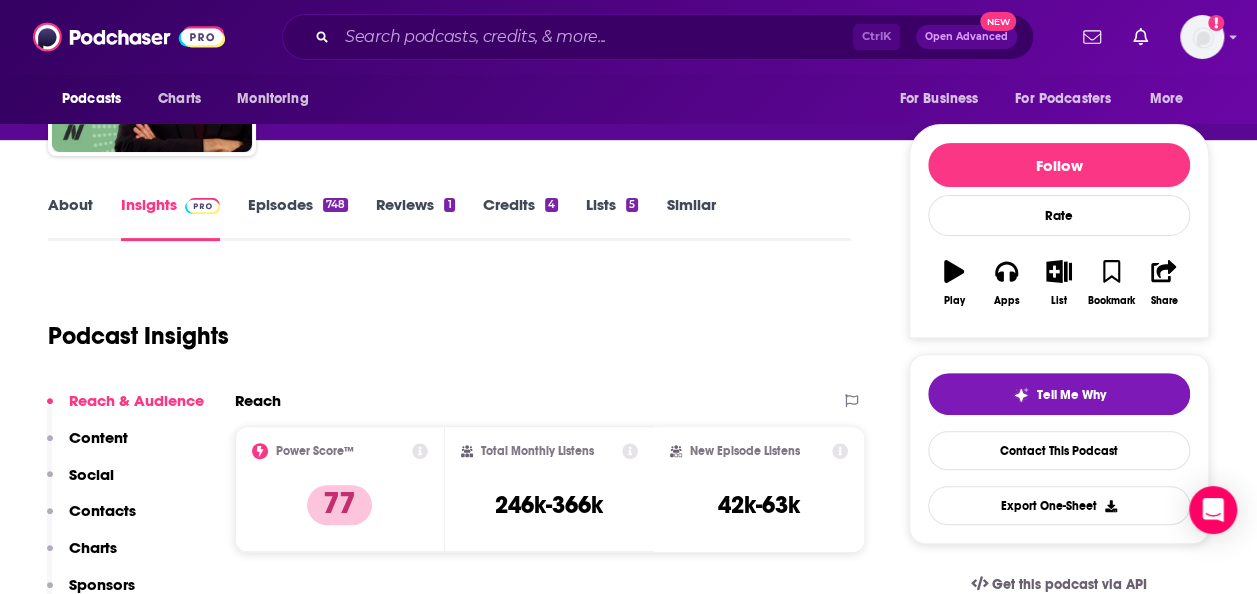 scroll, scrollTop: 188, scrollLeft: 0, axis: vertical 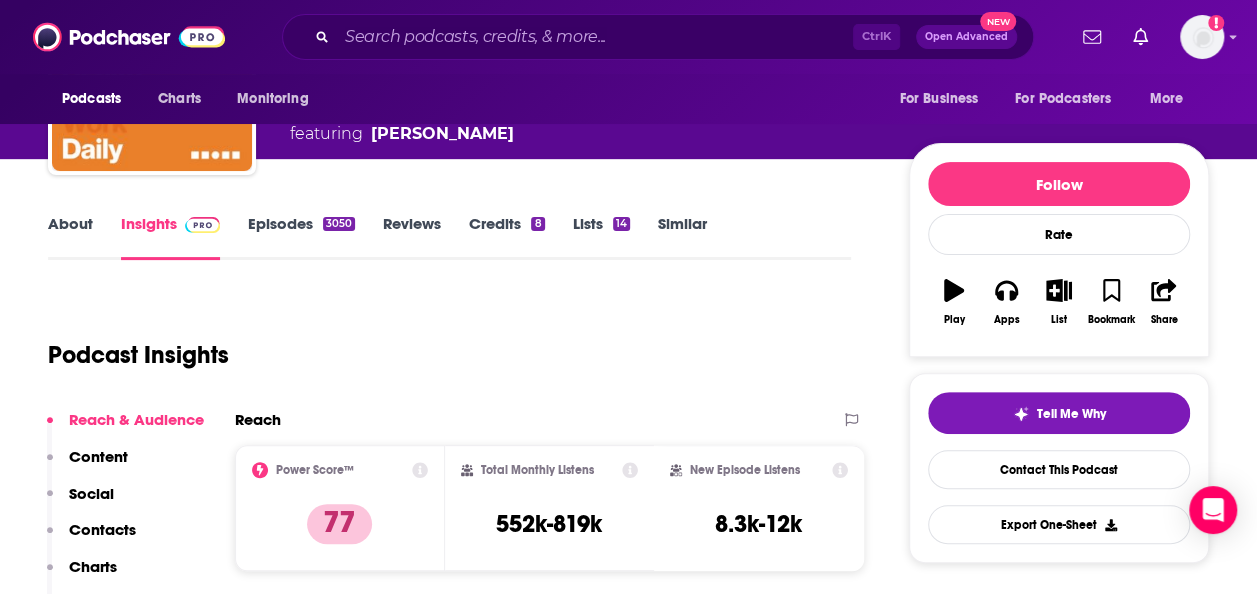 click on "About" at bounding box center (70, 237) 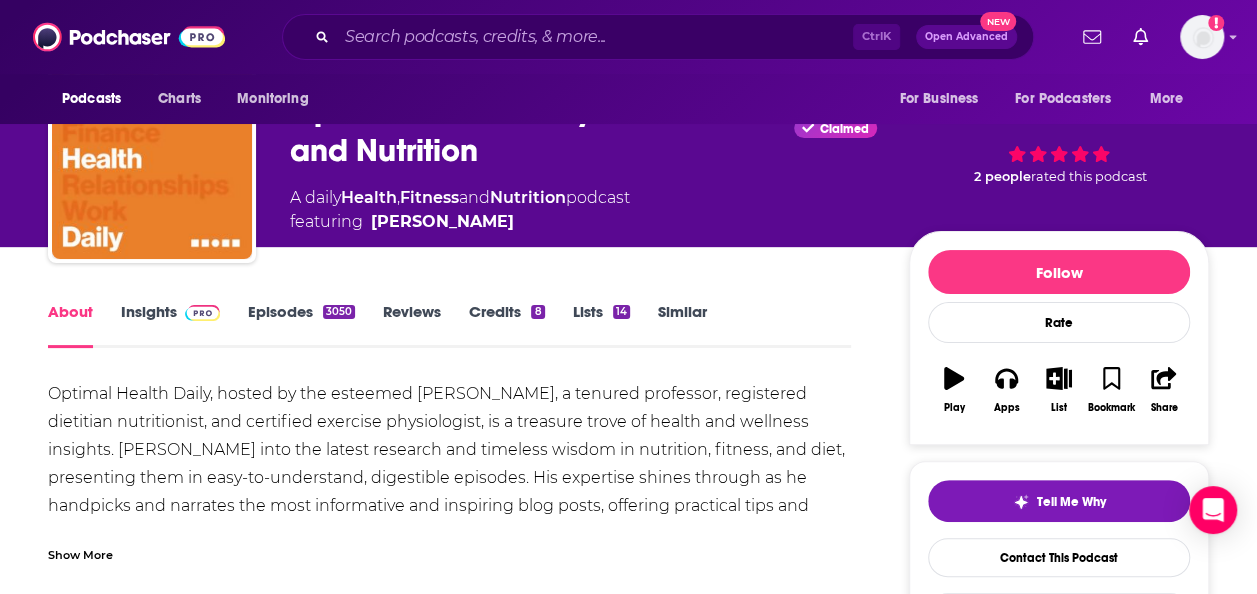 scroll, scrollTop: 80, scrollLeft: 0, axis: vertical 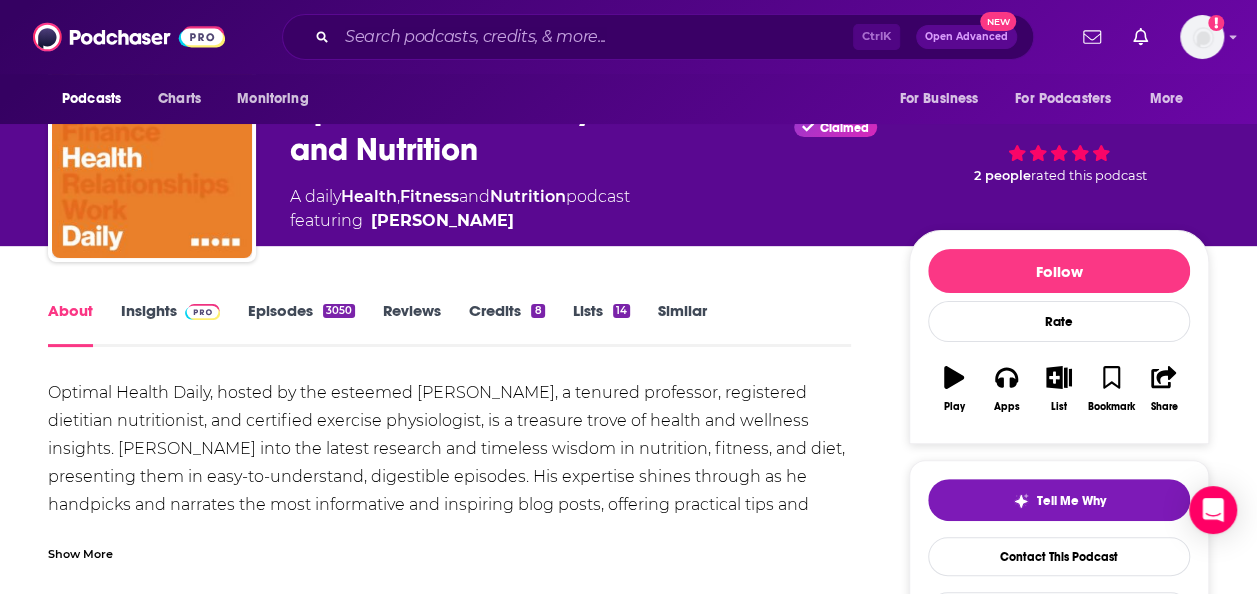 click on "Show More" at bounding box center [80, 552] 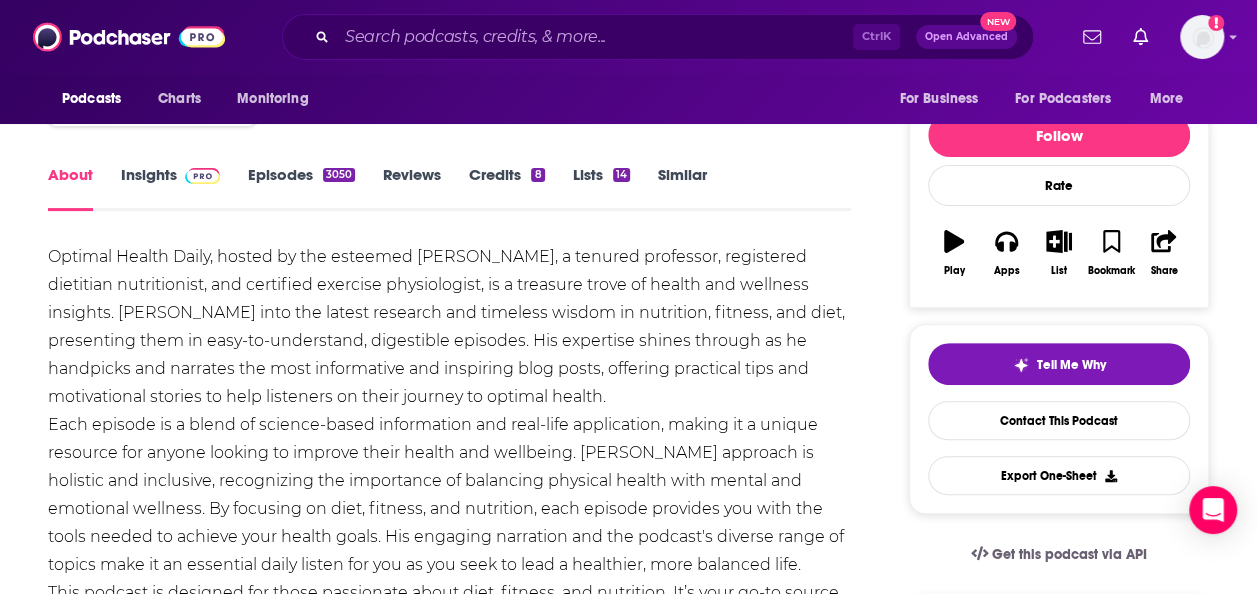 scroll, scrollTop: 0, scrollLeft: 0, axis: both 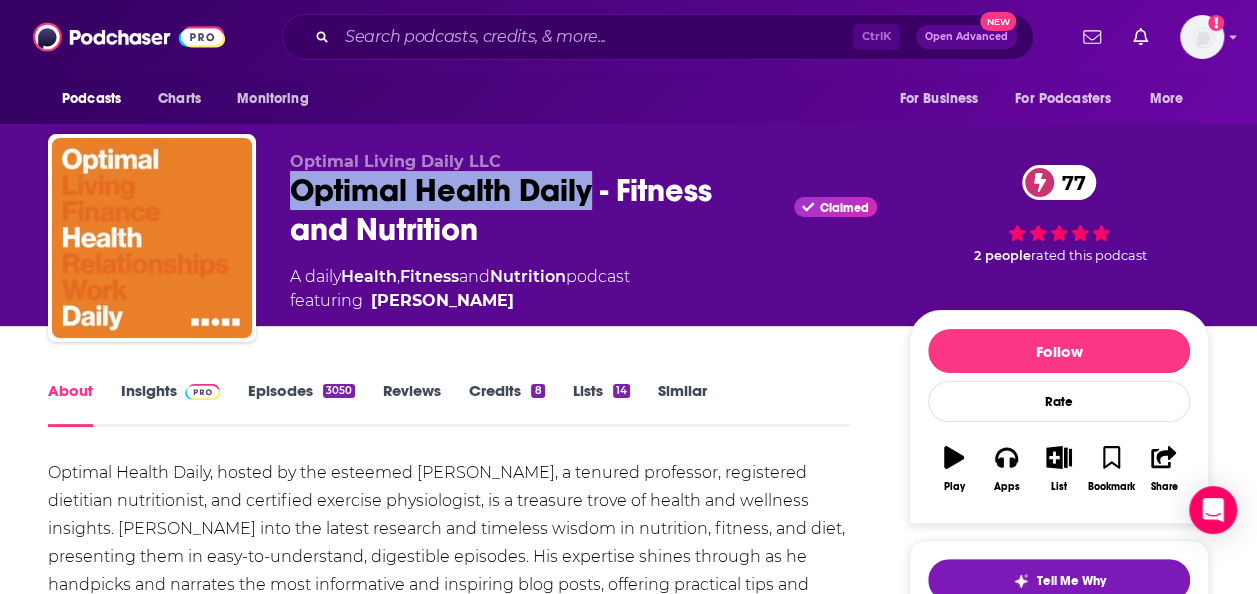 drag, startPoint x: 280, startPoint y: 194, endPoint x: 591, endPoint y: 200, distance: 311.05786 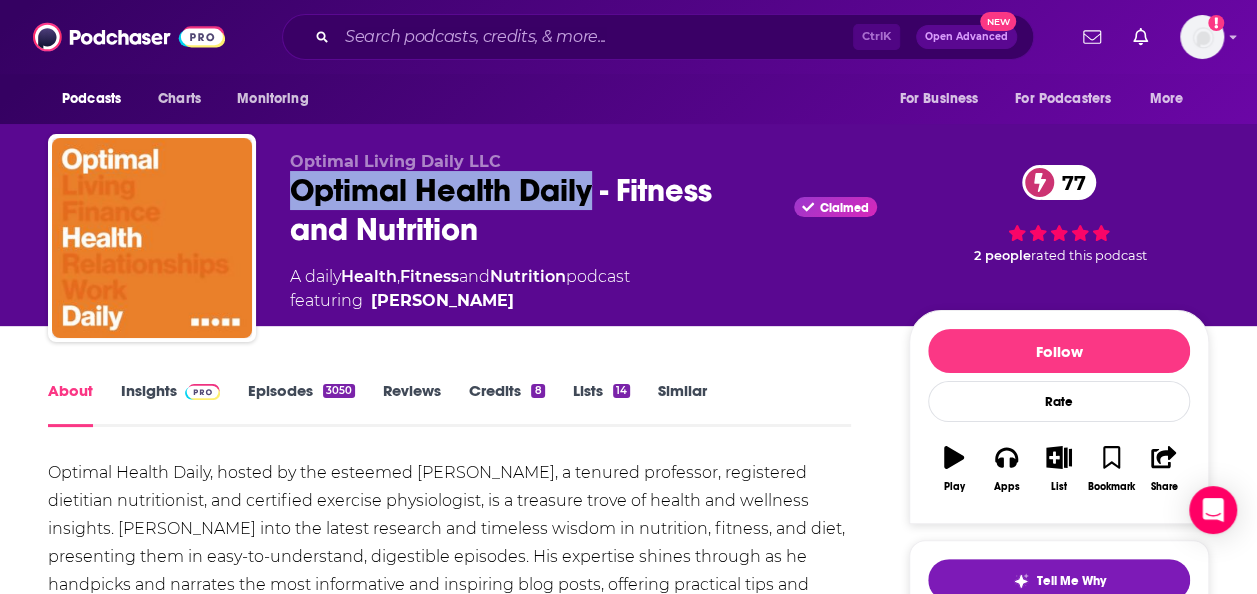 click on "Optimal Living Daily LLC   Optimal Health Daily - Fitness and Nutrition Claimed 77 A   daily  Health ,  Fitness  and  Nutrition  podcast  featuring  Dr. Neal Malik 77   2   people  rated this podcast" at bounding box center [628, 242] 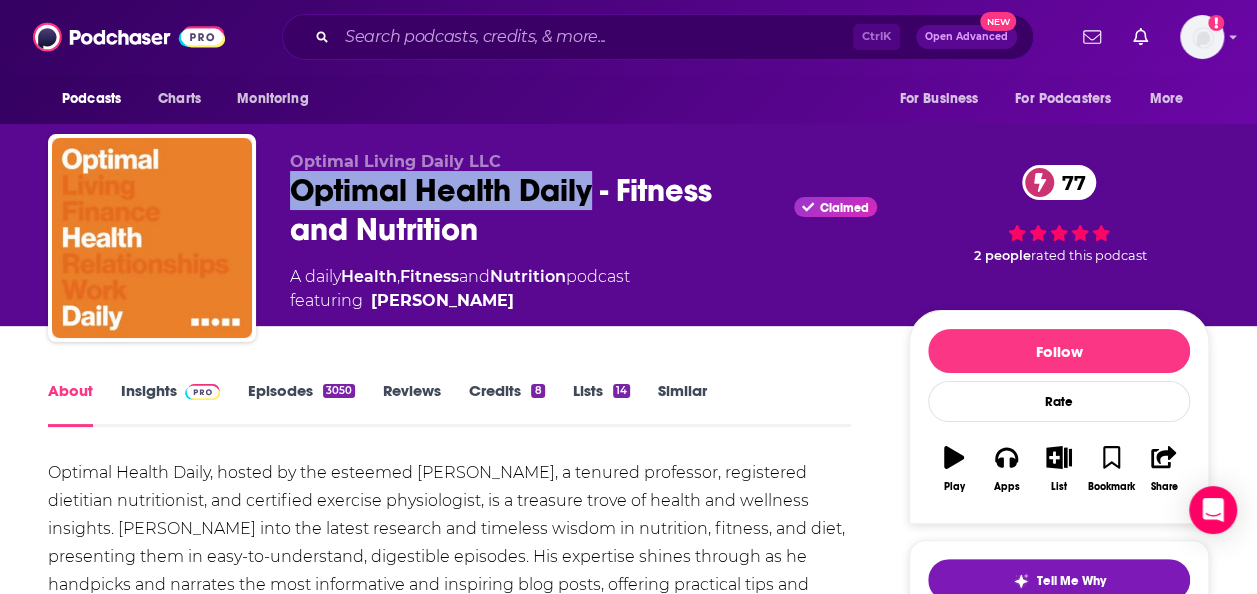 copy on "Optimal Health Daily" 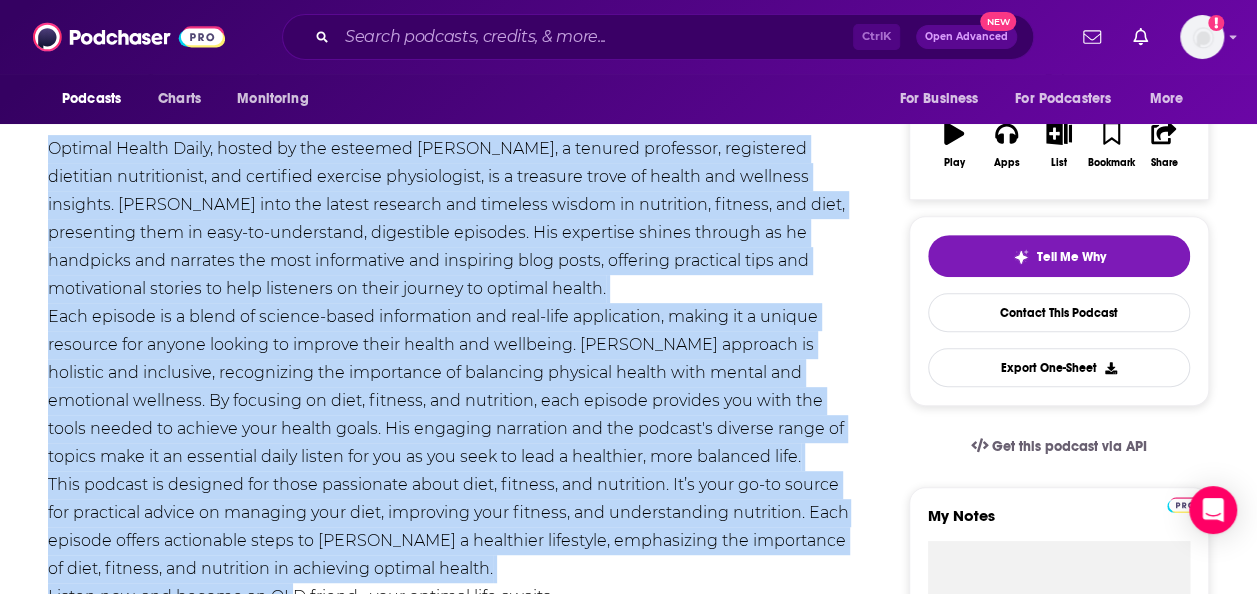 scroll, scrollTop: 344, scrollLeft: 0, axis: vertical 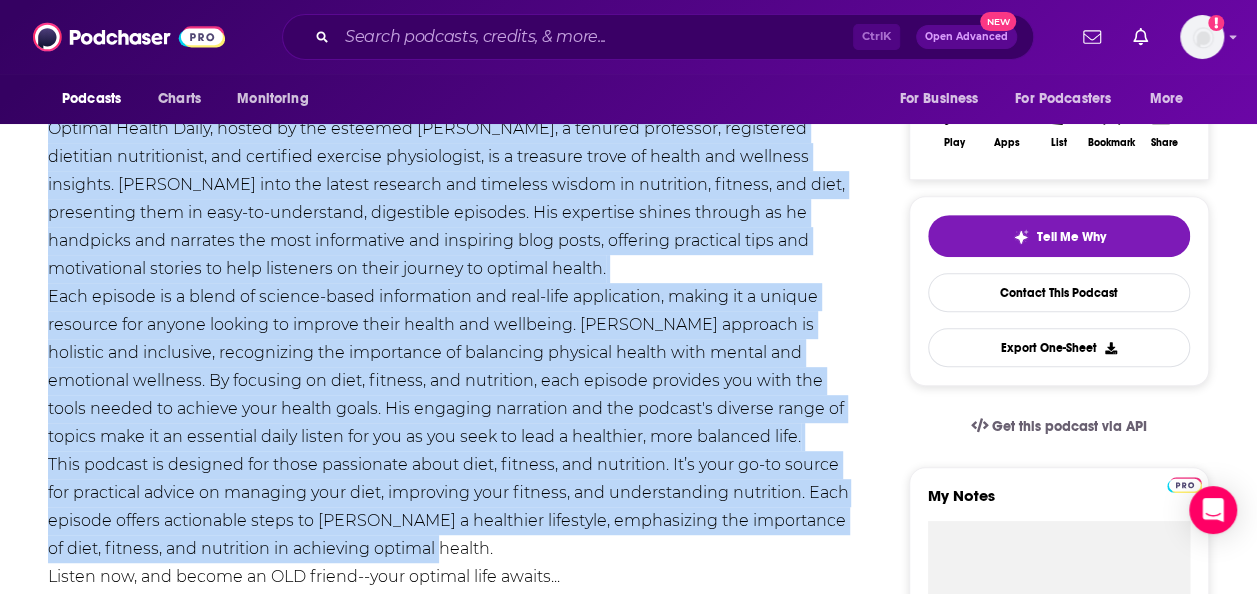 drag, startPoint x: 44, startPoint y: 359, endPoint x: 465, endPoint y: 540, distance: 458.25977 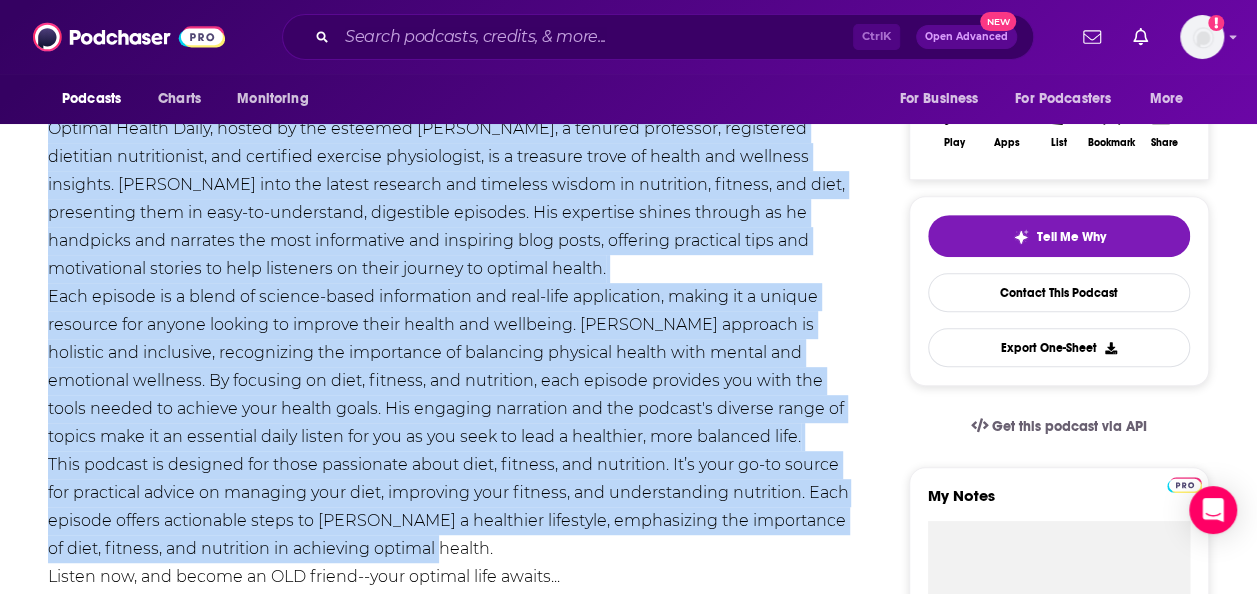 click on "About Insights Episodes 3050 Reviews Credits 8 Lists 14 Similar Optimal Health Daily, hosted by the esteemed Dr. Neal Malik, a tenured professor, registered dietitian nutritionist, and certified exercise physiologist, is a treasure trove of health and wellness insights. Dr. Neal delves into the latest research and timeless wisdom in nutrition, fitness, and diet, presenting them in easy-to-understand, digestible episodes. His expertise shines through as he handpicks and narrates the most informative and inspiring blog posts, offering practical tips and motivational stories to help listeners on their journey to optimal health. This podcast is designed for those passionate about diet, fitness, and nutrition. It’s your go-to source for practical advice on managing your diet, improving your fitness, and understanding nutrition. Each episode offers actionable steps to foster a healthier lifestyle, emphasizing the importance of diet, fitness, and nutrition in achieving optimal health. Show Less Creators & Guests 1" at bounding box center [462, 1447] 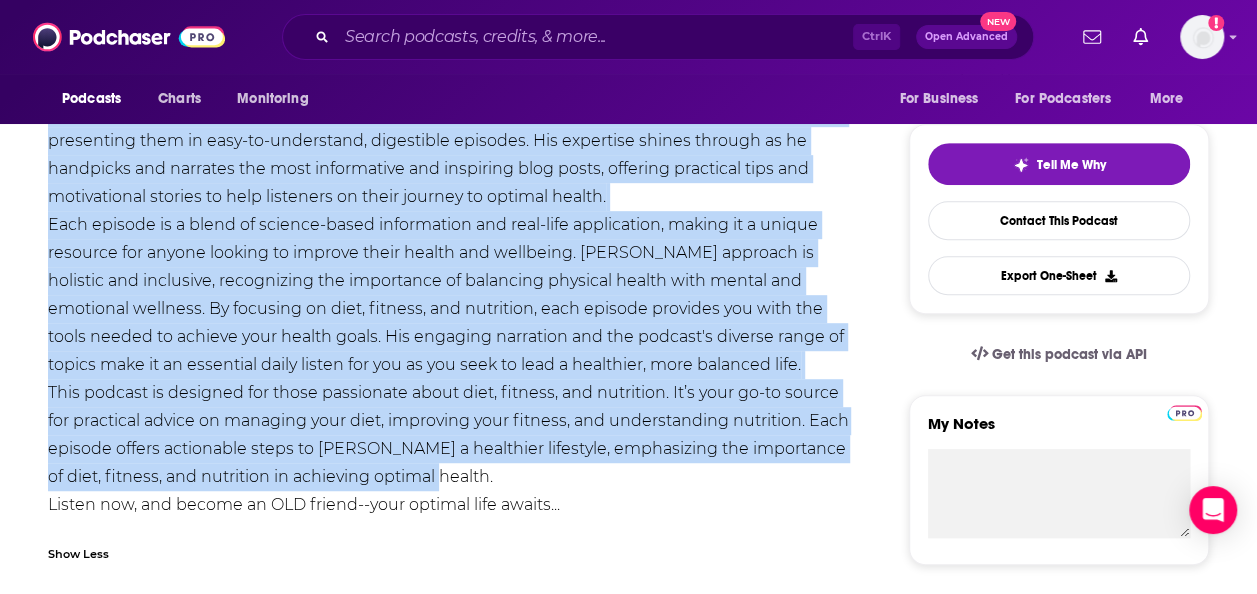 scroll, scrollTop: 418, scrollLeft: 0, axis: vertical 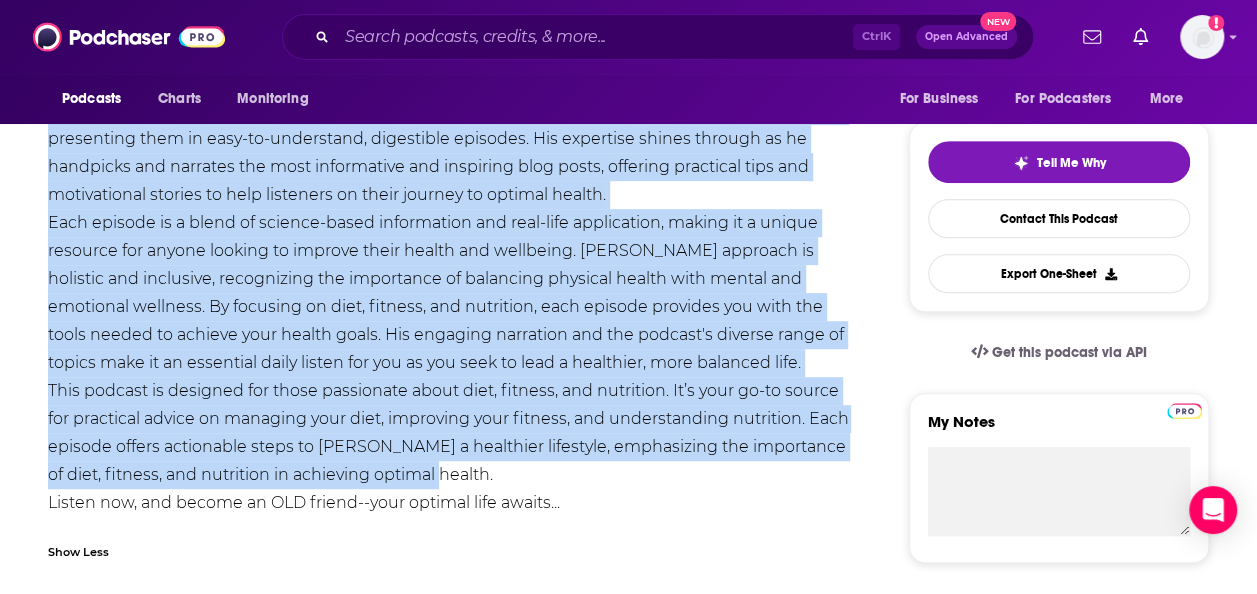 copy on "Optimal Health Daily, hosted by the esteemed Dr. Neal Malik, a tenured professor, registered dietitian nutritionist, and certified exercise physiologist, is a treasure trove of health and wellness insights. Dr. Neal delves into the latest research and timeless wisdom in nutrition, fitness, and diet, presenting them in easy-to-understand, digestible episodes. His expertise shines through as he handpicks and narrates the most informative and inspiring blog posts, offering practical tips and motivational stories to help listeners on their journey to optimal health. Each episode is a blend of science-based information and real-life application, making it a unique resource for anyone looking to improve their health and wellbeing. Dr. Malik's approach is holistic and inclusive, recognizing the importance of balancing physical health with mental and emotional wellness. By focusing on diet, fitness, and nutrition, each episode provides you with the tools needed to achieve your health goals. His engaging narration ..." 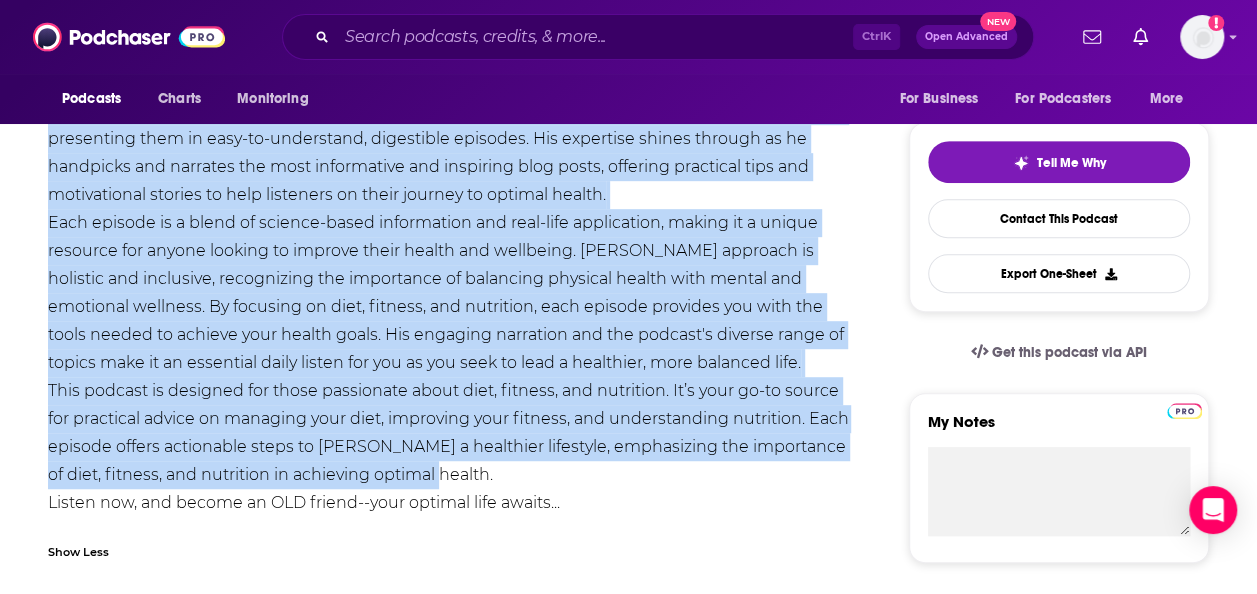 scroll, scrollTop: 0, scrollLeft: 0, axis: both 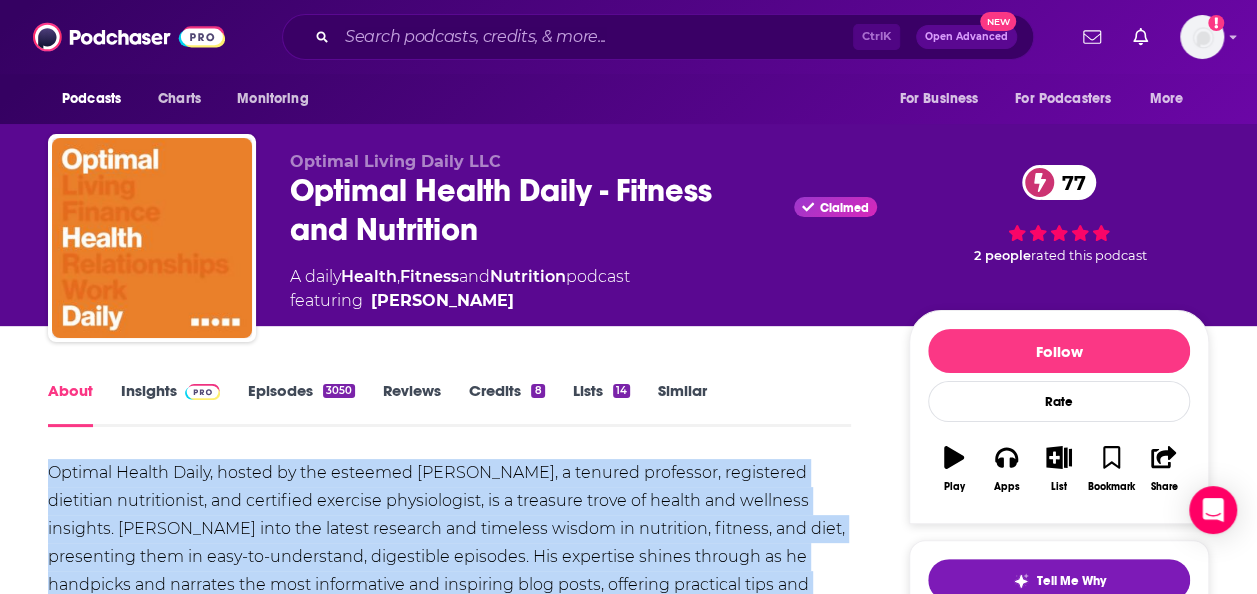 click on "Insights" at bounding box center (170, 404) 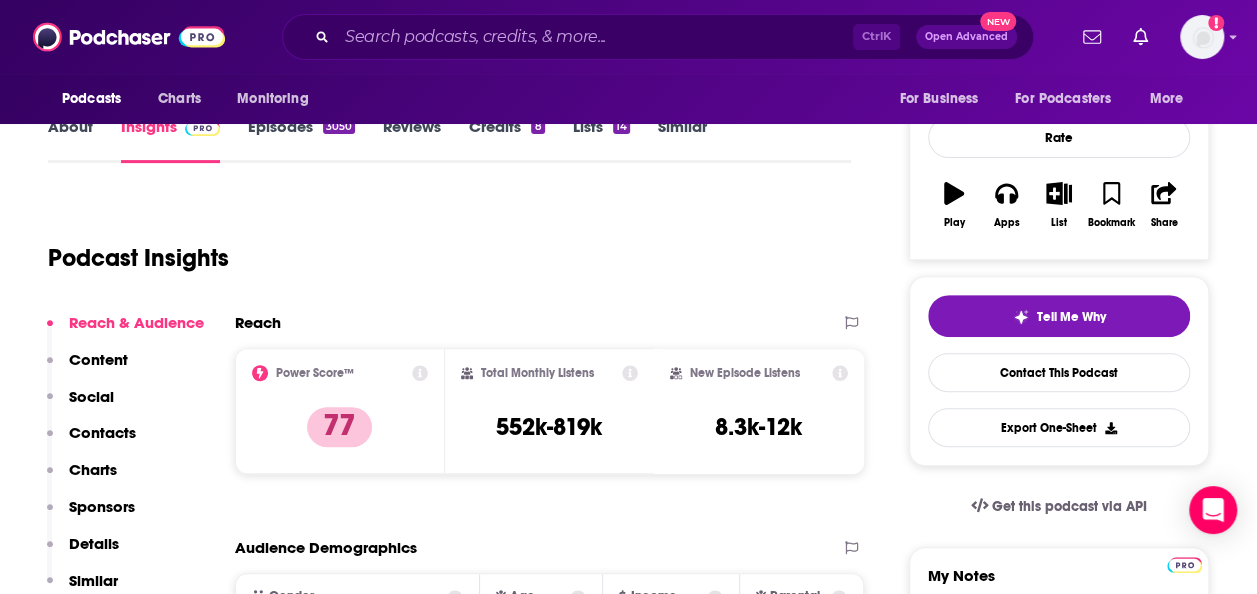 scroll, scrollTop: 267, scrollLeft: 0, axis: vertical 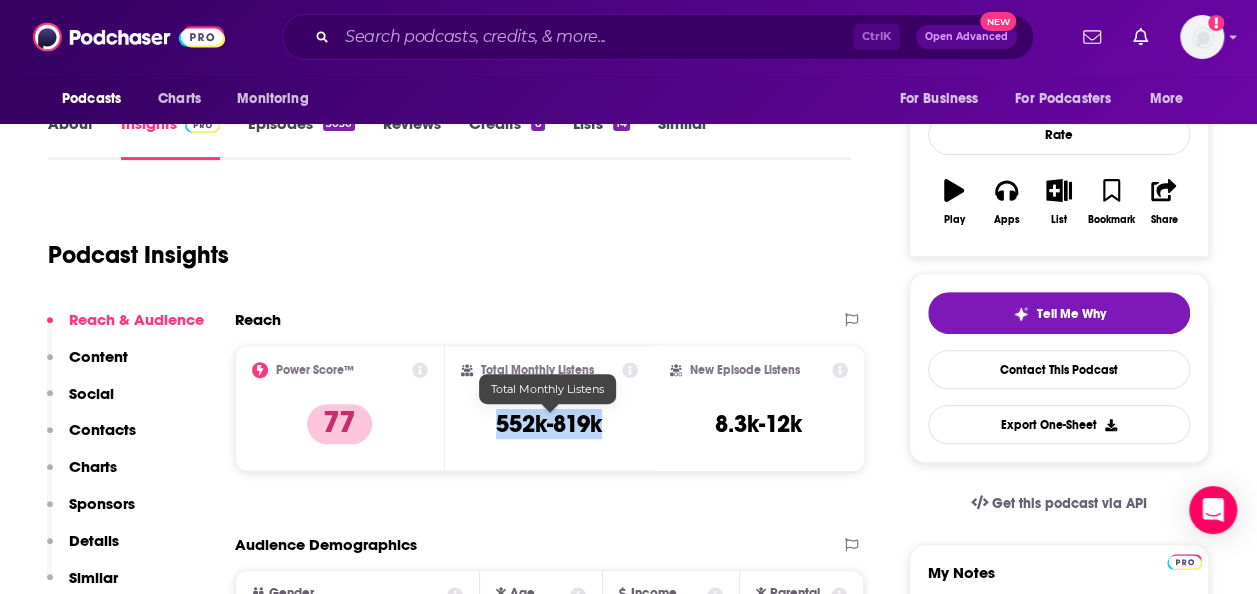 drag, startPoint x: 484, startPoint y: 438, endPoint x: 634, endPoint y: 436, distance: 150.01334 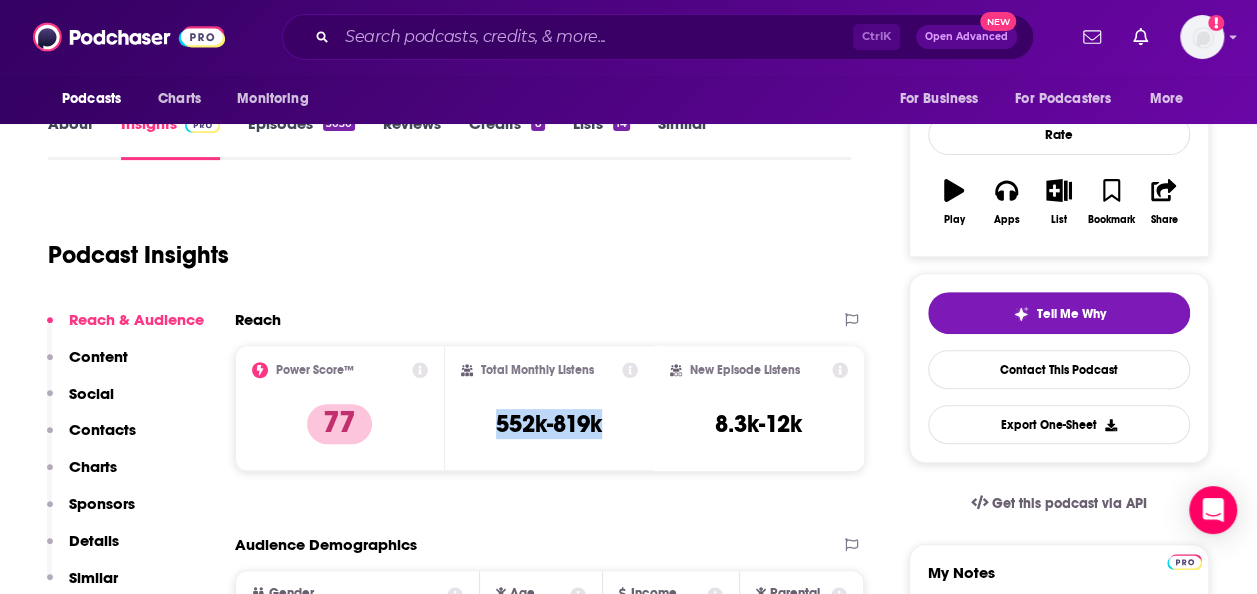 copy on "552k-819k" 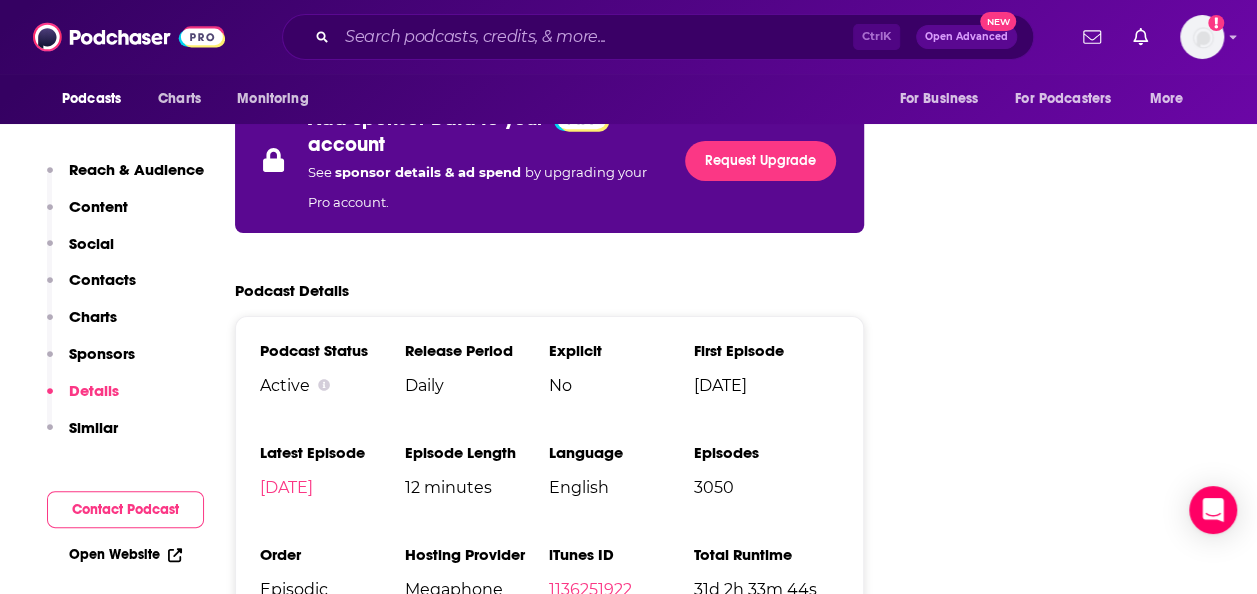 scroll, scrollTop: 3494, scrollLeft: 0, axis: vertical 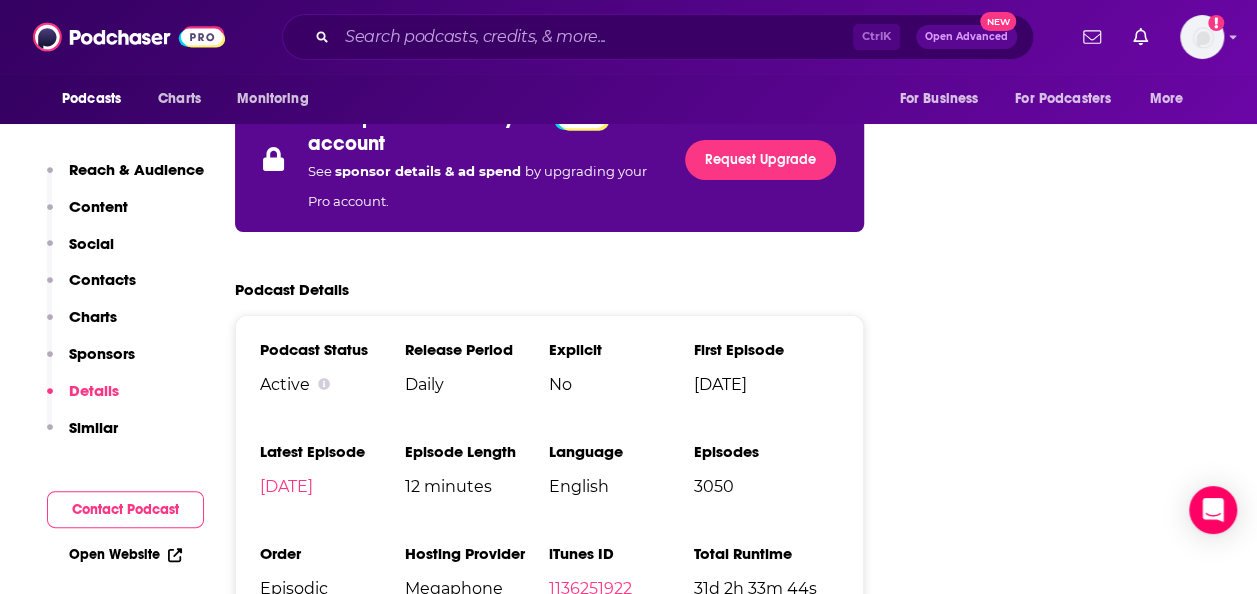 click on "oldpodcast.com" at bounding box center [474, 690] 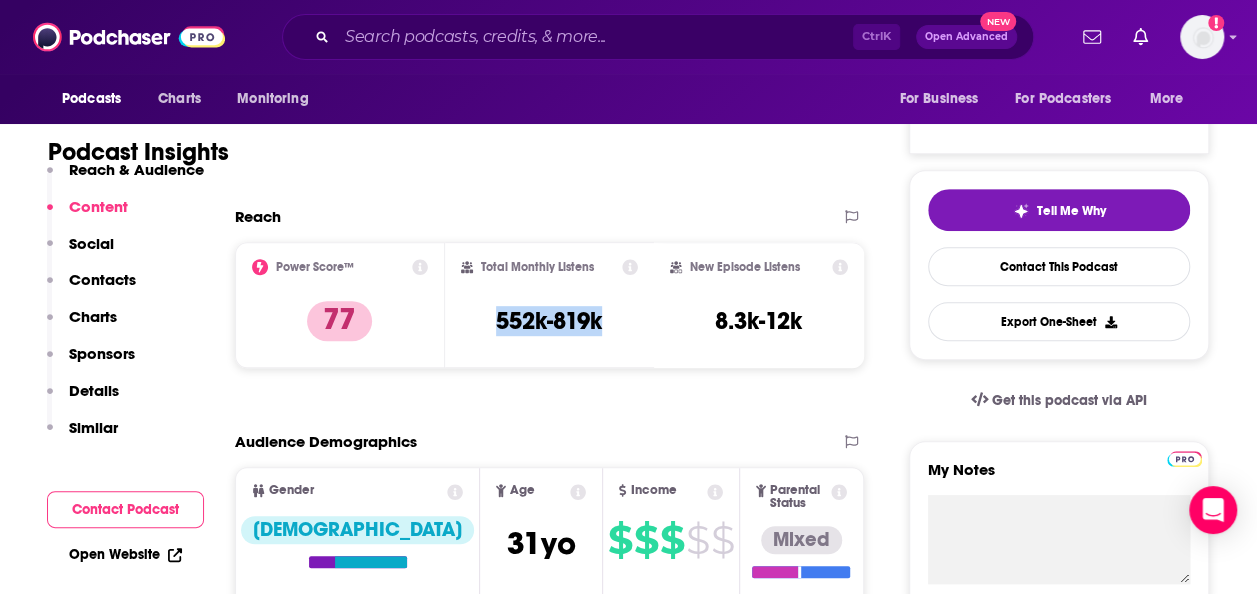 scroll, scrollTop: 0, scrollLeft: 0, axis: both 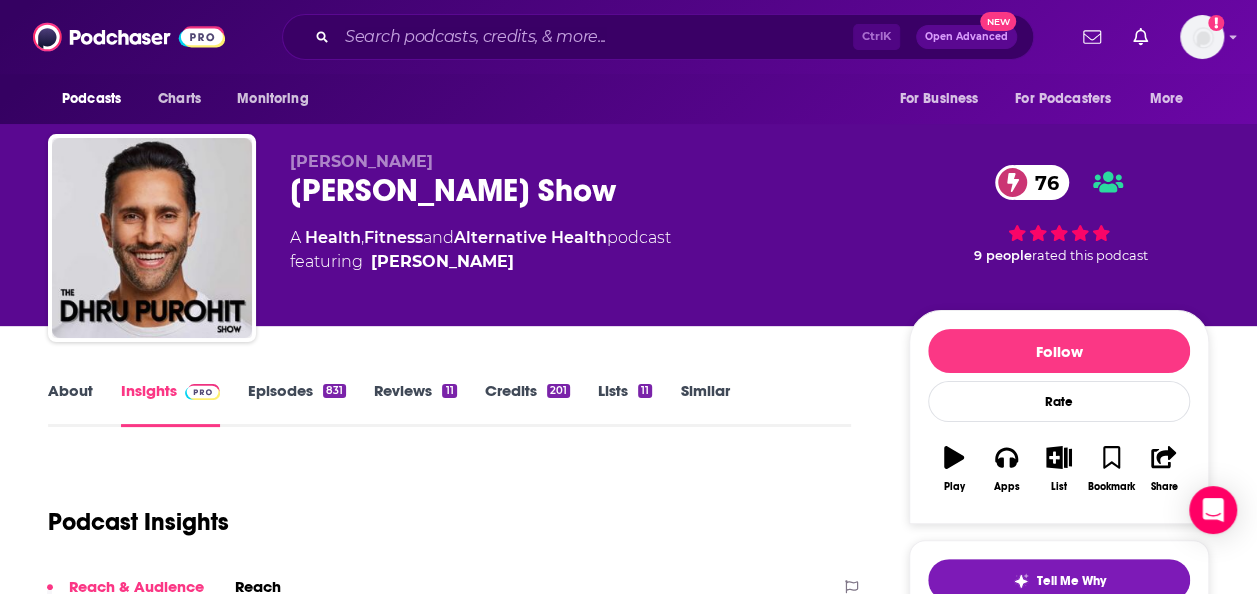 click on "About" at bounding box center [70, 404] 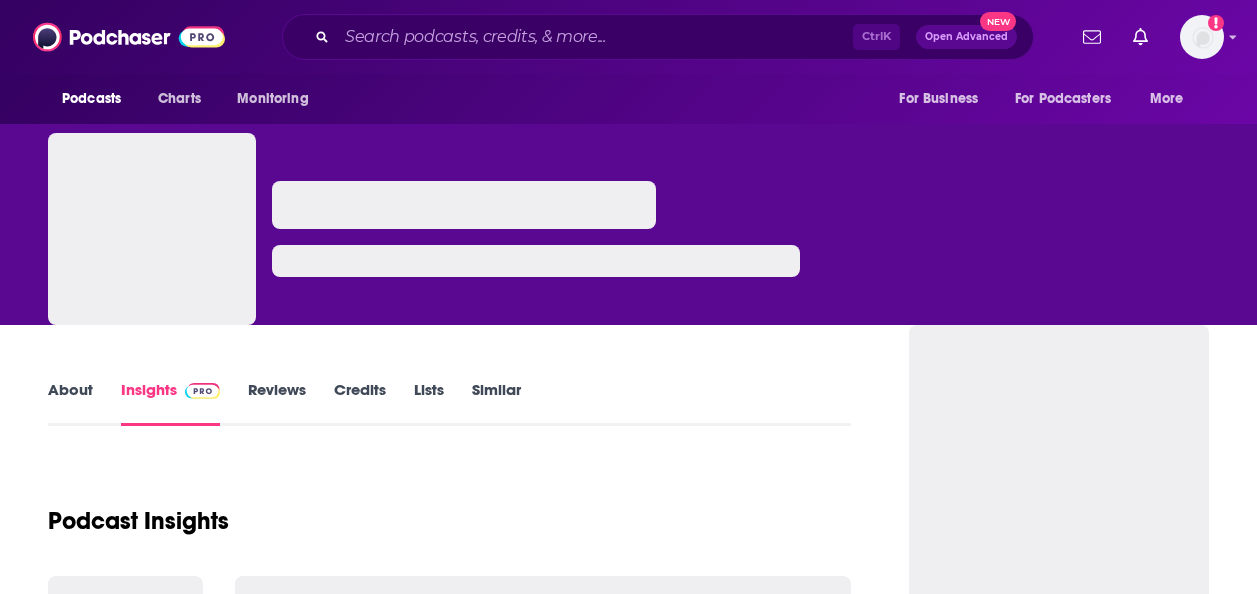 scroll, scrollTop: 0, scrollLeft: 0, axis: both 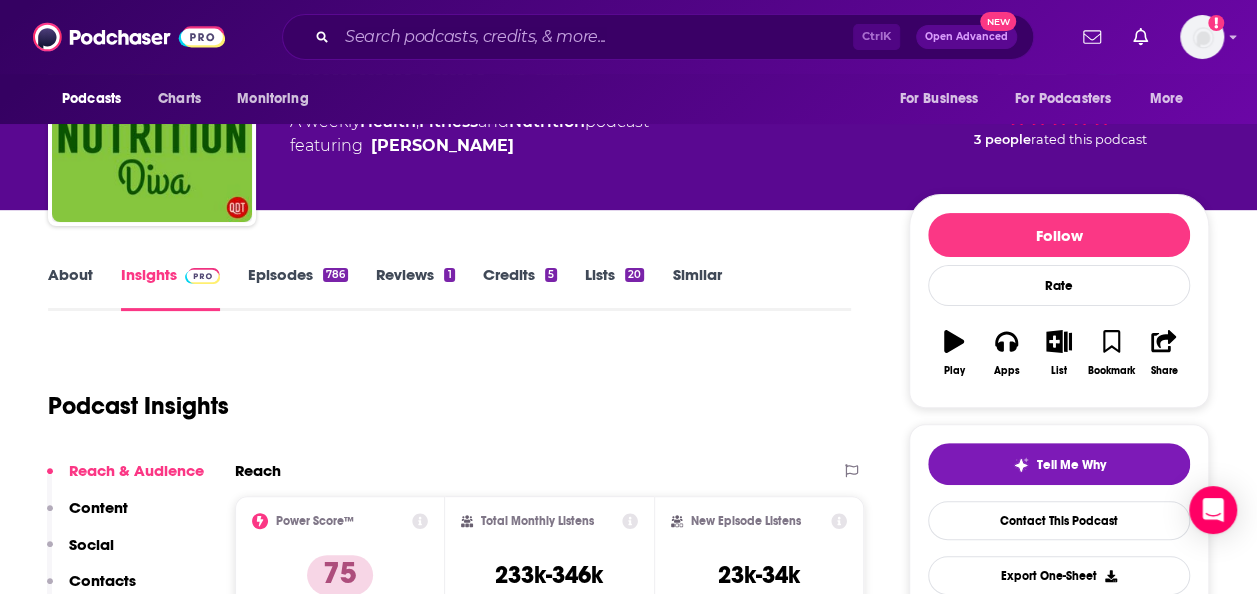 click on "About" at bounding box center [70, 288] 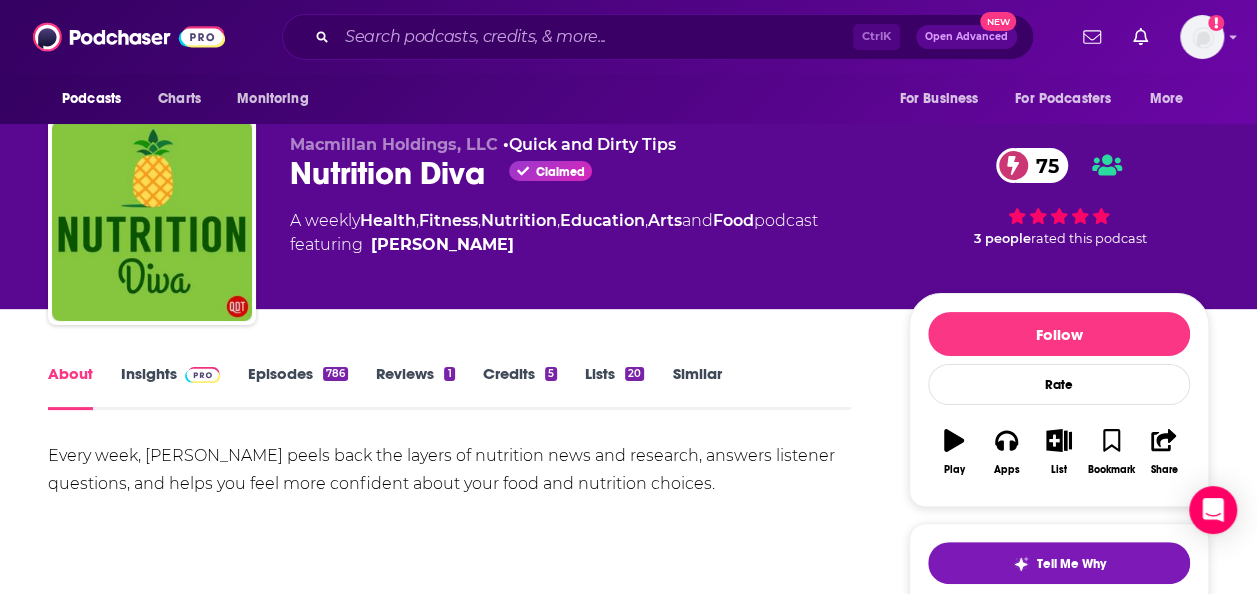 scroll, scrollTop: 18, scrollLeft: 0, axis: vertical 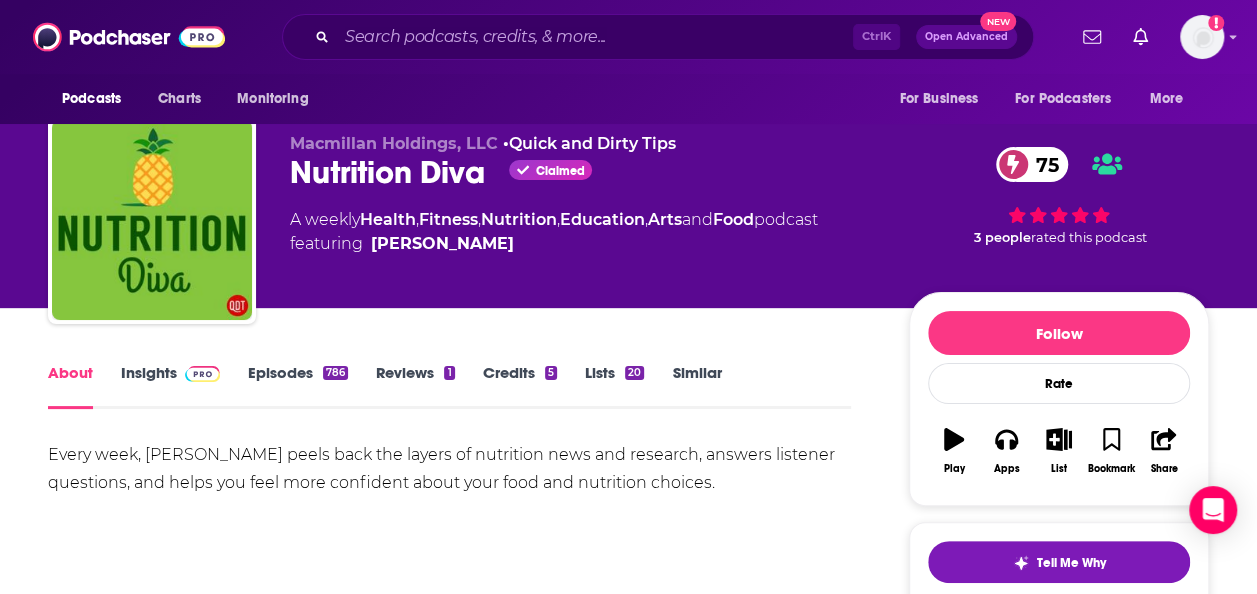 click 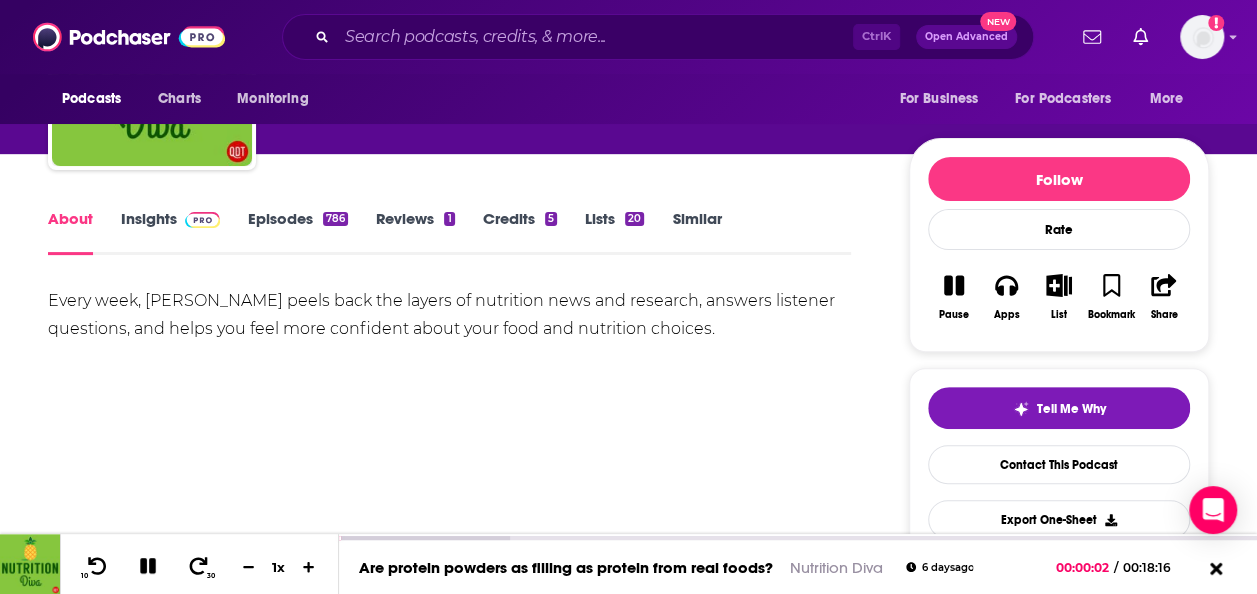 scroll, scrollTop: 135, scrollLeft: 0, axis: vertical 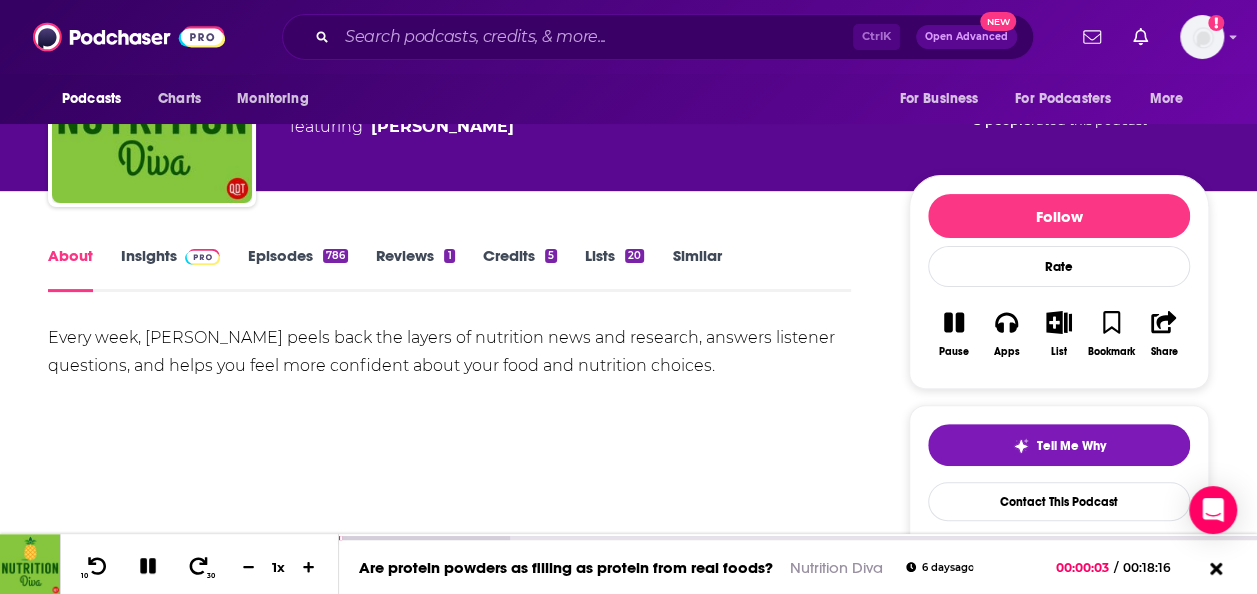 click on "Insights" at bounding box center [170, 269] 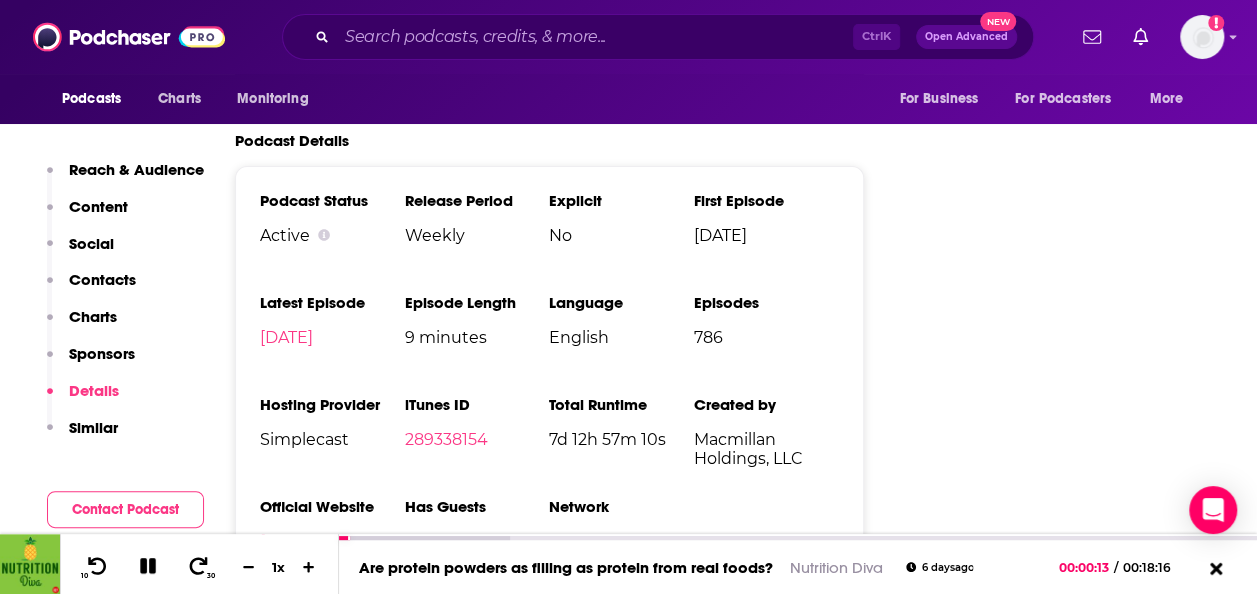 scroll, scrollTop: 3757, scrollLeft: 0, axis: vertical 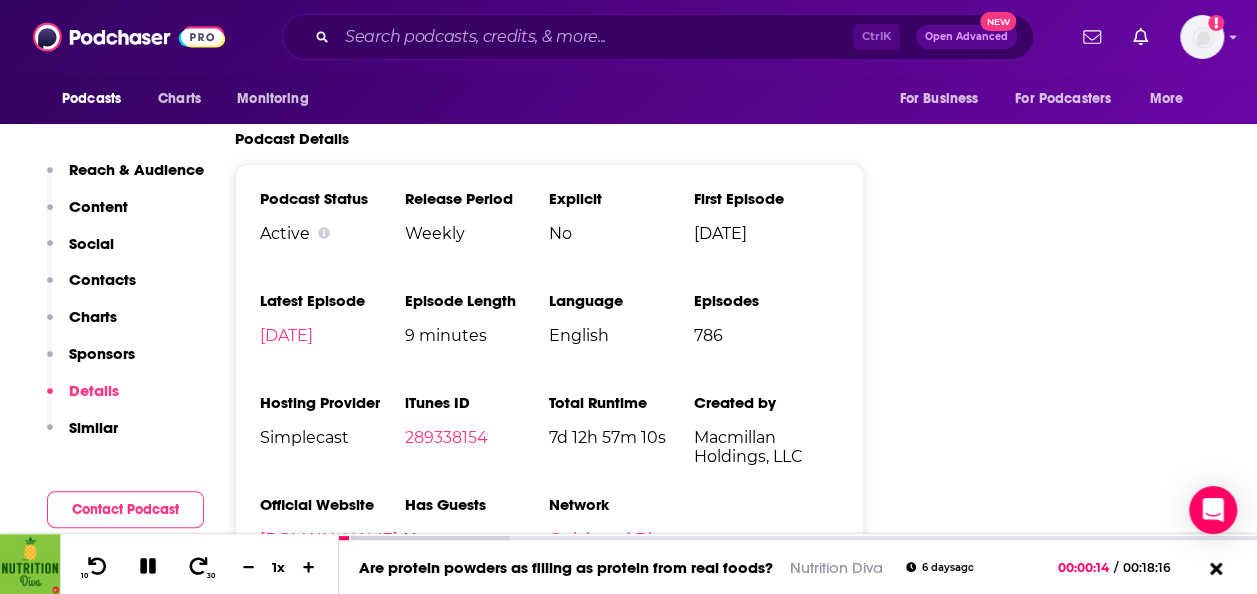 click on "[DOMAIN_NAME]" at bounding box center (329, 539) 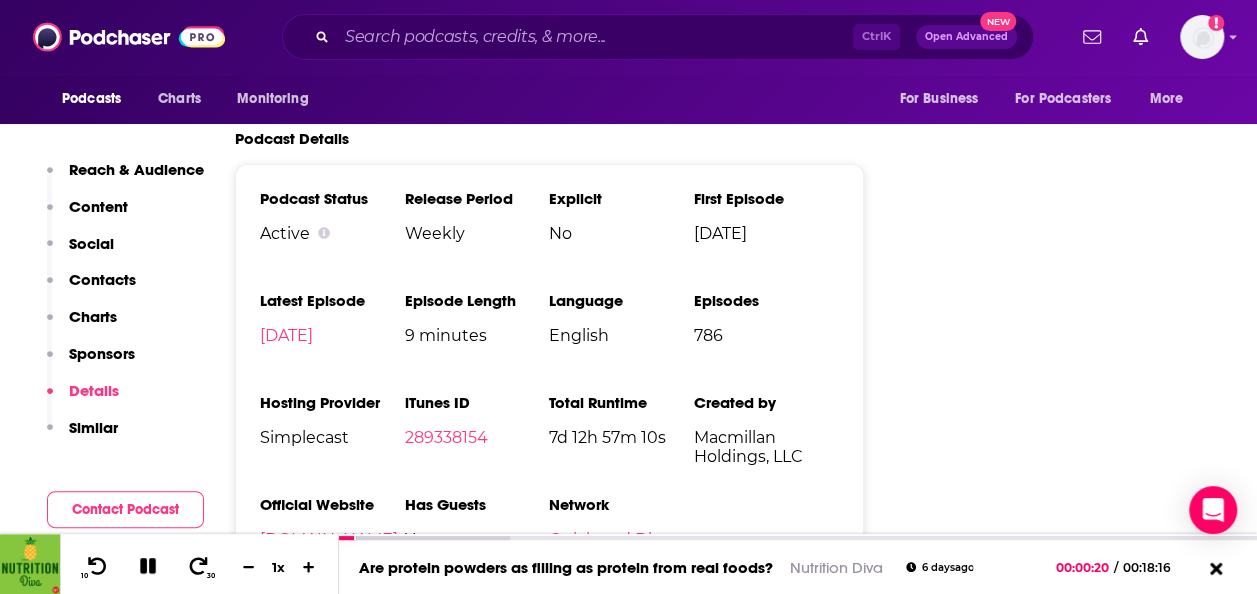 click on "[DOMAIN_NAME]" at bounding box center (329, 539) 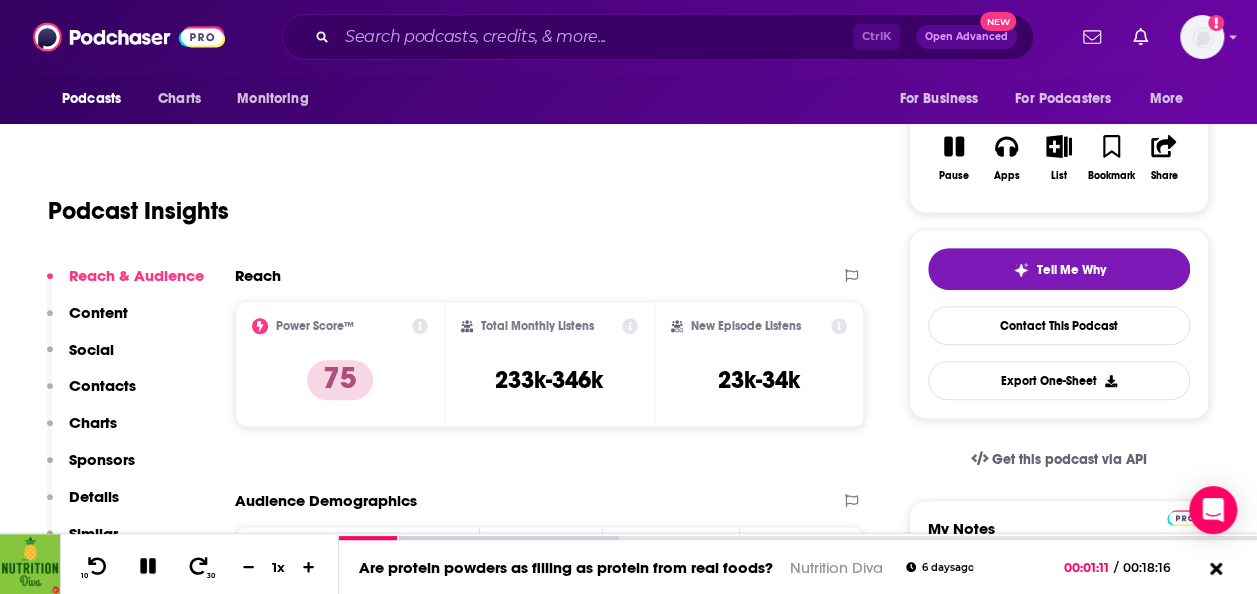 scroll, scrollTop: 0, scrollLeft: 0, axis: both 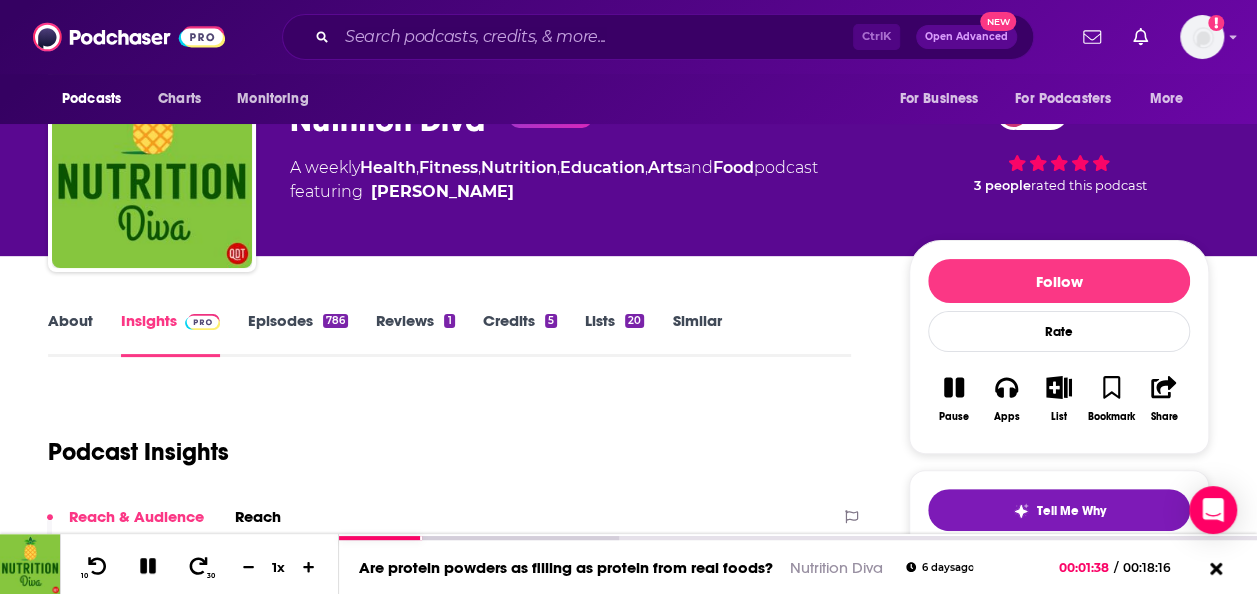 click on "About" at bounding box center (70, 334) 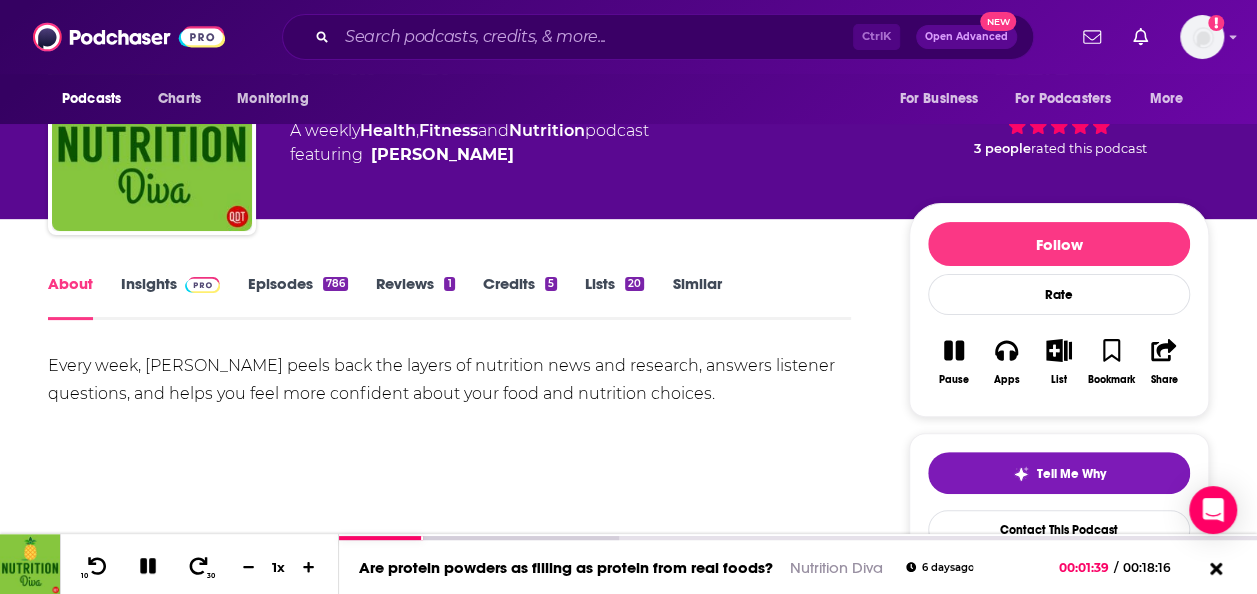 scroll, scrollTop: 108, scrollLeft: 0, axis: vertical 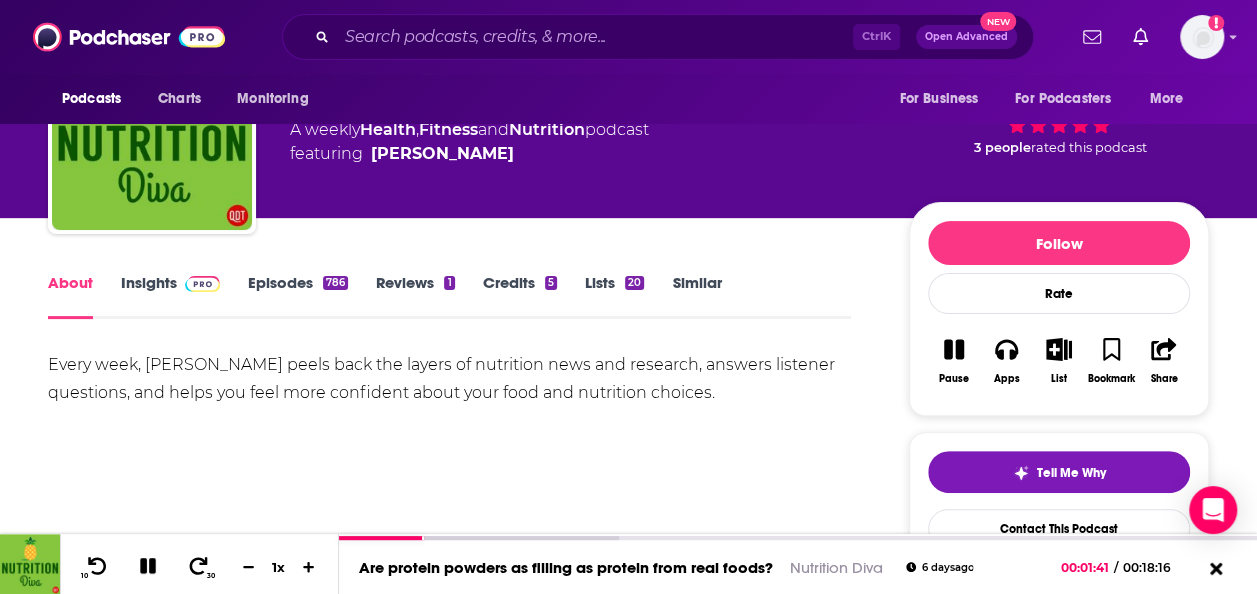 drag, startPoint x: 726, startPoint y: 397, endPoint x: -4, endPoint y: 370, distance: 730.49915 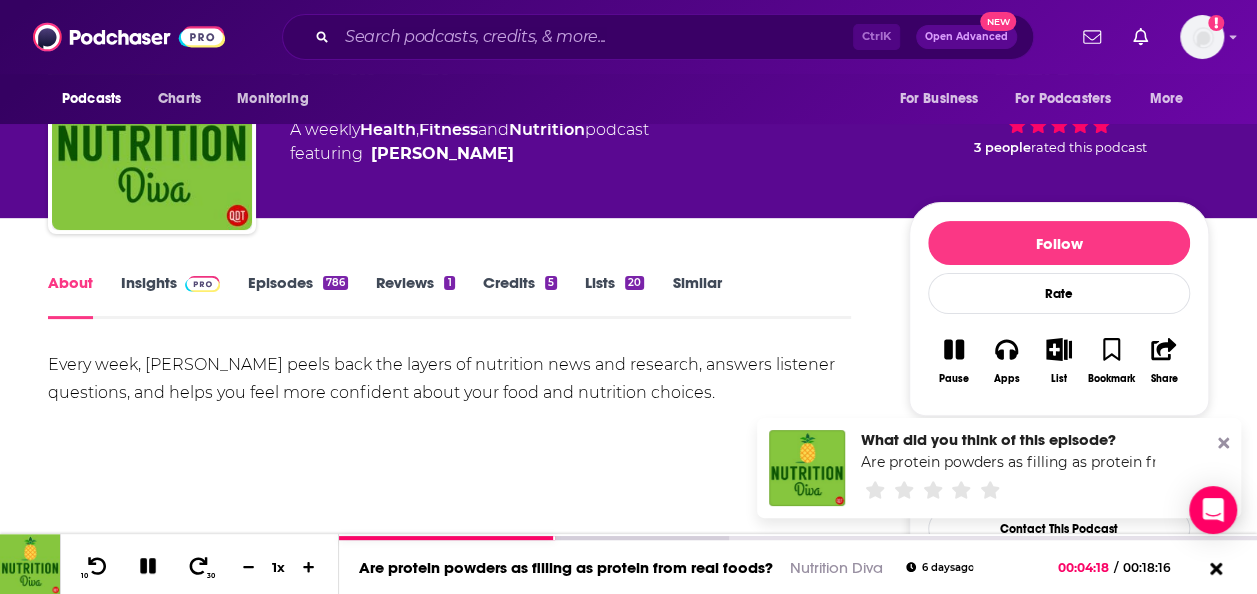 click on "Insights" at bounding box center (170, 296) 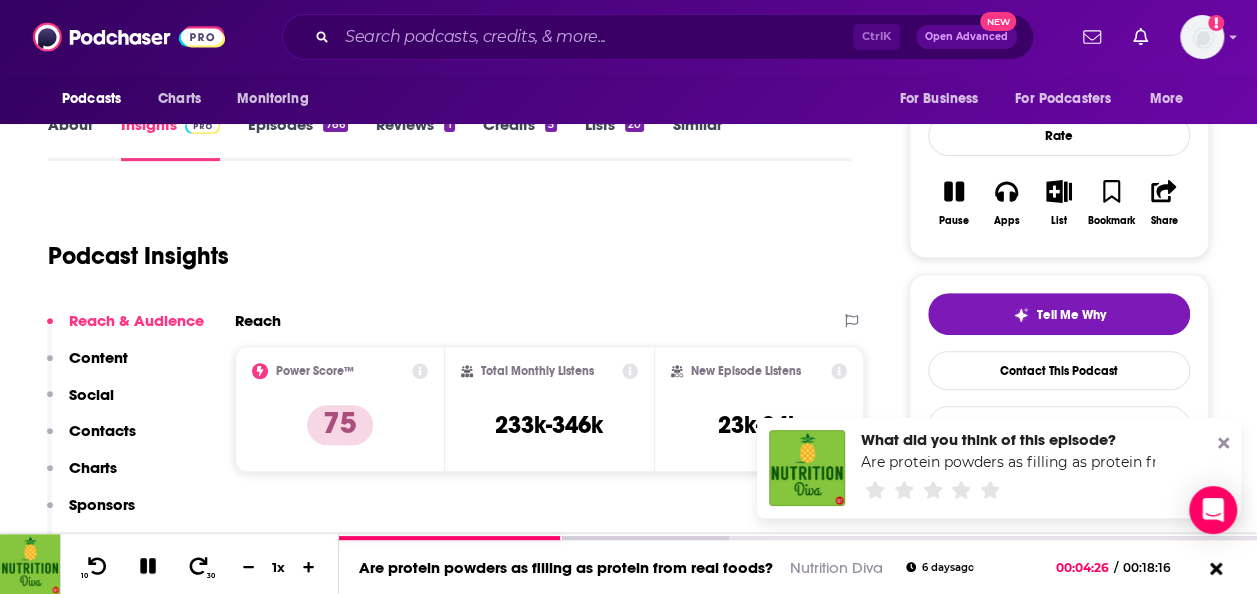 scroll, scrollTop: 267, scrollLeft: 0, axis: vertical 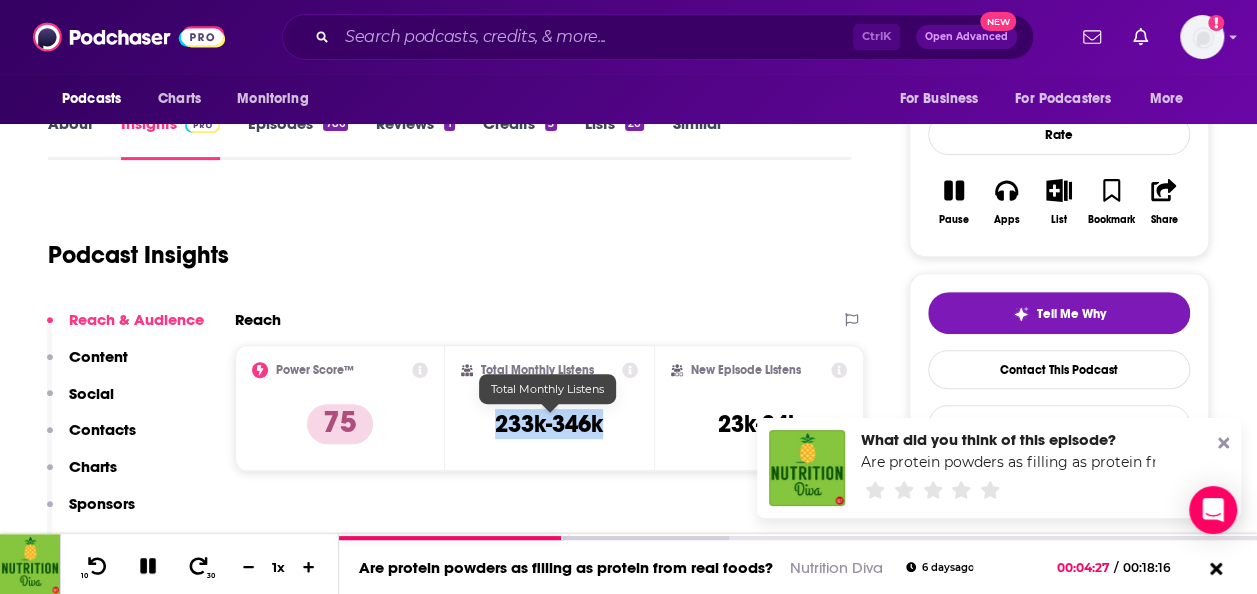 drag, startPoint x: 489, startPoint y: 430, endPoint x: 612, endPoint y: 435, distance: 123.101585 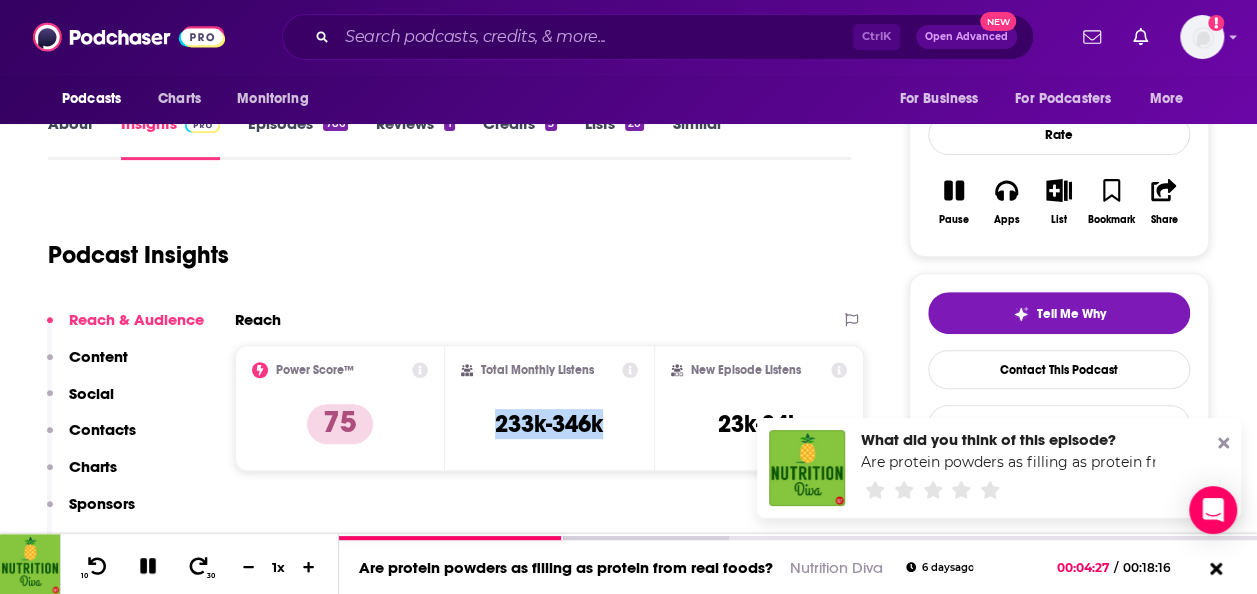 copy on "233k-346k" 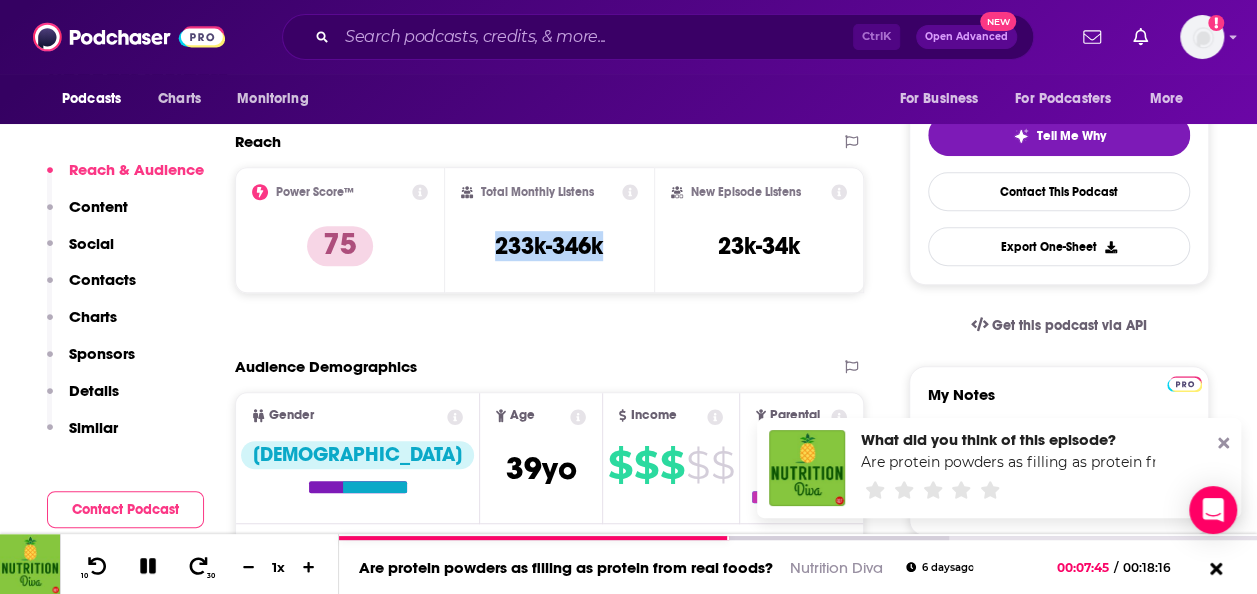 scroll, scrollTop: 421, scrollLeft: 0, axis: vertical 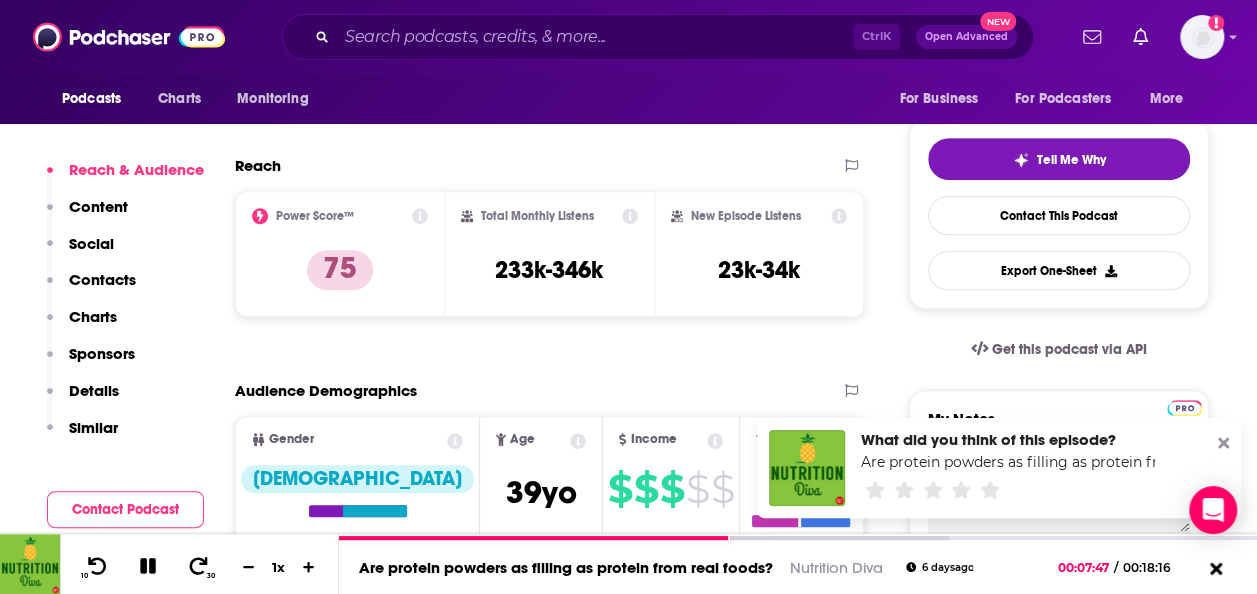 click 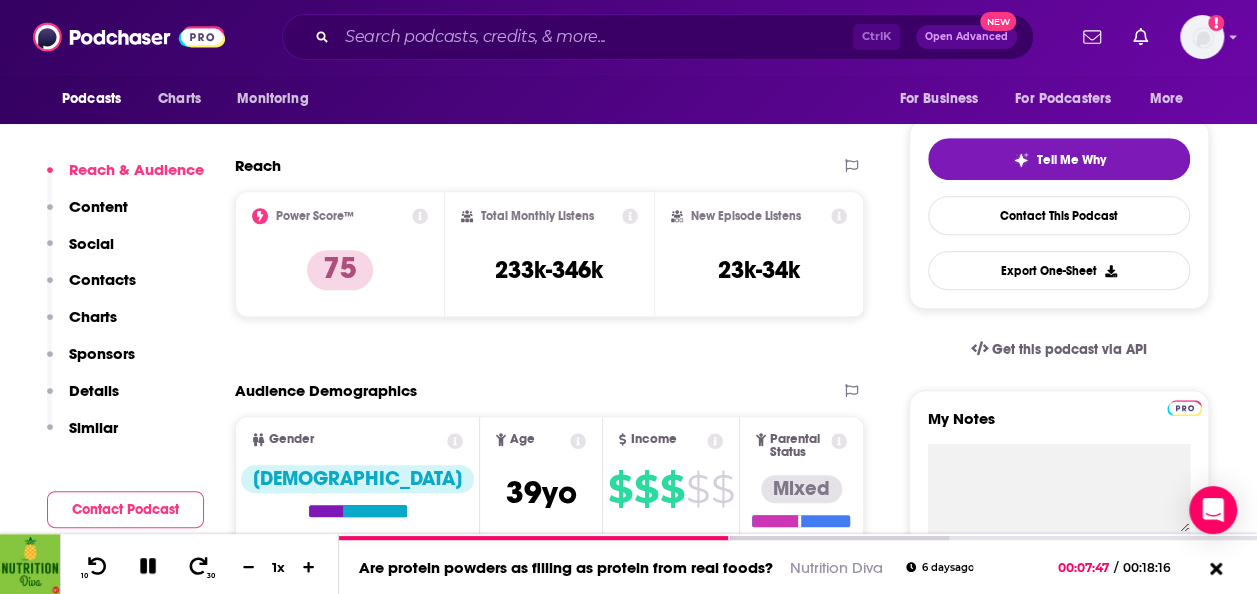 click on "About Insights Episodes 786 Reviews 1 Credits 5 Lists 20 Similar Podcast Insights Reach & Audience Content Social Contacts Charts Sponsors Details Similar Contact Podcast Open Website  Reach Power Score™ 75 Total Monthly Listens 233k-346k New Episode Listens 23k-34k Export One-Sheet Audience Demographics Gender Female Age 39 yo Income $ $ $ $ $ Parental Status Mixed Countries 1 United States 2 United Kingdom 3 Canada 4 Australia 5 India Top Cities New York, NY , London , Chicago, IL , Los Angeles, CA , Washington, DC , San Francisco, CA Interests Nutrition/Weight loss , News , Healthcare , Wining & dining , Nonfiction , Women's health Jobs Dietitians , Nutritionists , Directors , Authors/Writers , Principals/Owners , Health Educators Ethnicities White / Caucasian , Hispanic , African American , Asian Show More Content Political Skew Neutral/Mixed Socials X/Twitter @NutritionDiva 17k Instagram @thenutritiondiva 6k Facebook @QDTNutrition 5k Twitter @NutritionDiva Host 17k Contacts   RSS   Podcast Email" at bounding box center [628, 5670] 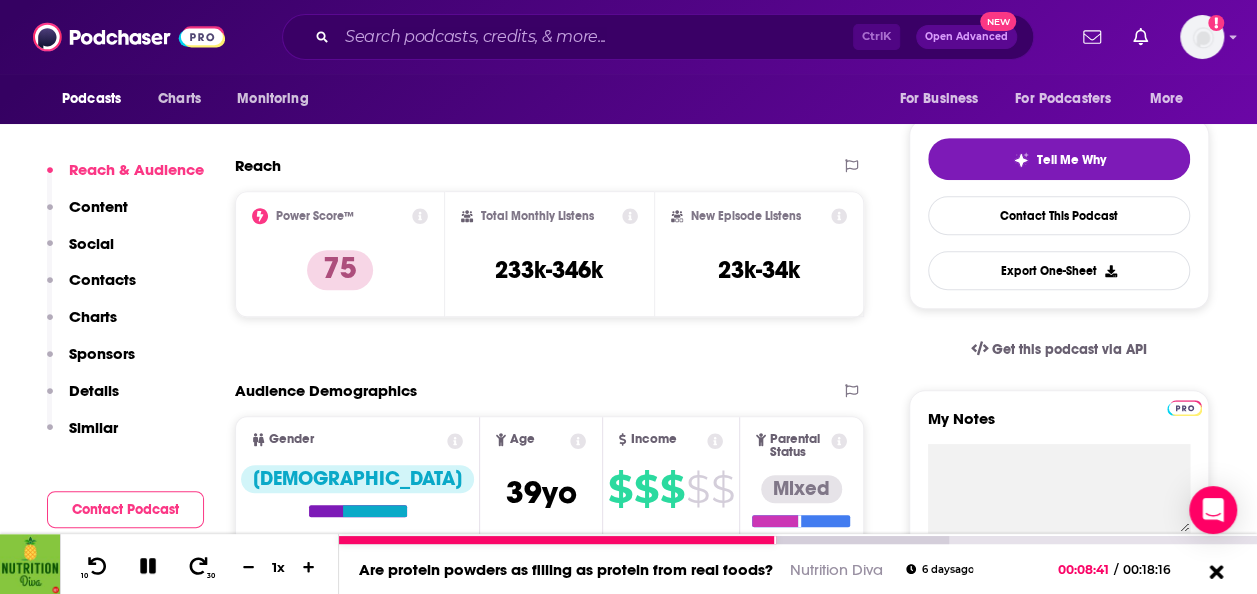 click 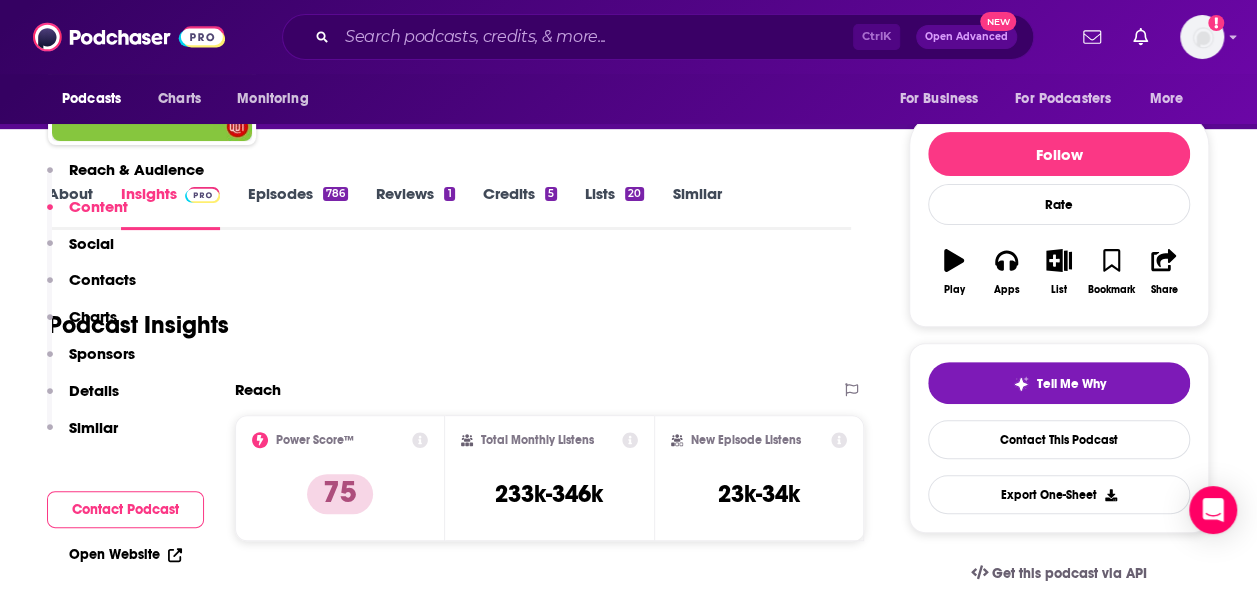 scroll, scrollTop: 0, scrollLeft: 0, axis: both 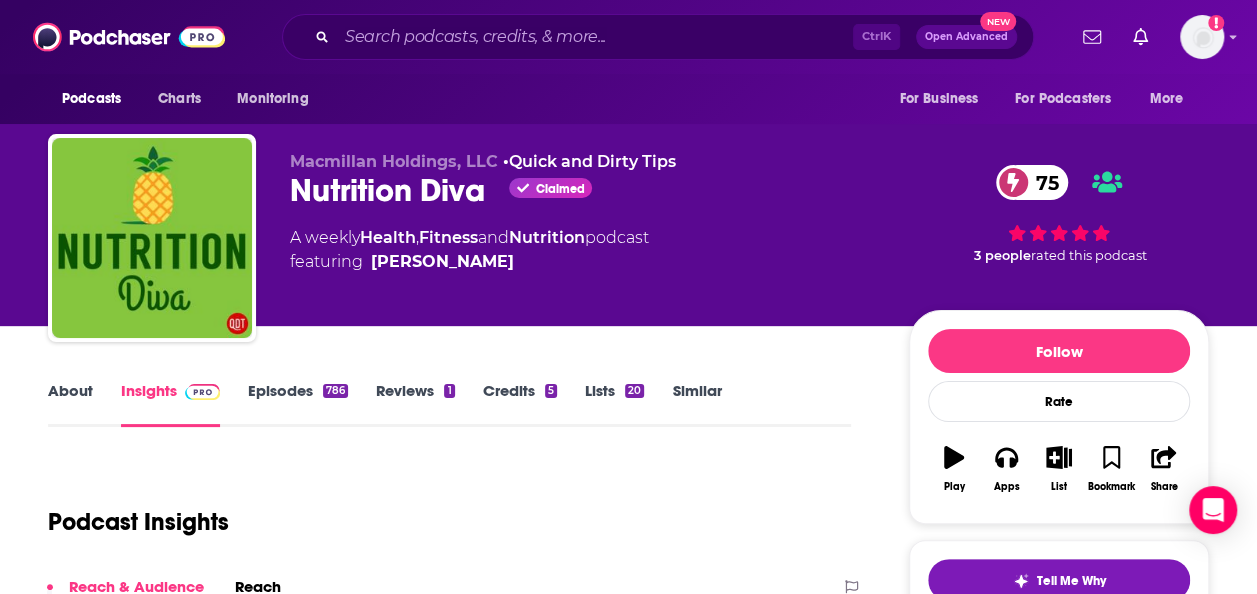 click on "Episodes 786" at bounding box center [298, 404] 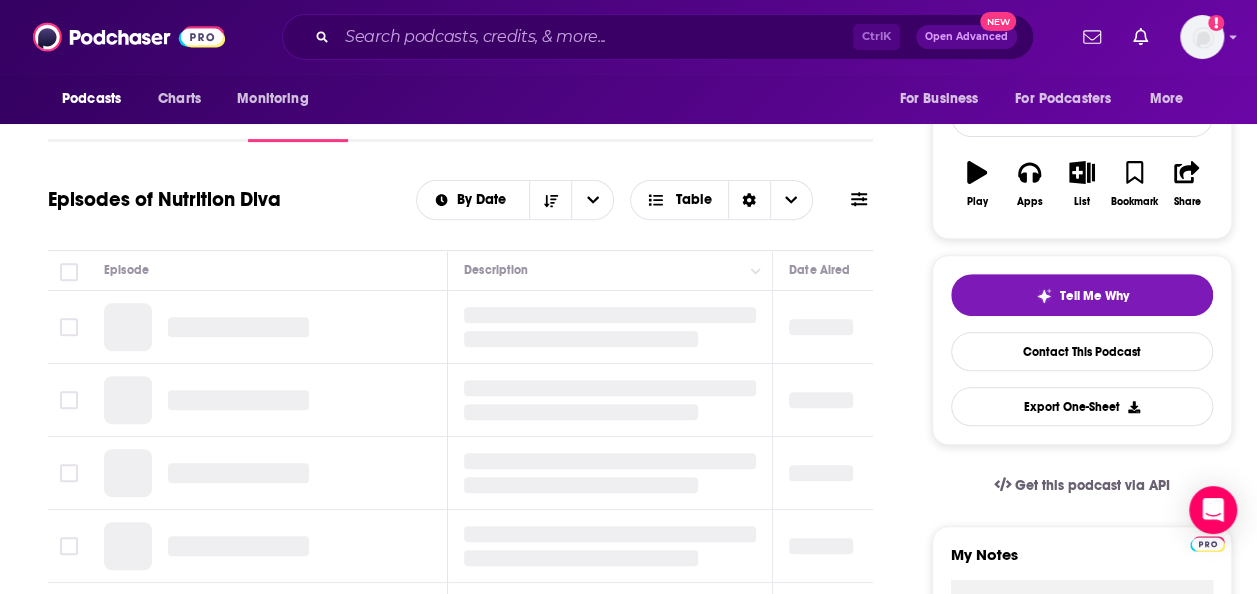 scroll, scrollTop: 286, scrollLeft: 0, axis: vertical 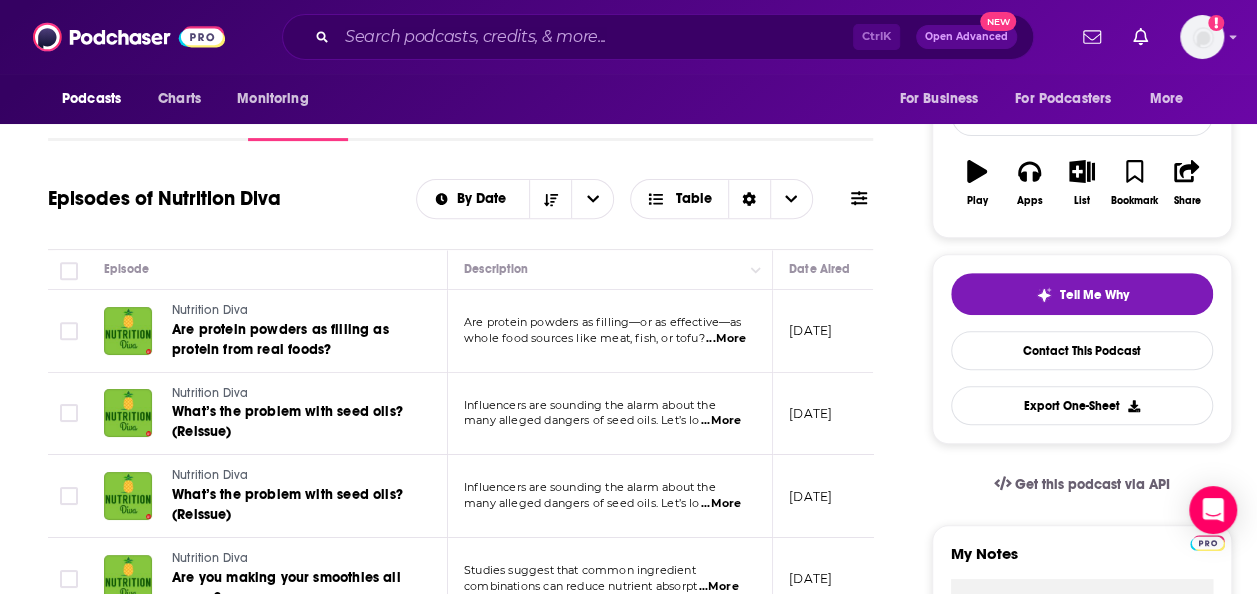 click on "...More" at bounding box center (726, 339) 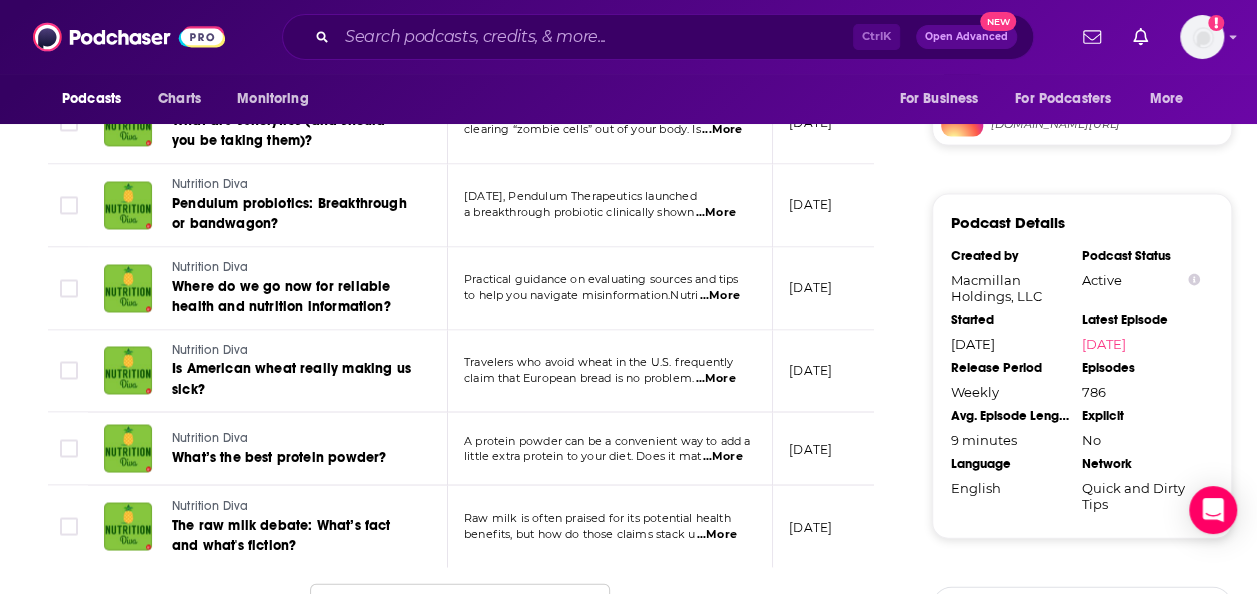 scroll, scrollTop: 2053, scrollLeft: 0, axis: vertical 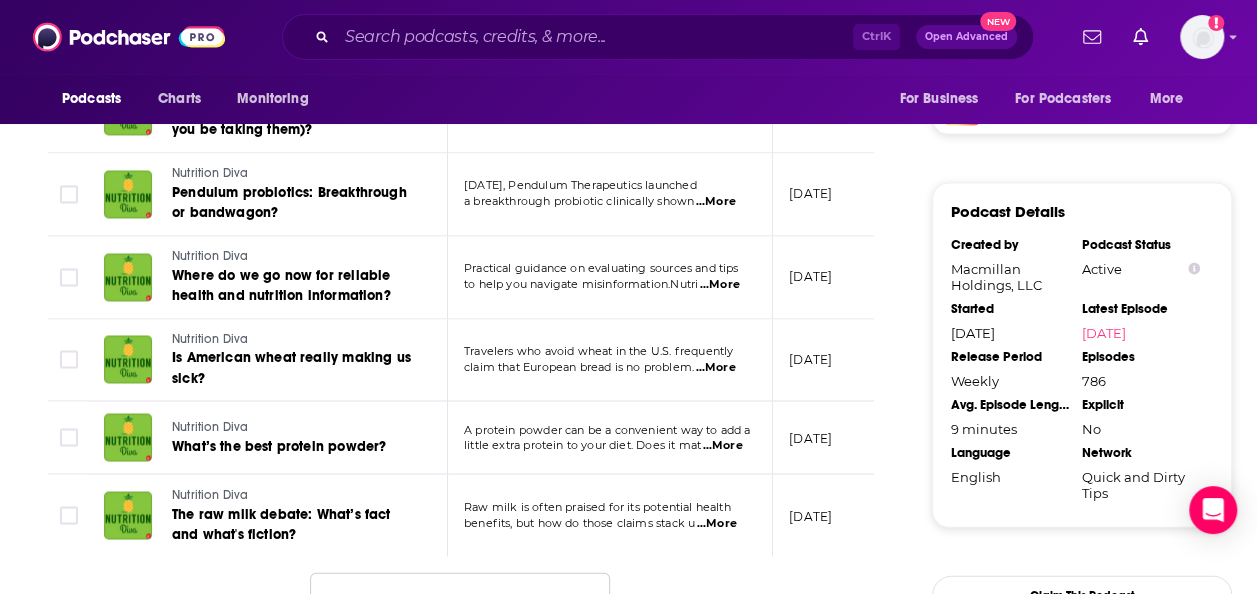 click on "...More" at bounding box center [717, 524] 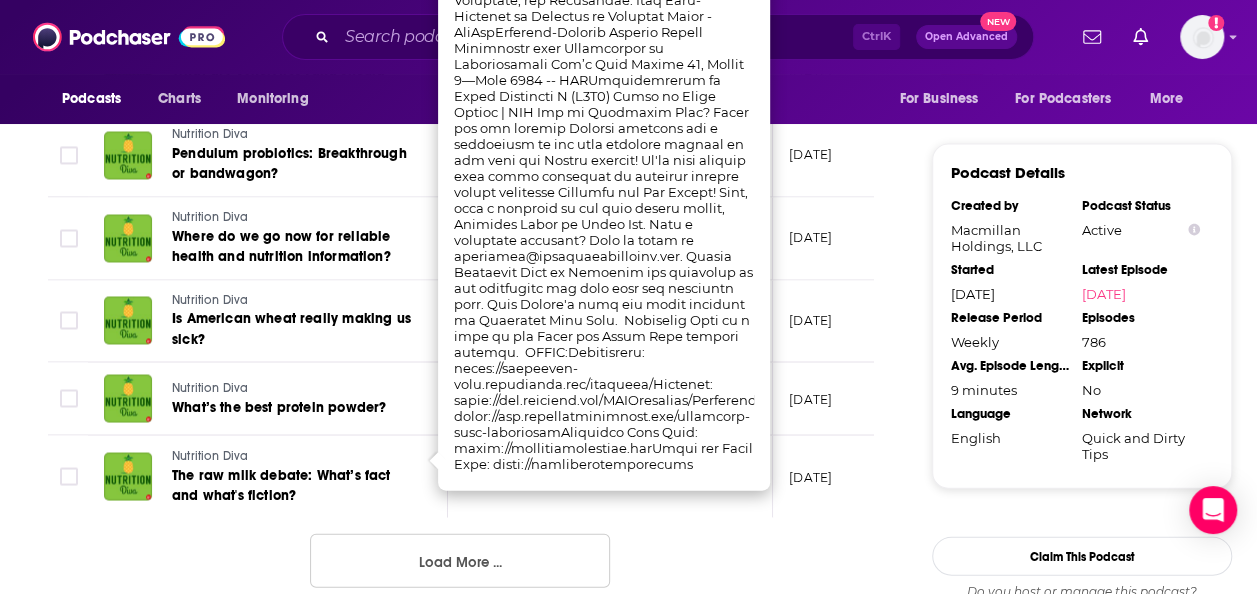 scroll, scrollTop: 2097, scrollLeft: 0, axis: vertical 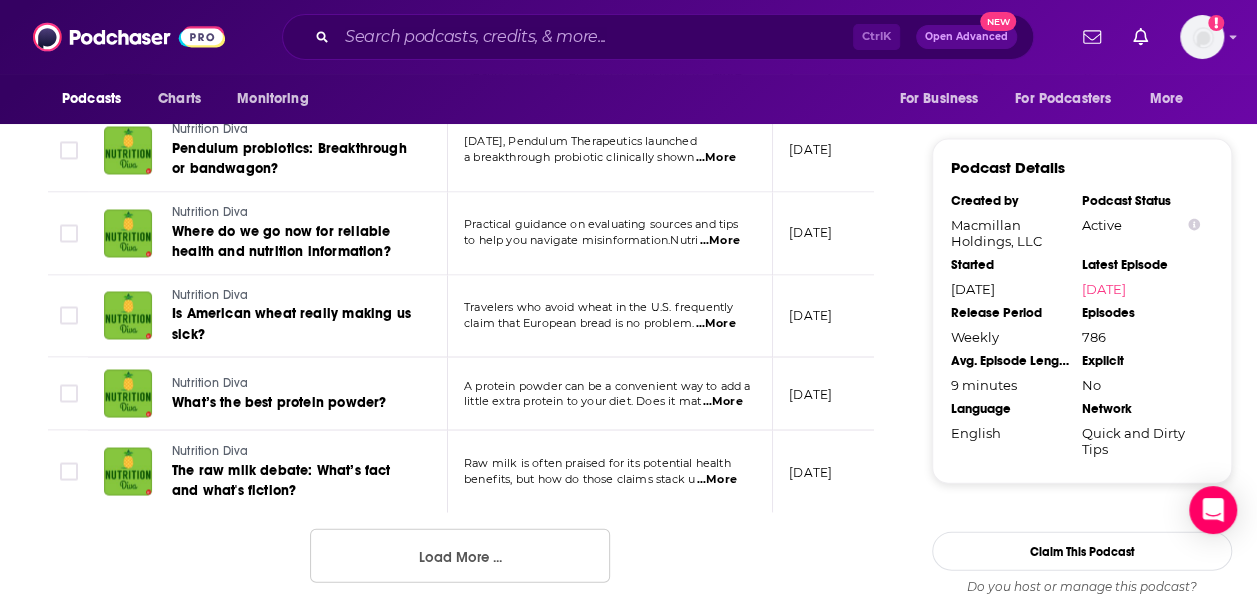 click on "Episodes of Nutrition Diva By Date Table Episode Description Date Aired Reach Episode Guests Length Nutrition Diva Are protein powders as filling as protein from real foods? Are protein powders as filling—or as effective—as whole food sources like meat, fish, or tofu?  ...More July 9, 2025 41k-61k -- 14:55 s Nutrition Diva What’s the problem with seed oils? (Reissue) Influencers are sounding the alarm about the many alleged dangers of seed oils. Let’s lo  ...More July 2, 2025 17k-25k -- 13:00 s Nutrition Diva What’s the problem with seed oils? (Reissue) Influencers are sounding the alarm about the many alleged dangers of seed oils. Let’s lo  ...More July 2, 2025 17k-25k -- 13:00 s Nutrition Diva Are you making your smoothies all wrong? Studies suggest that common ingredient combinations can reduce nutrient absorpt  ...More June 25, 2025 26k-39k -- 12:50 s Nutrition Diva Are GLP-1s the “cure” for our addictive food supply? Do the new anti-obesity medications treat a  ...More June 18, 2025 -- s" at bounding box center [460, -366] 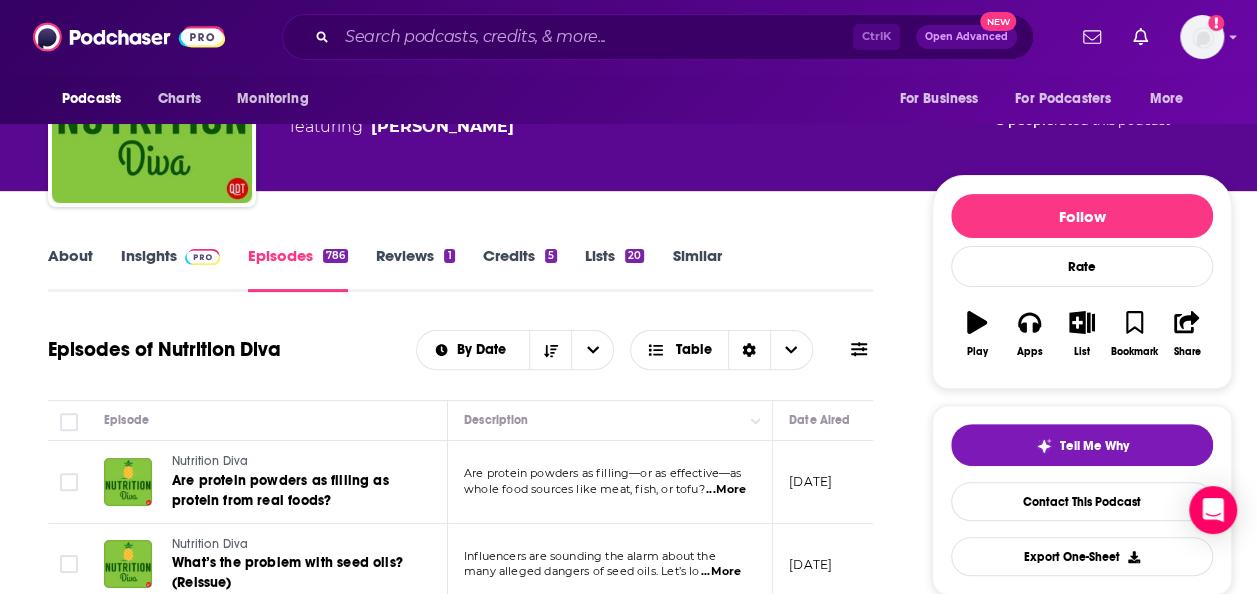 scroll, scrollTop: 0, scrollLeft: 0, axis: both 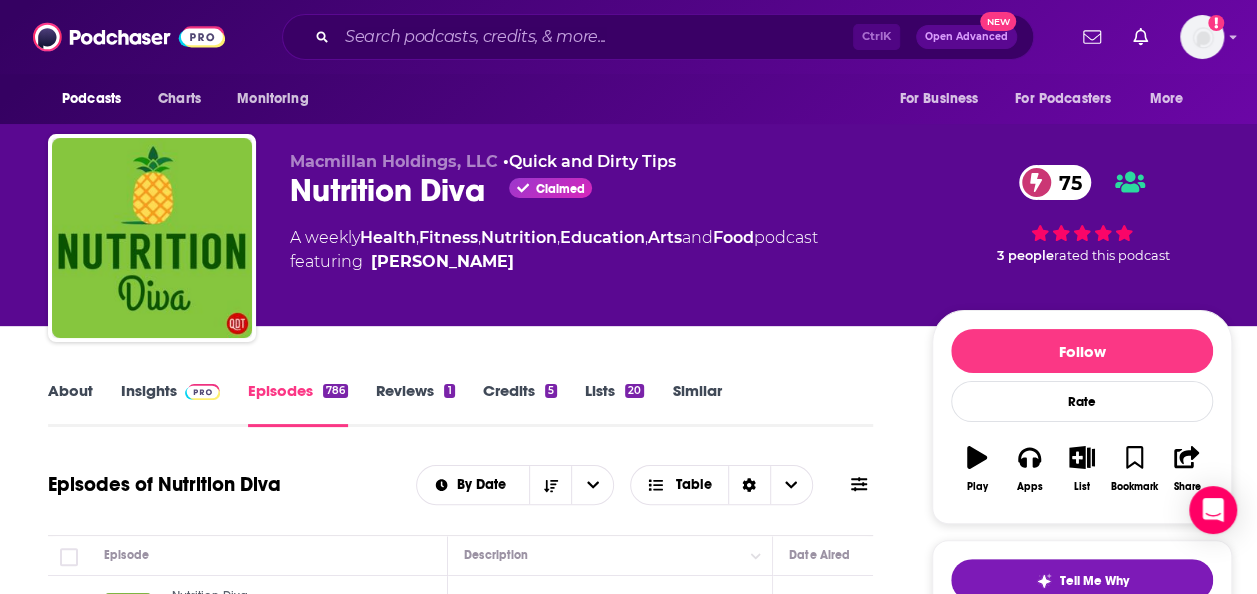 click on "Insights" at bounding box center [170, 404] 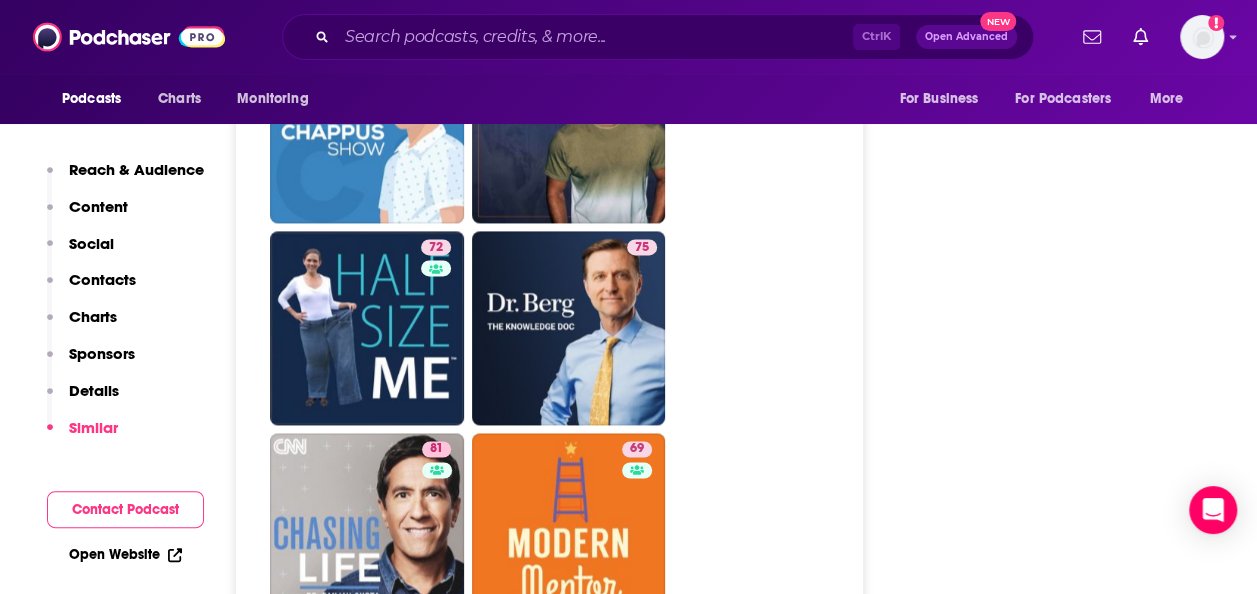 scroll, scrollTop: 5164, scrollLeft: 0, axis: vertical 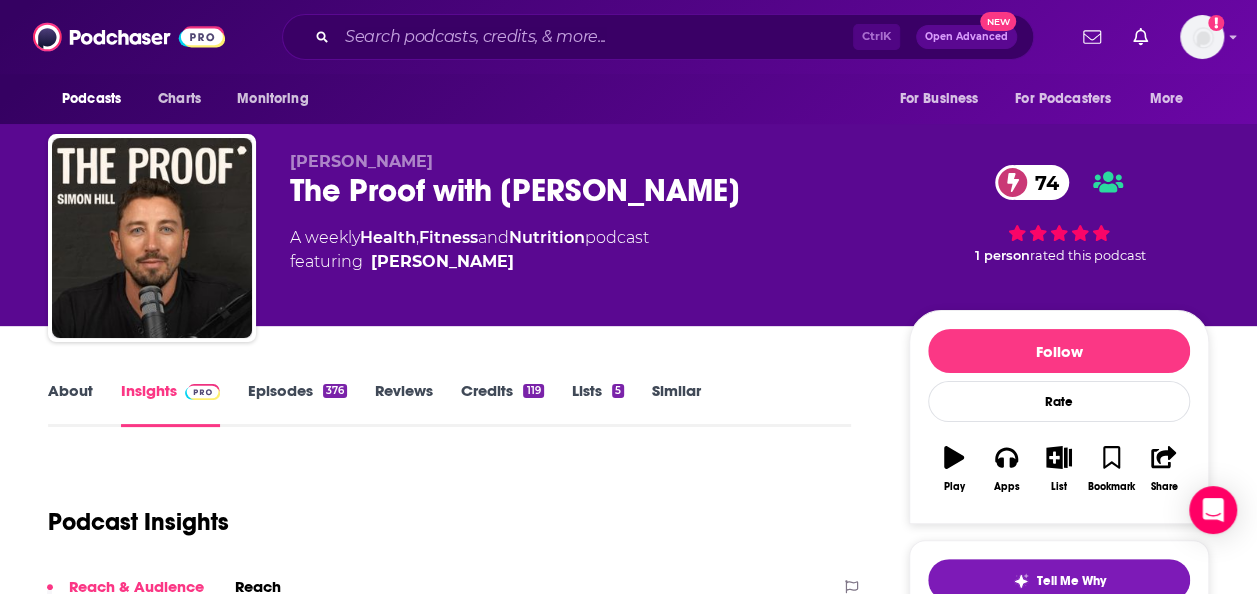 click on "About" at bounding box center (70, 404) 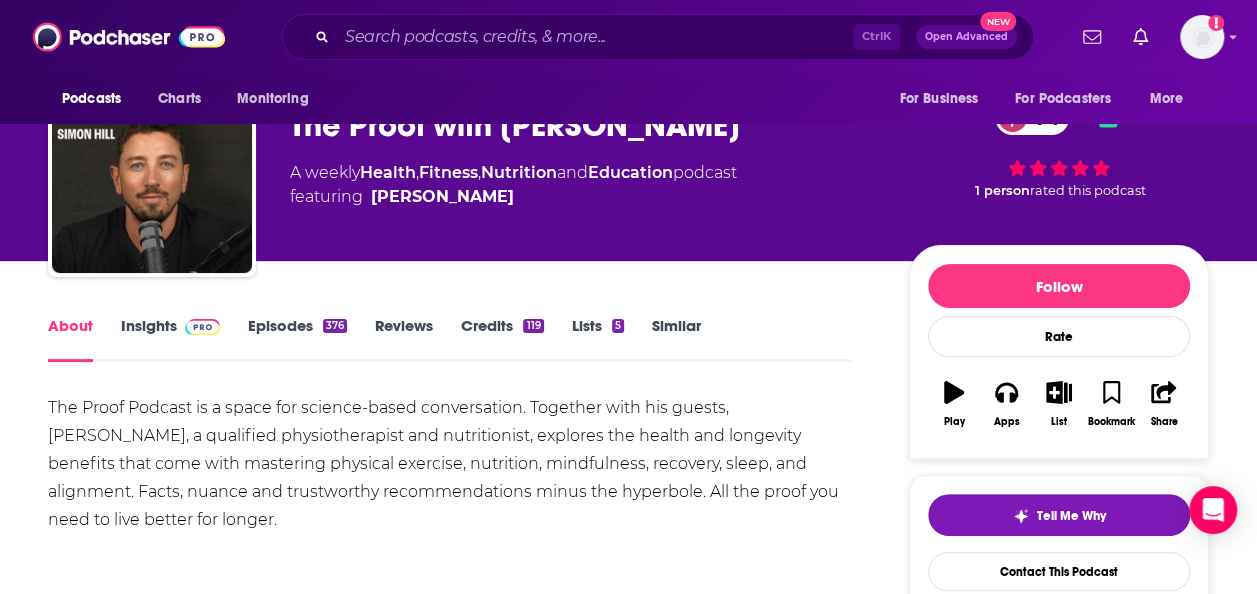 scroll, scrollTop: 66, scrollLeft: 0, axis: vertical 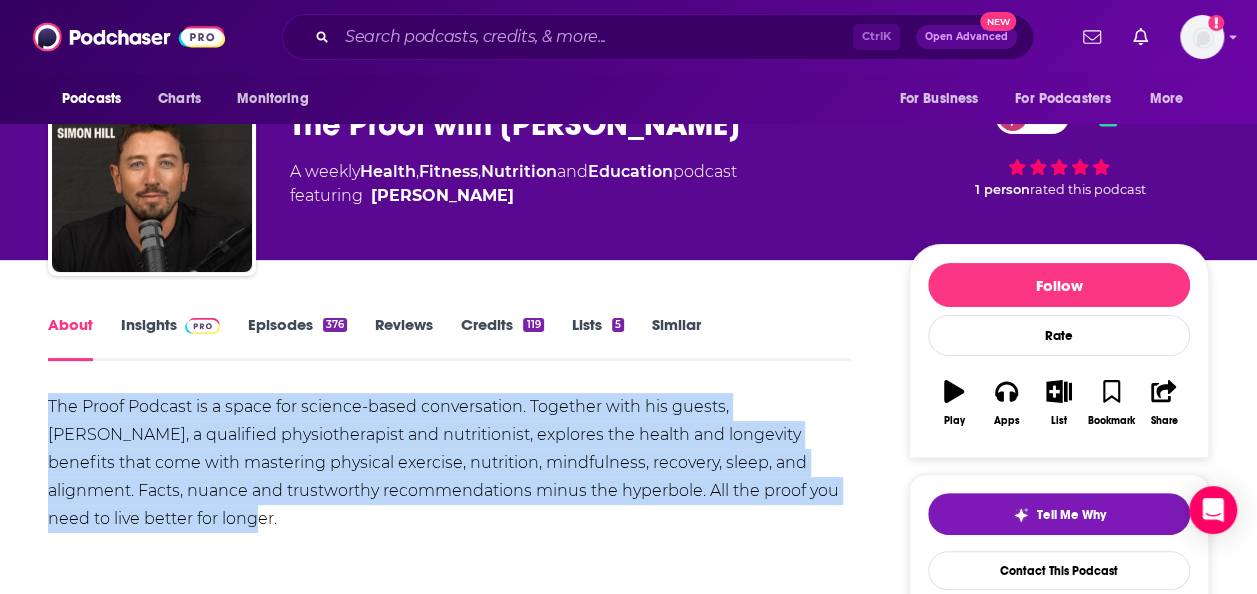 drag, startPoint x: 42, startPoint y: 402, endPoint x: 849, endPoint y: 488, distance: 811.56946 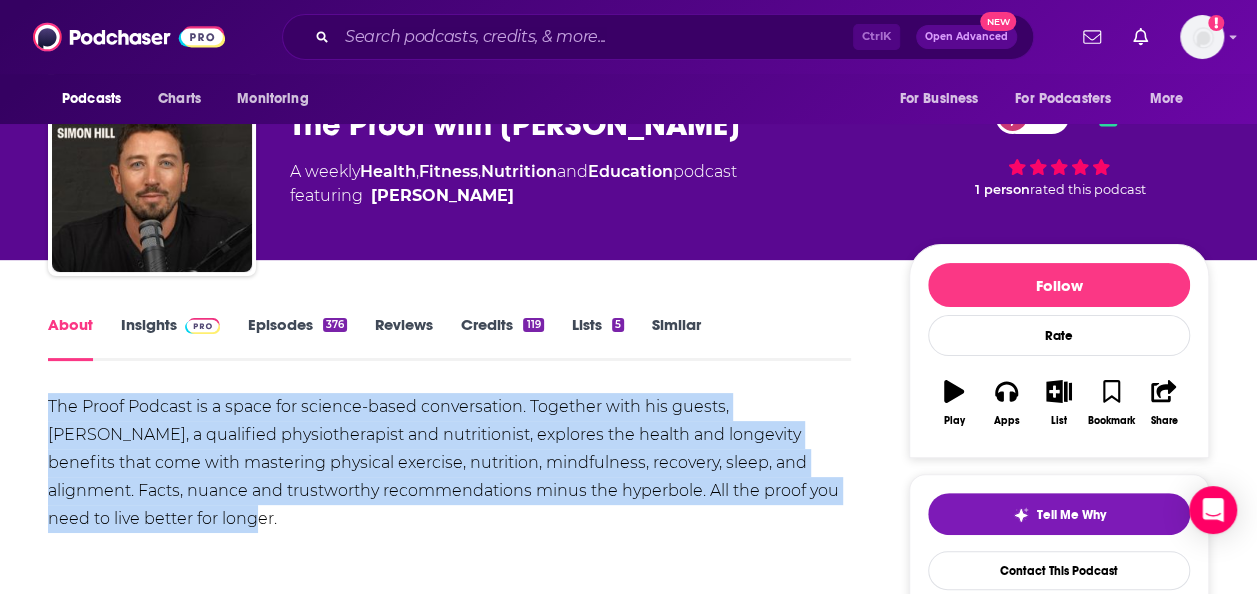 click on "About Insights Episodes 376 Reviews Credits 119 Lists 5 Similar The Proof Podcast is a space for science-based conversation. Together with his guests, [PERSON_NAME], a qualified physiotherapist and nutritionist, explores the health and longevity benefits that come with mastering physical exercise, nutrition, mindfulness, recovery, sleep, and alignment. Facts, nuance and trustworthy recommendations minus the hyperbole. All the proof you need to live better for longer. Show More Creators & Guests View All Add Creators Host [PERSON_NAME] 374 episodes Guest [PERSON_NAME] English 1 episode Guest [PERSON_NAME] 1 episode Guest Dr. [PERSON_NAME] 2 episodes Add Creators Recent Episodes View All Do I have heart disease? My heart scan results | Ft. [PERSON_NAME], Md and [PERSON_NAME], Md [DATE] Mushrooms, Pink Salt And Nutrition Myths | [PERSON_NAME] [DATE] Does Keto Accelerate Heart Disease? What the New Study Didn’t Tell You | [PERSON_NAME], Msc, Bsc [DATE] View All Episodes Podcast Reviews" at bounding box center (462, 1389) 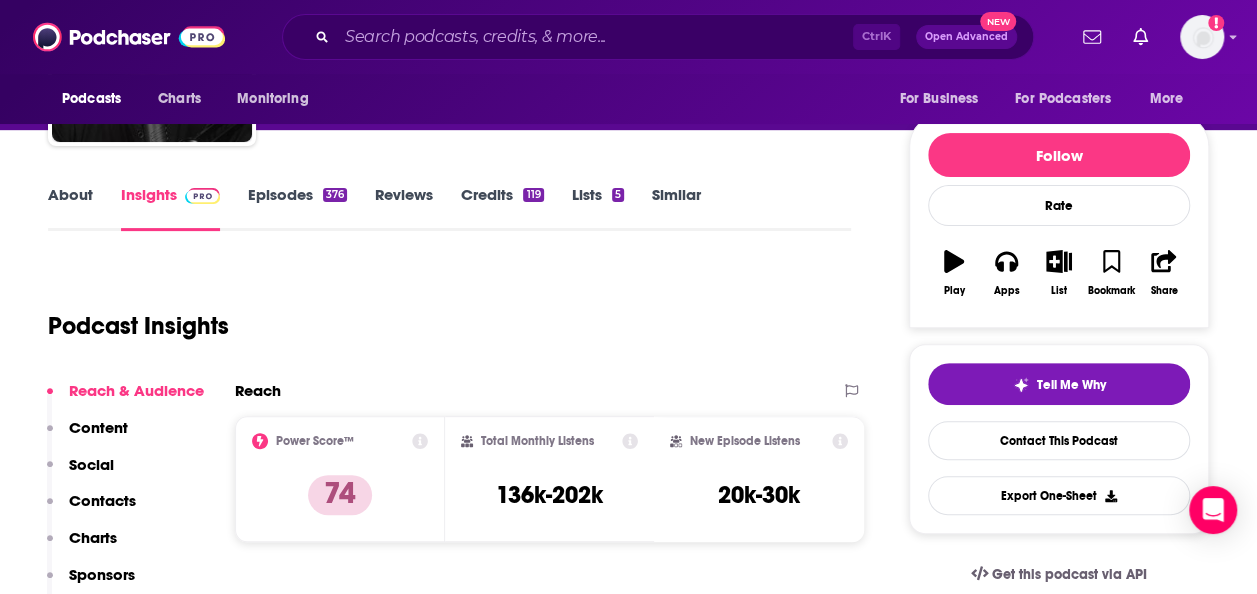 scroll, scrollTop: 244, scrollLeft: 0, axis: vertical 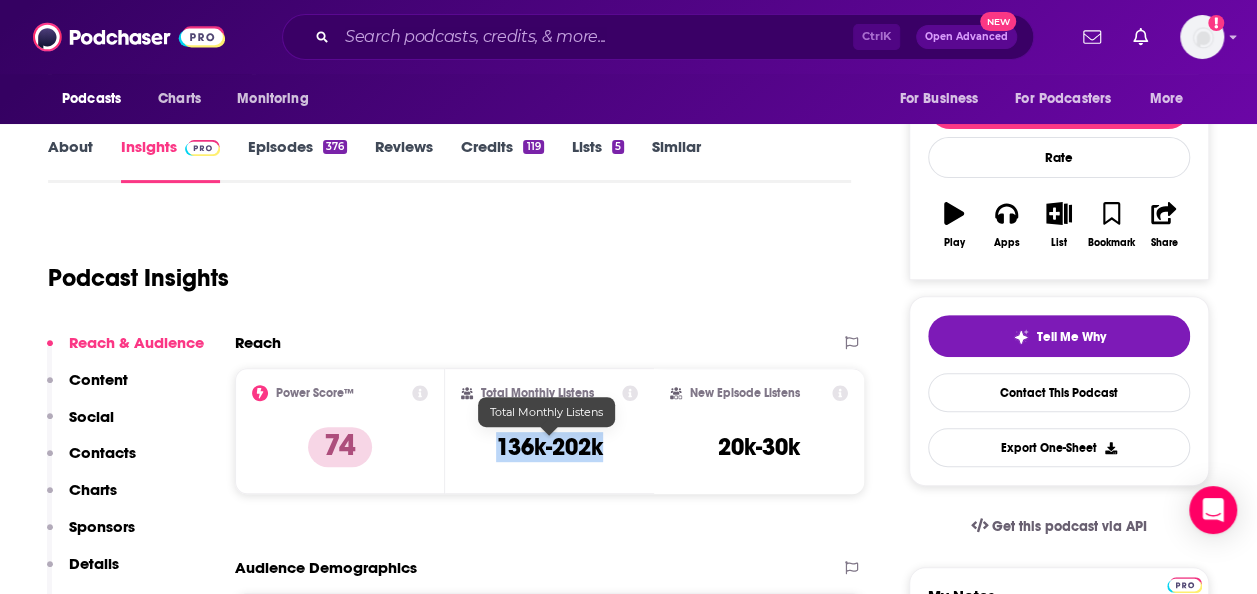 drag, startPoint x: 496, startPoint y: 445, endPoint x: 637, endPoint y: 450, distance: 141.08862 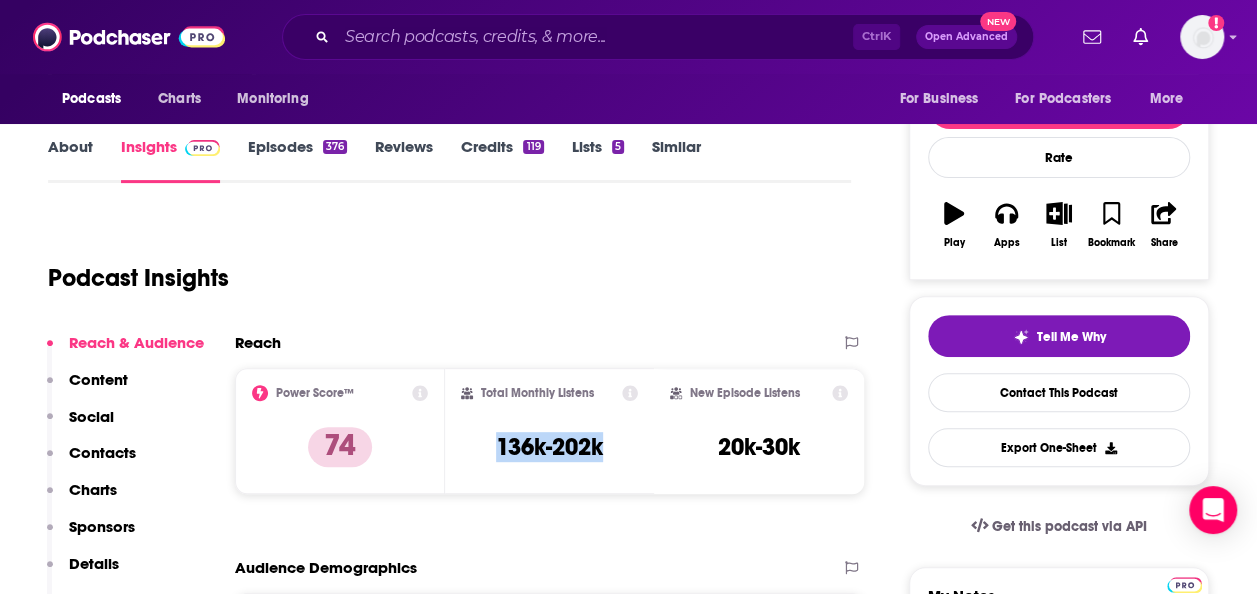 copy on "136k-202k" 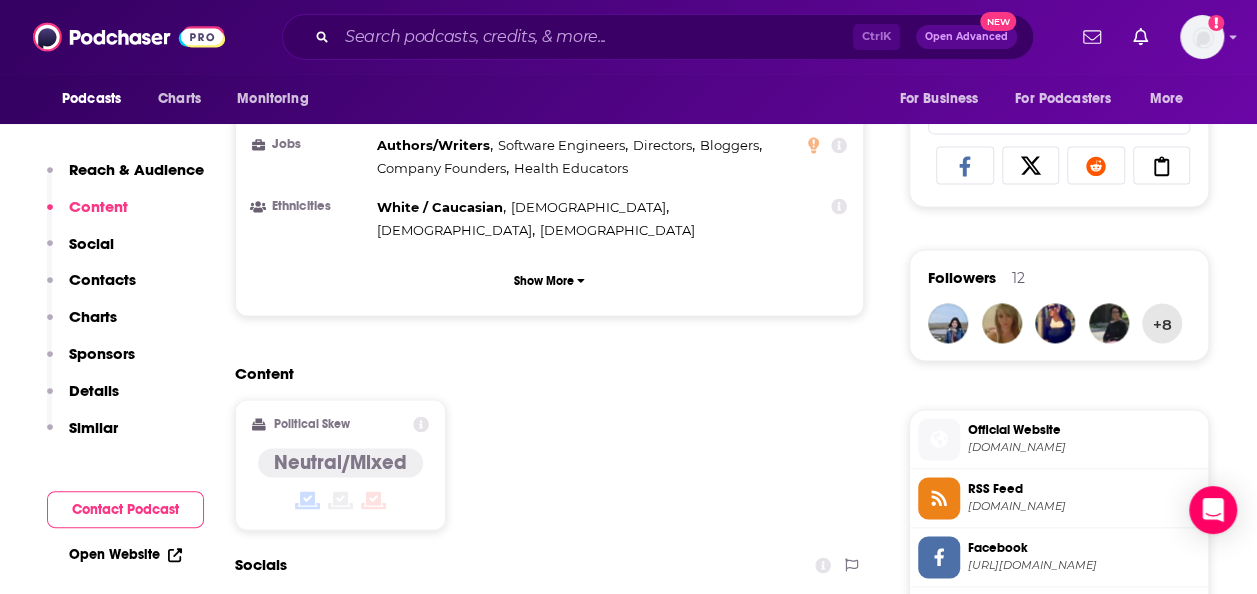 scroll, scrollTop: 1292, scrollLeft: 0, axis: vertical 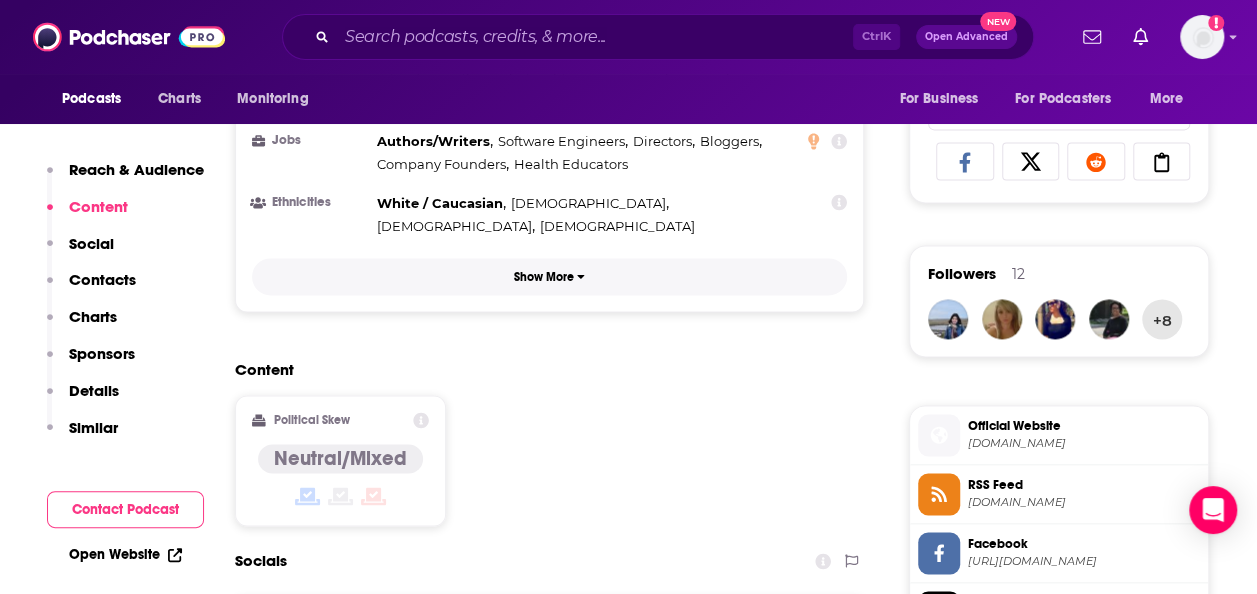 click on "Show More" at bounding box center (549, 276) 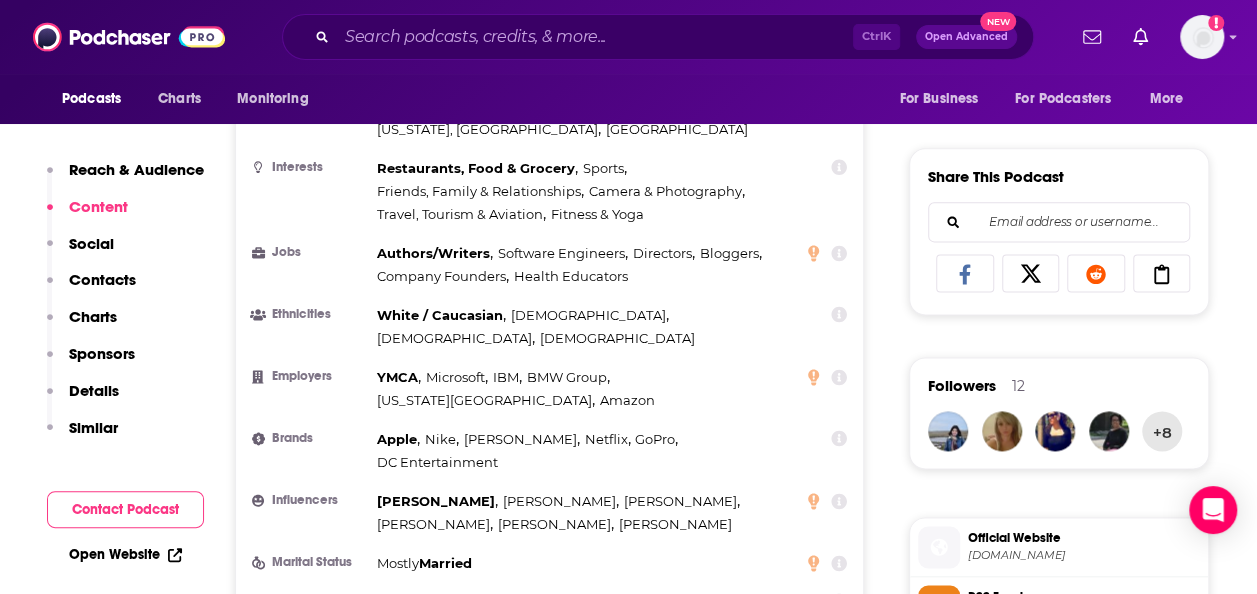 scroll, scrollTop: 1179, scrollLeft: 0, axis: vertical 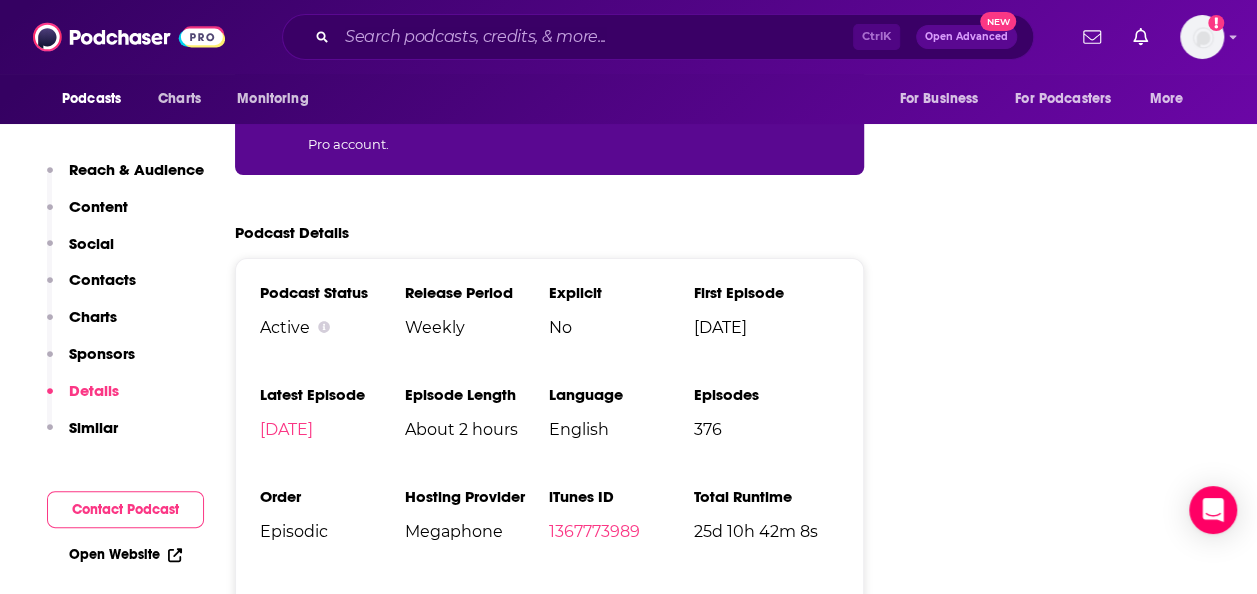 click on "[DOMAIN_NAME]" at bounding box center [474, 633] 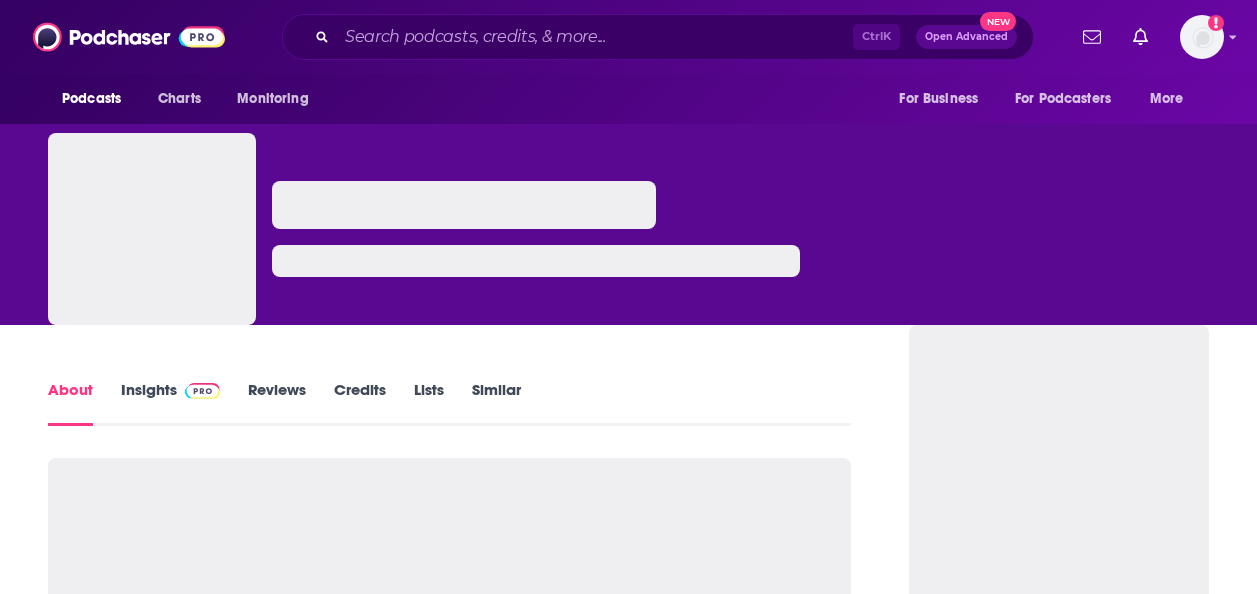 scroll, scrollTop: 0, scrollLeft: 0, axis: both 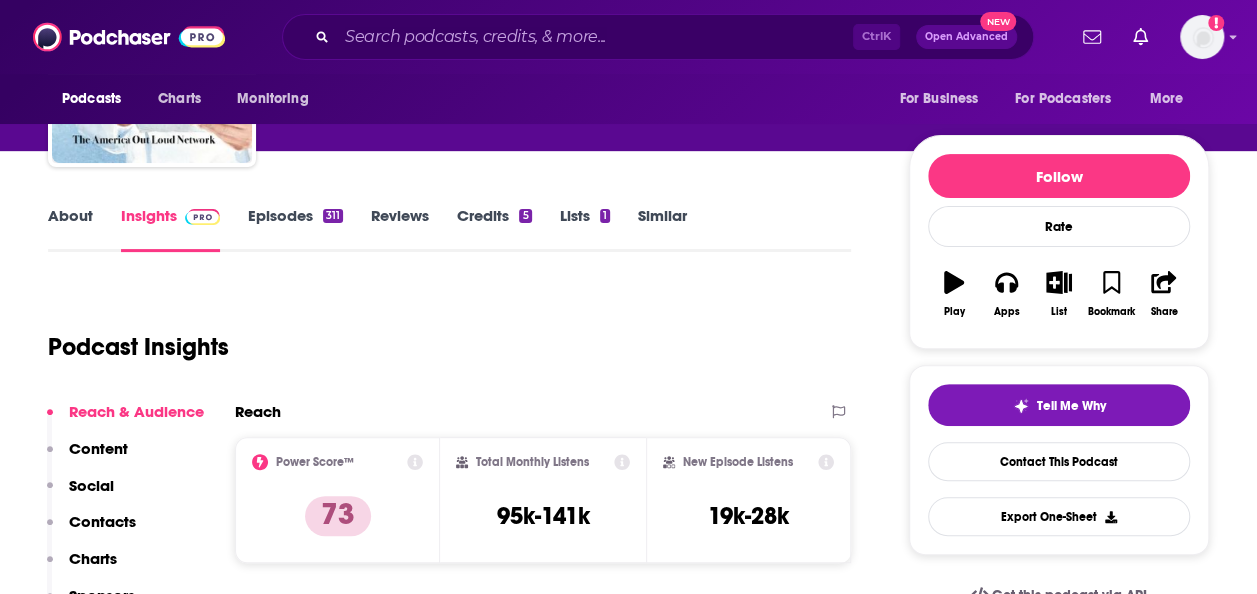 click on "About" at bounding box center (70, 229) 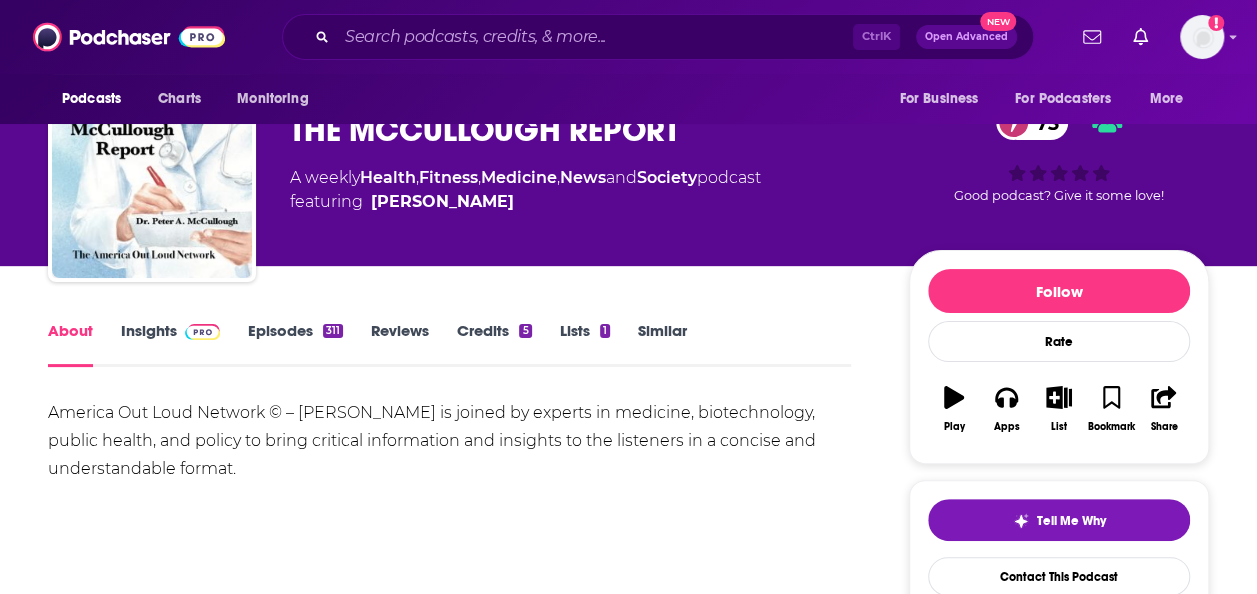 scroll, scrollTop: 0, scrollLeft: 0, axis: both 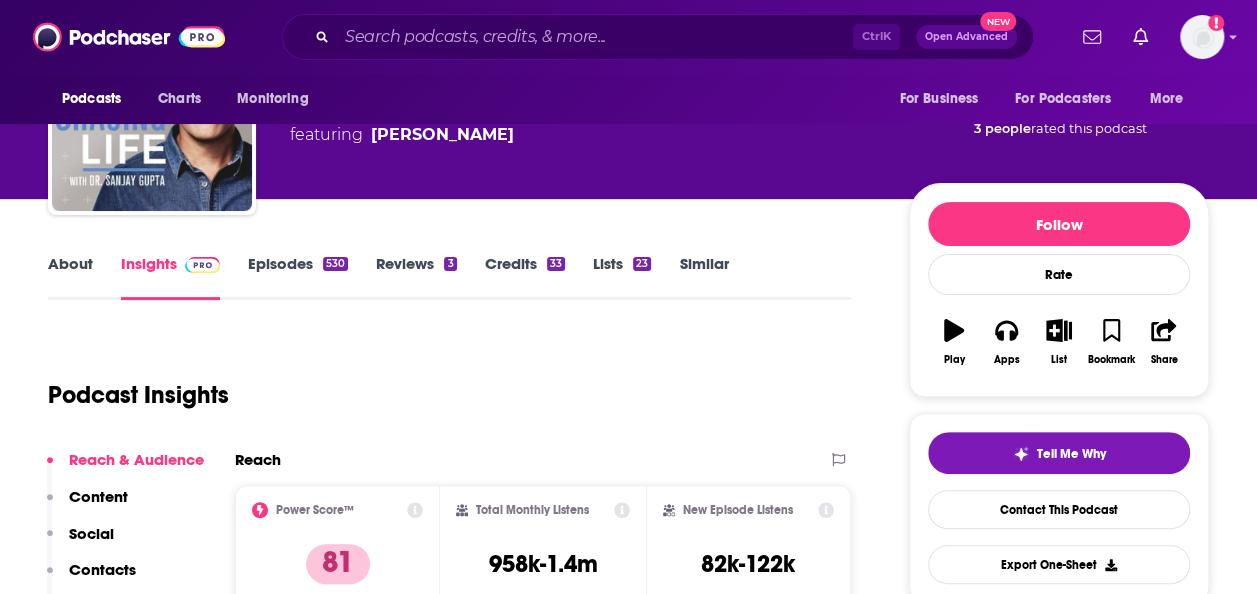 click on "About" at bounding box center [70, 277] 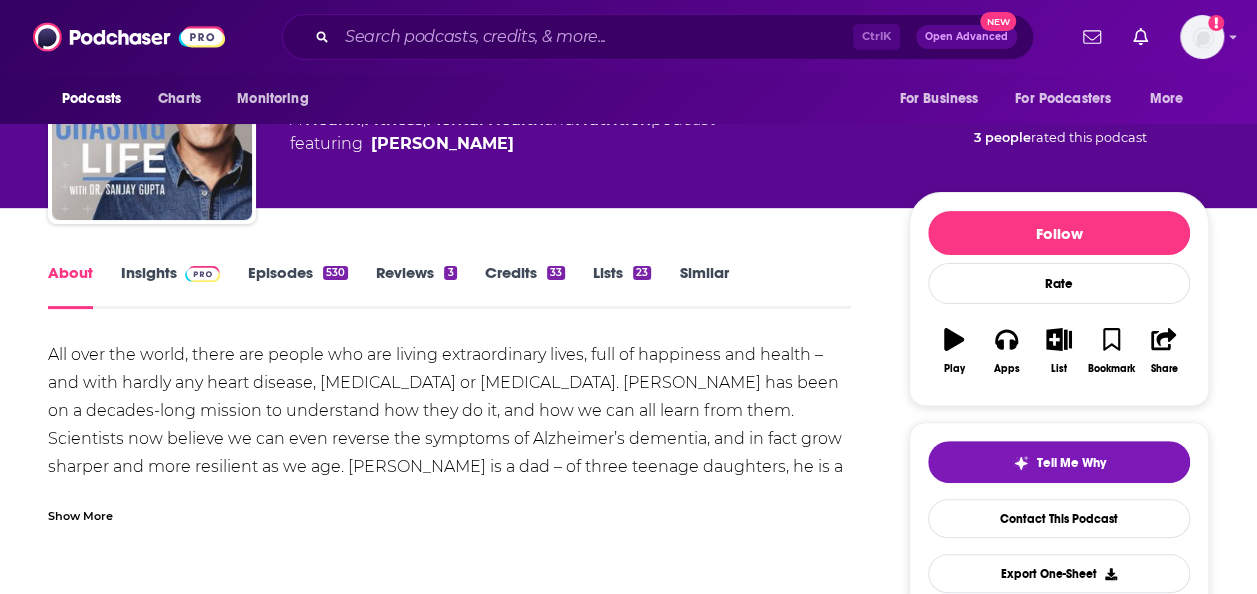 scroll, scrollTop: 119, scrollLeft: 0, axis: vertical 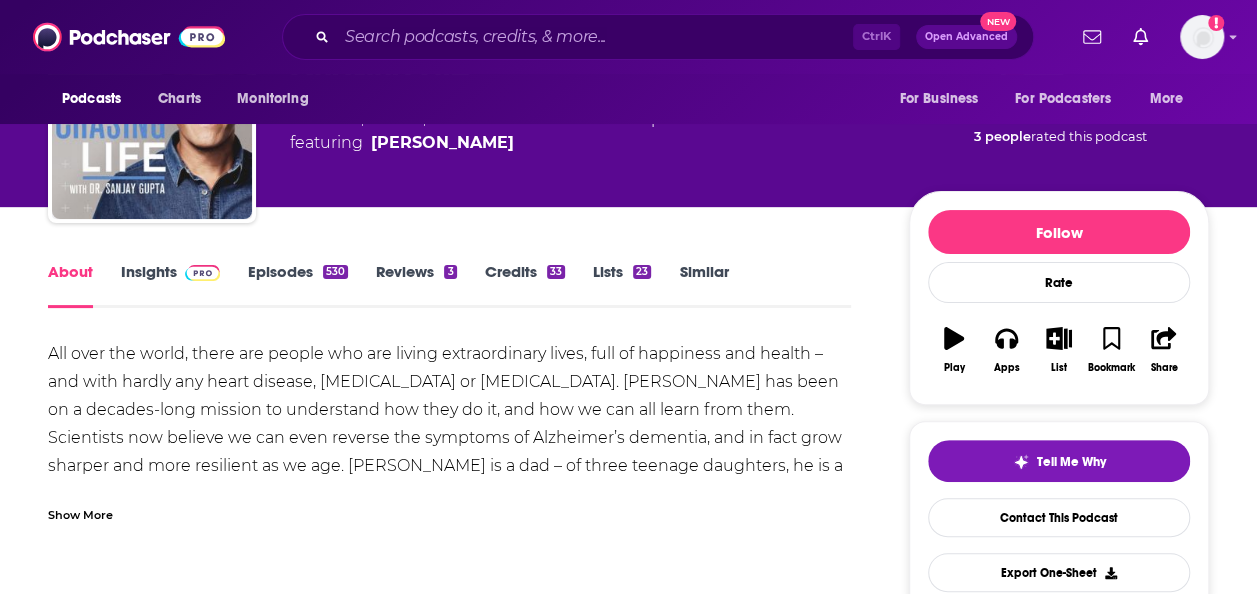 click on "Show More" at bounding box center [80, 513] 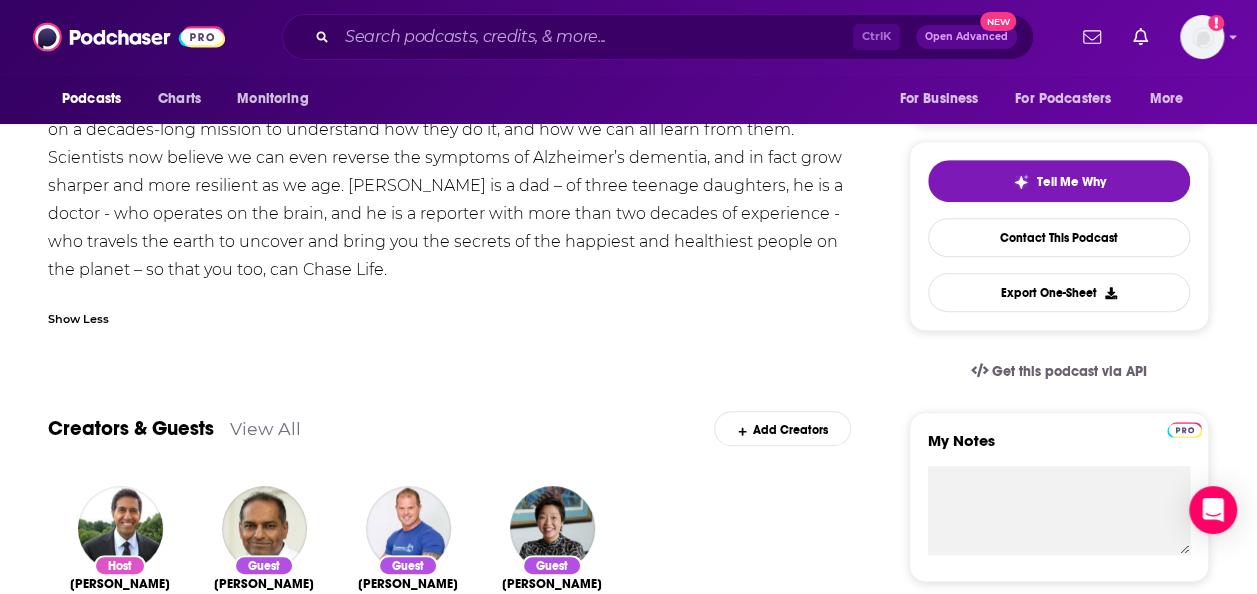scroll, scrollTop: 401, scrollLeft: 0, axis: vertical 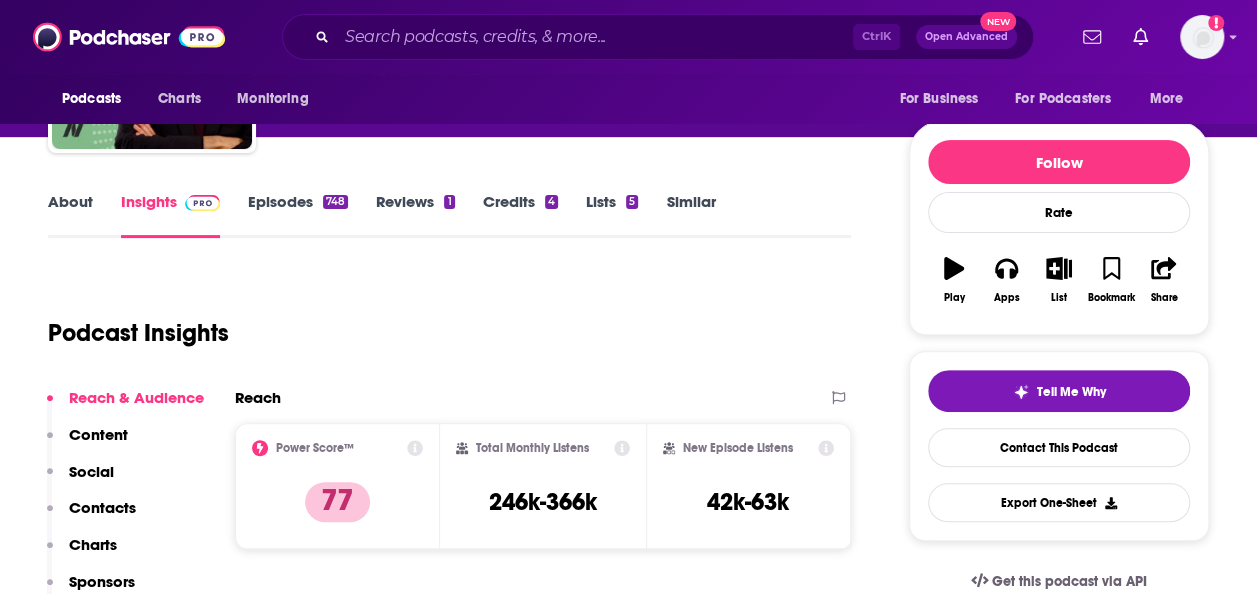 click on "About" at bounding box center [70, 215] 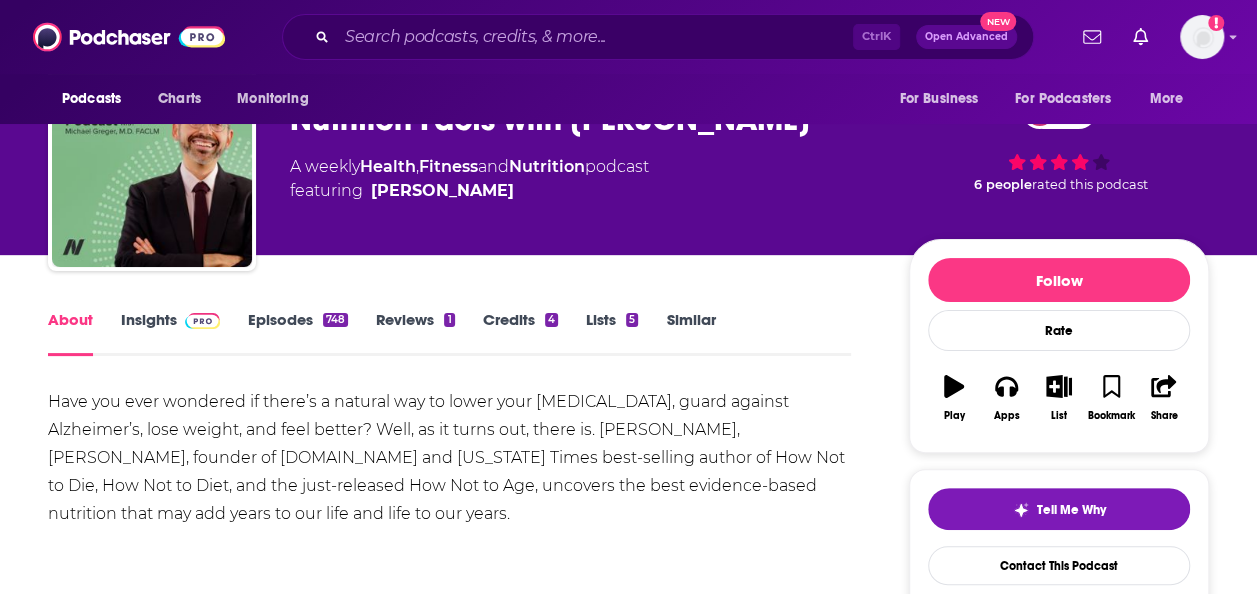 scroll, scrollTop: 72, scrollLeft: 0, axis: vertical 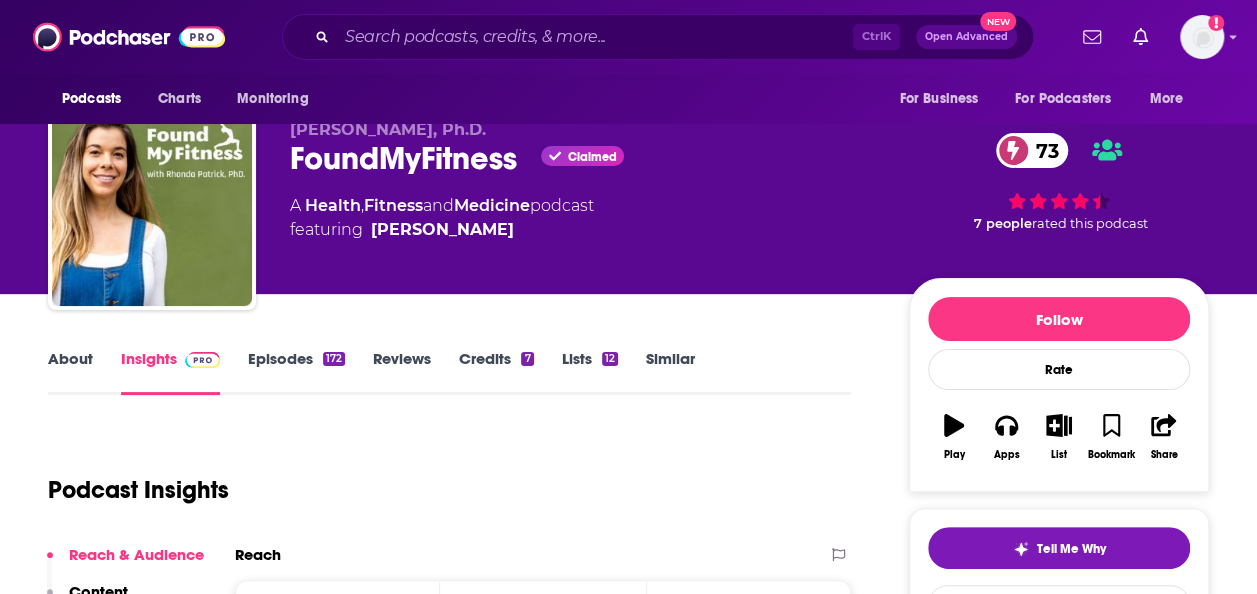 click on "About" at bounding box center (70, 372) 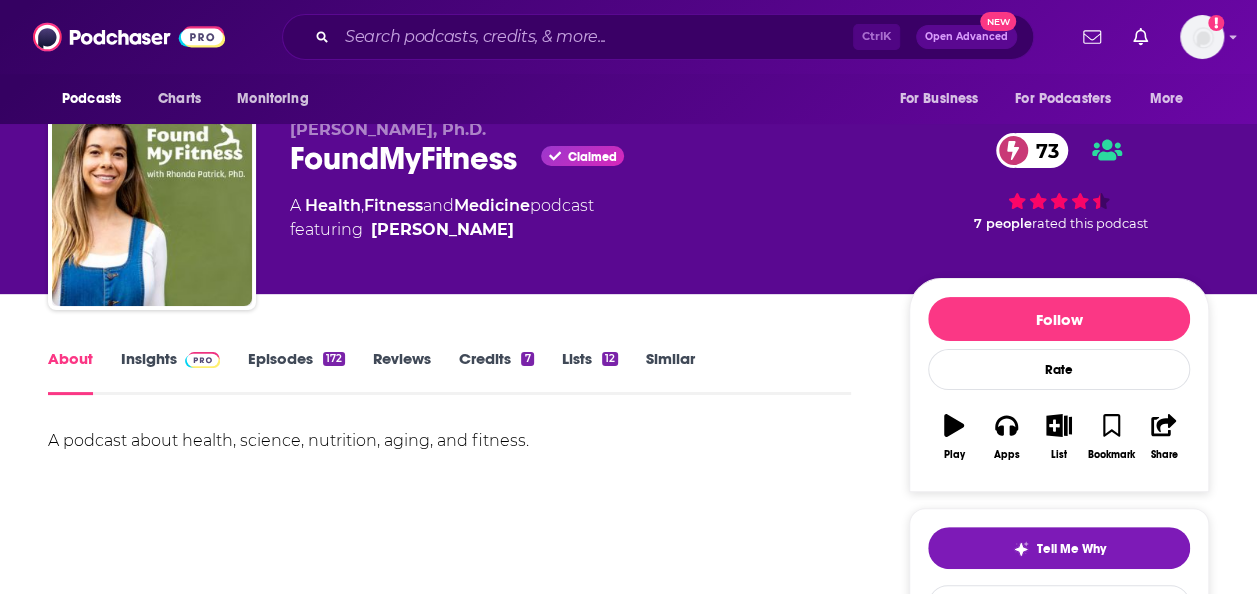 scroll, scrollTop: 0, scrollLeft: 0, axis: both 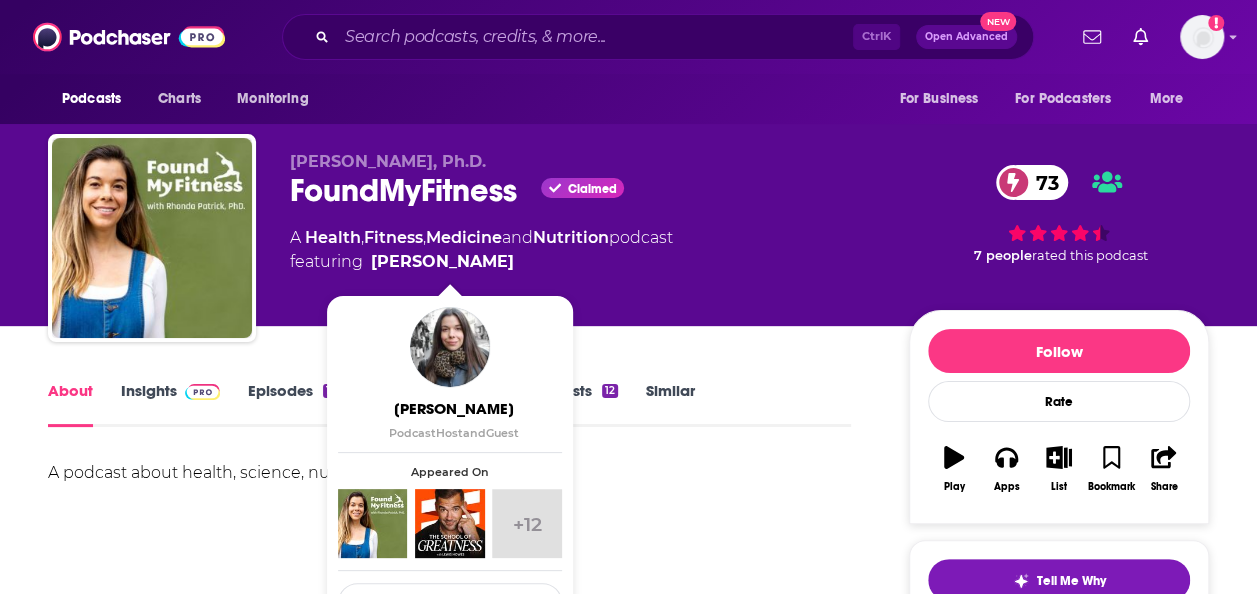 drag, startPoint x: 572, startPoint y: 270, endPoint x: 530, endPoint y: 271, distance: 42.0119 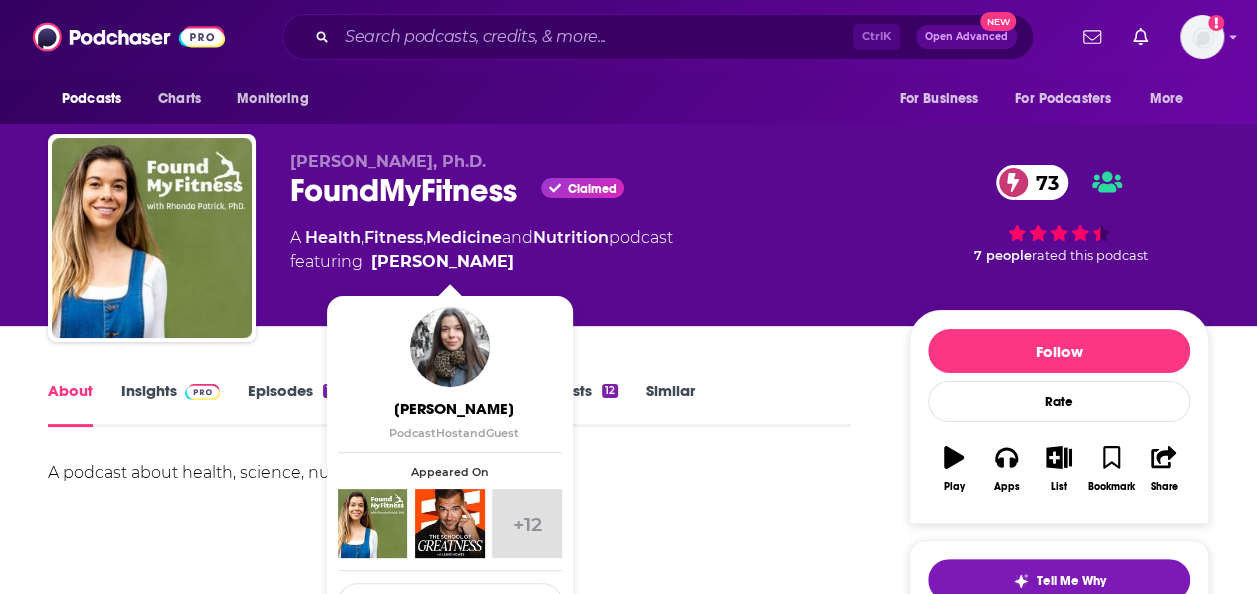 click on "featuring  Dr. Rhonda Patrick" 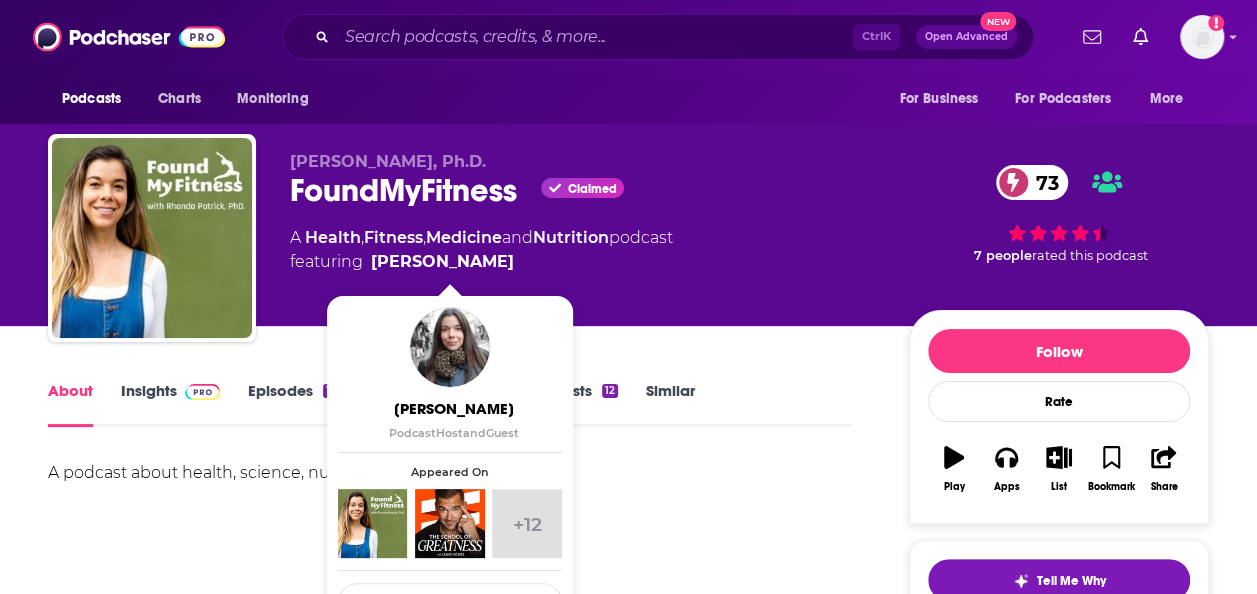 click on "featuring  Dr. Rhonda Patrick" 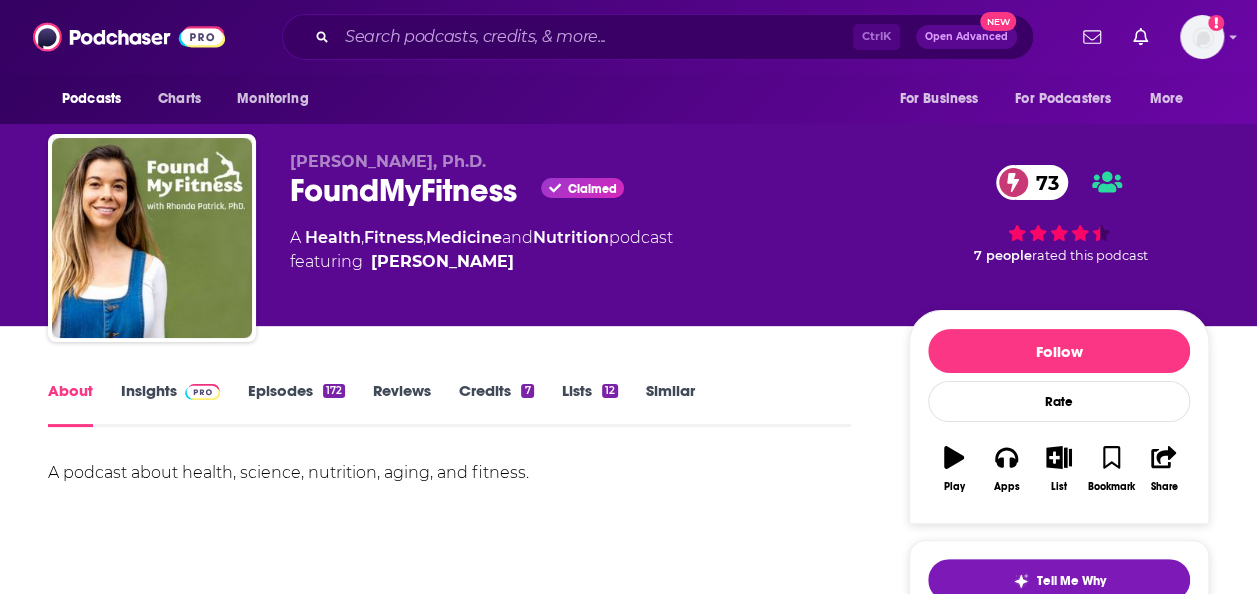 copy on "Dr. Rhonda Patric" 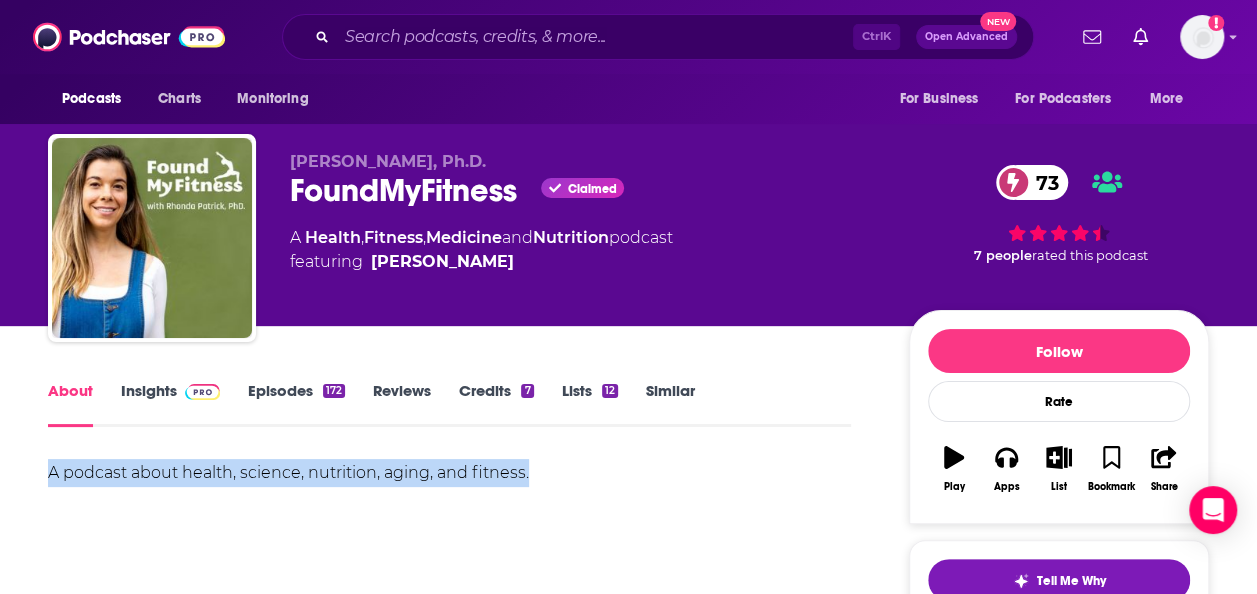 drag, startPoint x: 563, startPoint y: 477, endPoint x: -4, endPoint y: 458, distance: 567.31824 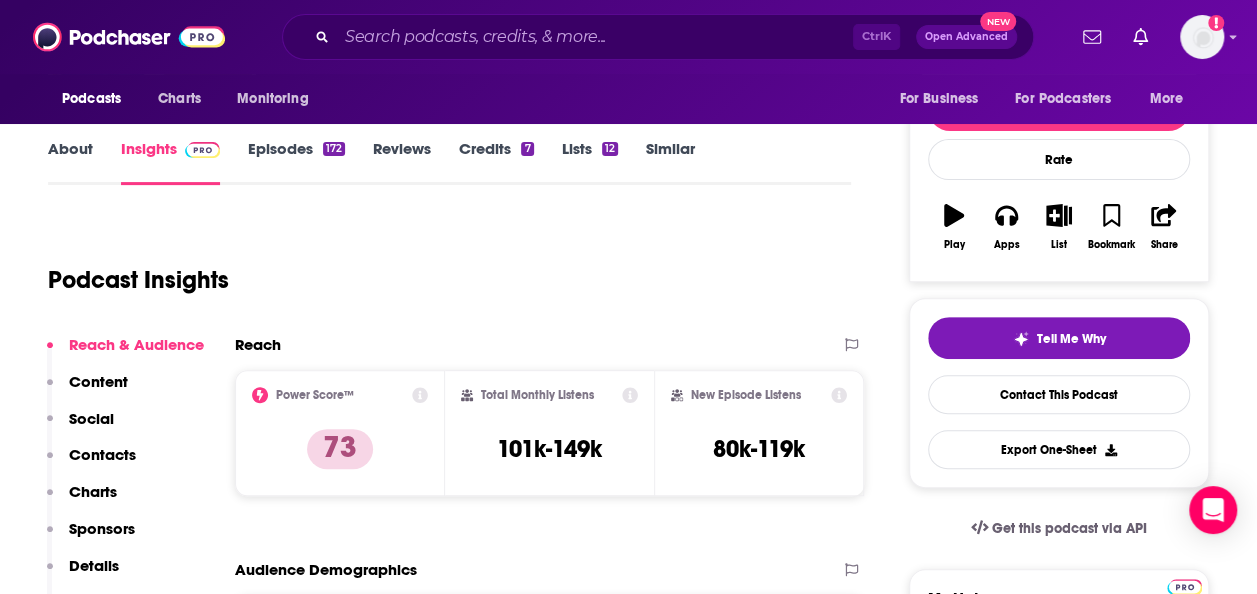 scroll, scrollTop: 254, scrollLeft: 0, axis: vertical 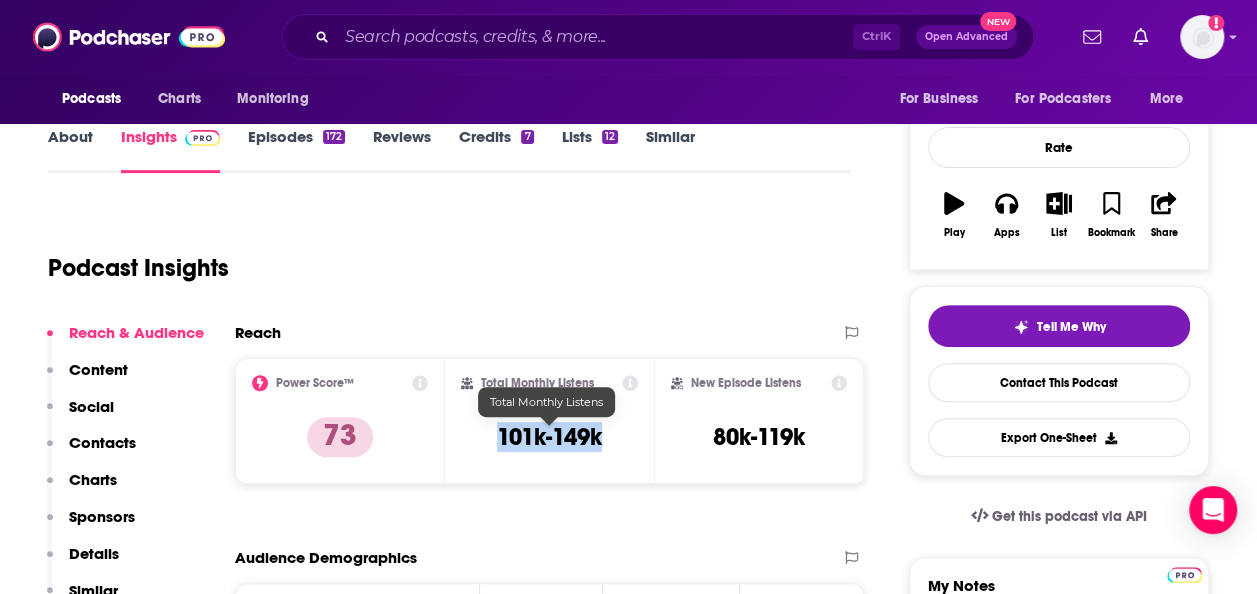 drag, startPoint x: 488, startPoint y: 445, endPoint x: 616, endPoint y: 453, distance: 128.24976 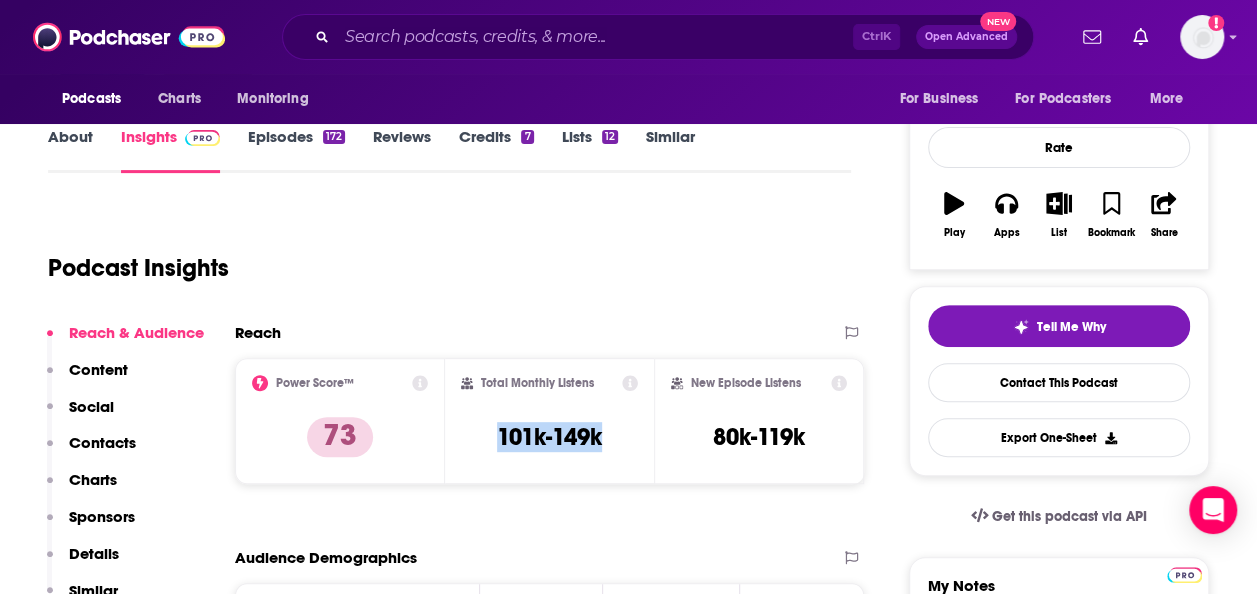 copy on "101k-149k" 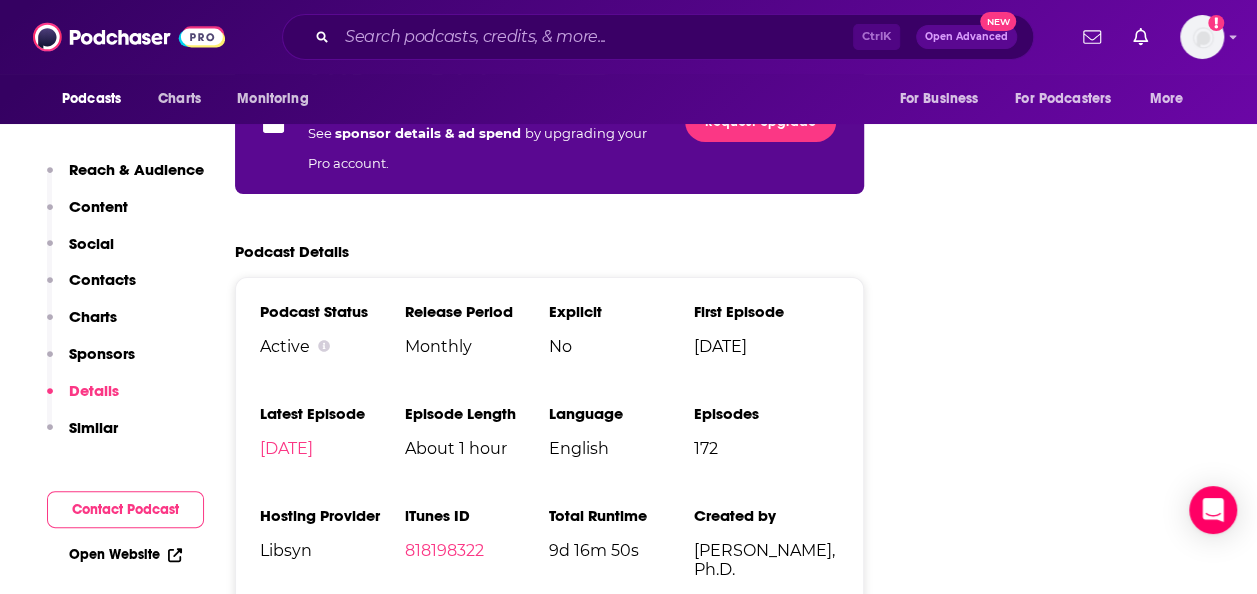 scroll, scrollTop: 3551, scrollLeft: 0, axis: vertical 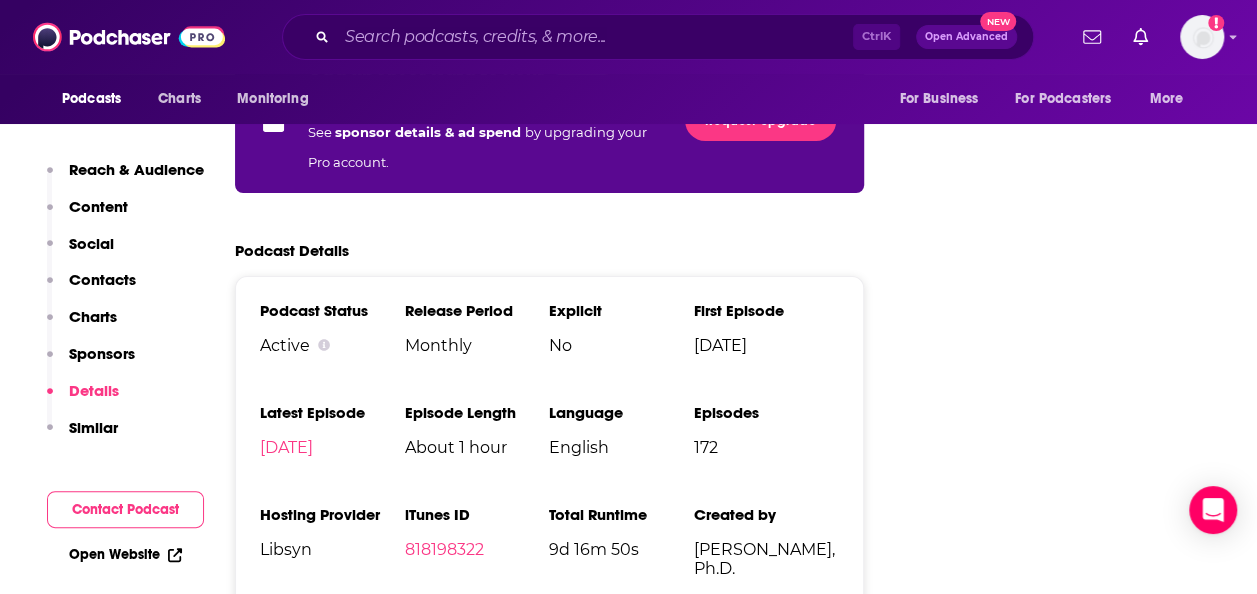 click on "foundmyfitness.com" at bounding box center [329, 651] 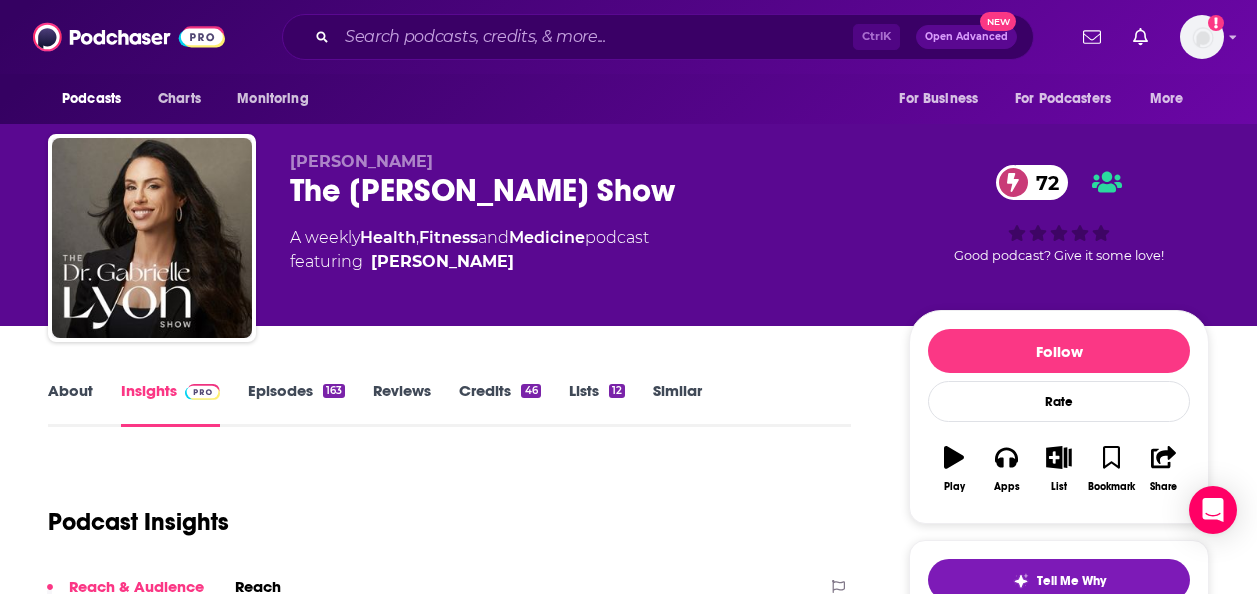 scroll, scrollTop: 0, scrollLeft: 0, axis: both 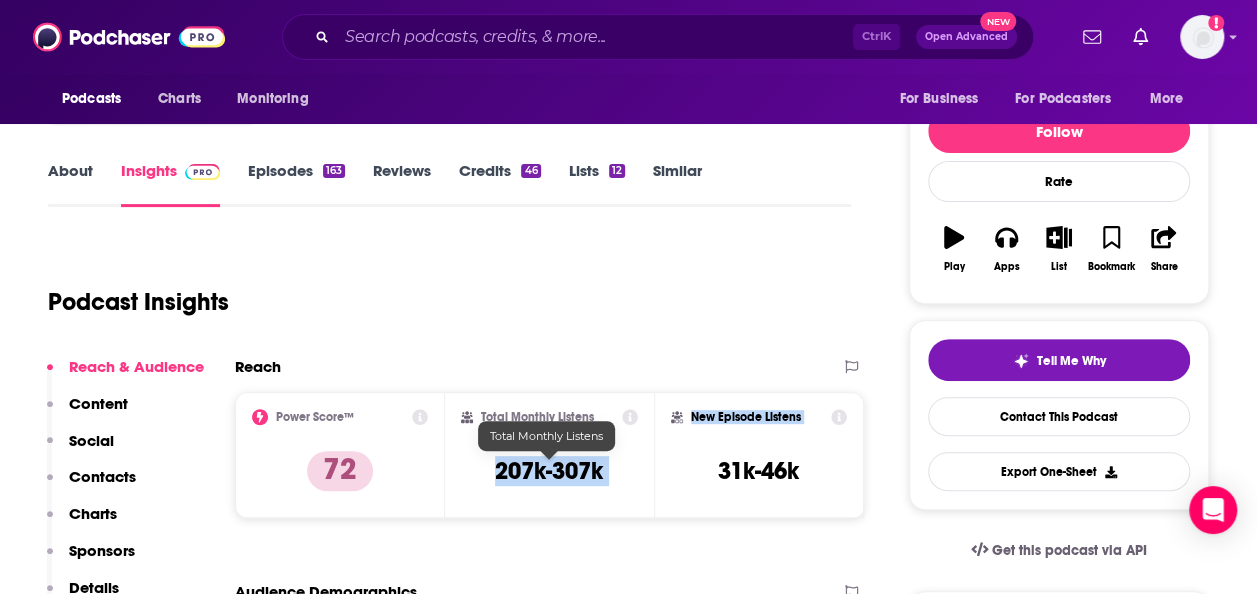 drag, startPoint x: 475, startPoint y: 479, endPoint x: 663, endPoint y: 483, distance: 188.04254 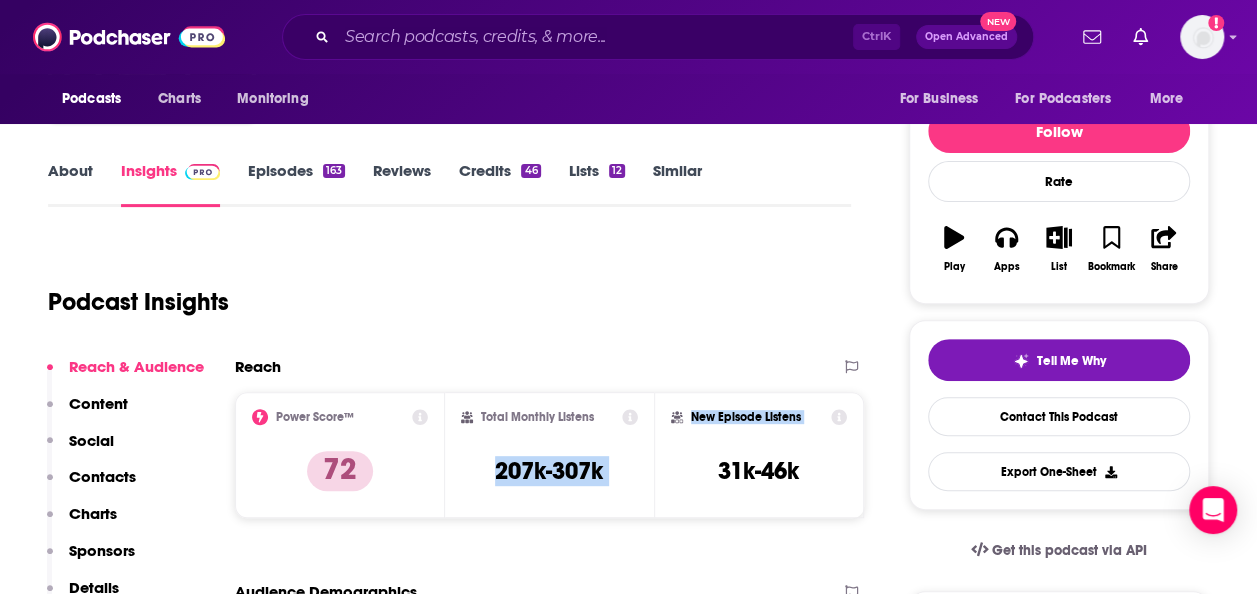 drag, startPoint x: 663, startPoint y: 483, endPoint x: 584, endPoint y: 464, distance: 81.25269 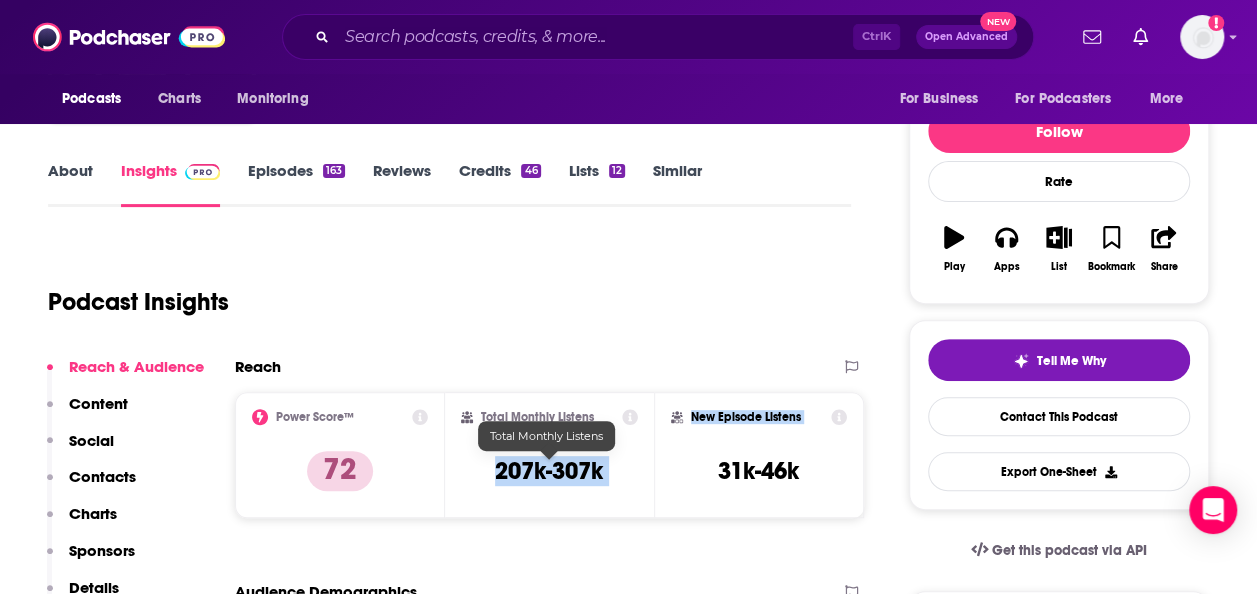click on "207k-307k" at bounding box center [549, 471] 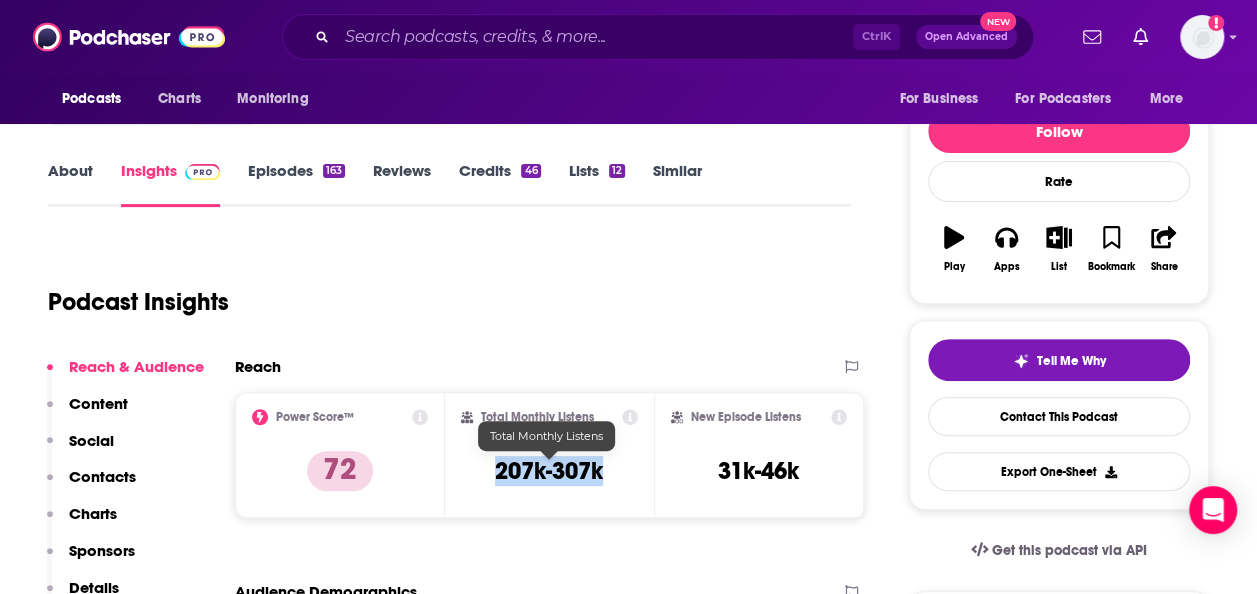 drag, startPoint x: 491, startPoint y: 476, endPoint x: 610, endPoint y: 483, distance: 119.2057 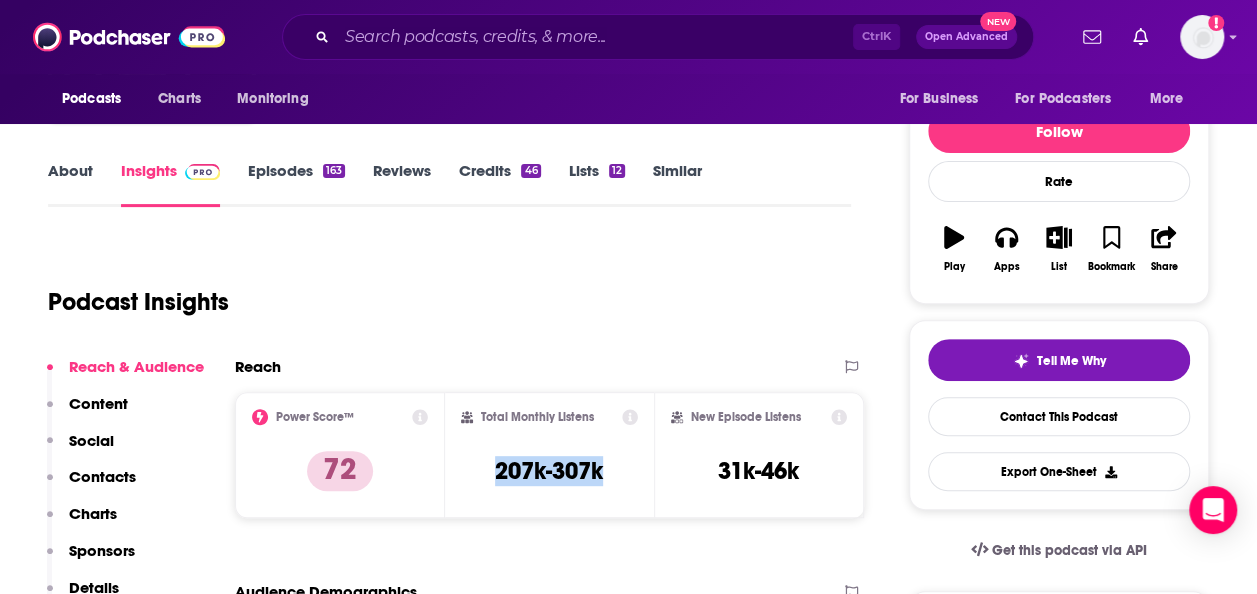 copy on "207k-307k" 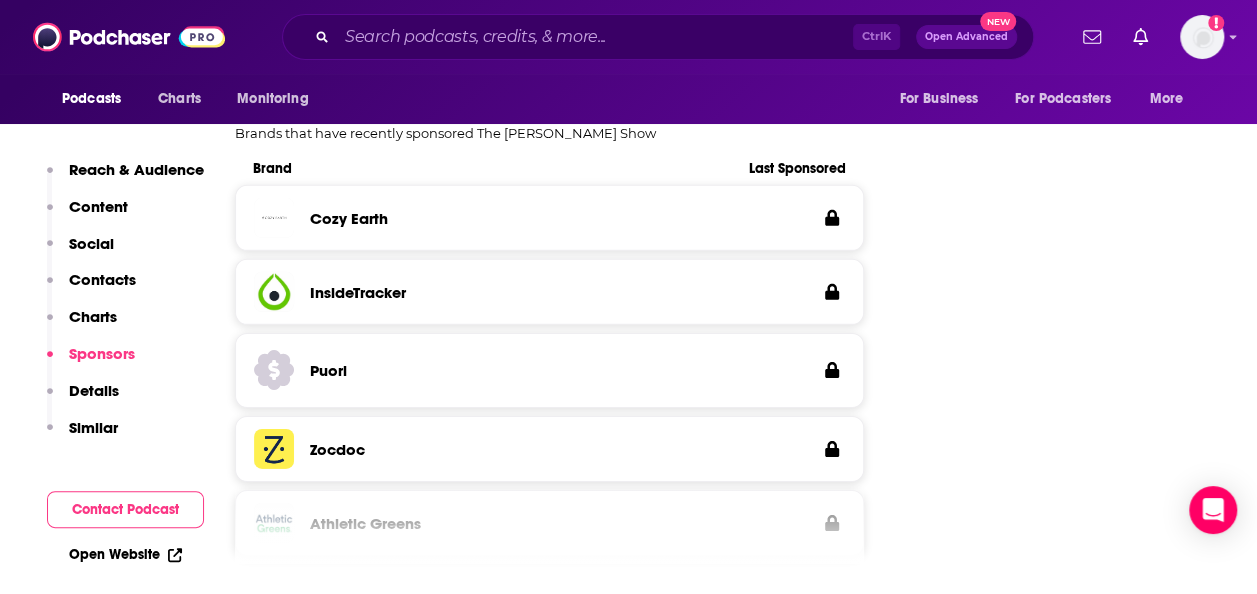 scroll, scrollTop: 2976, scrollLeft: 0, axis: vertical 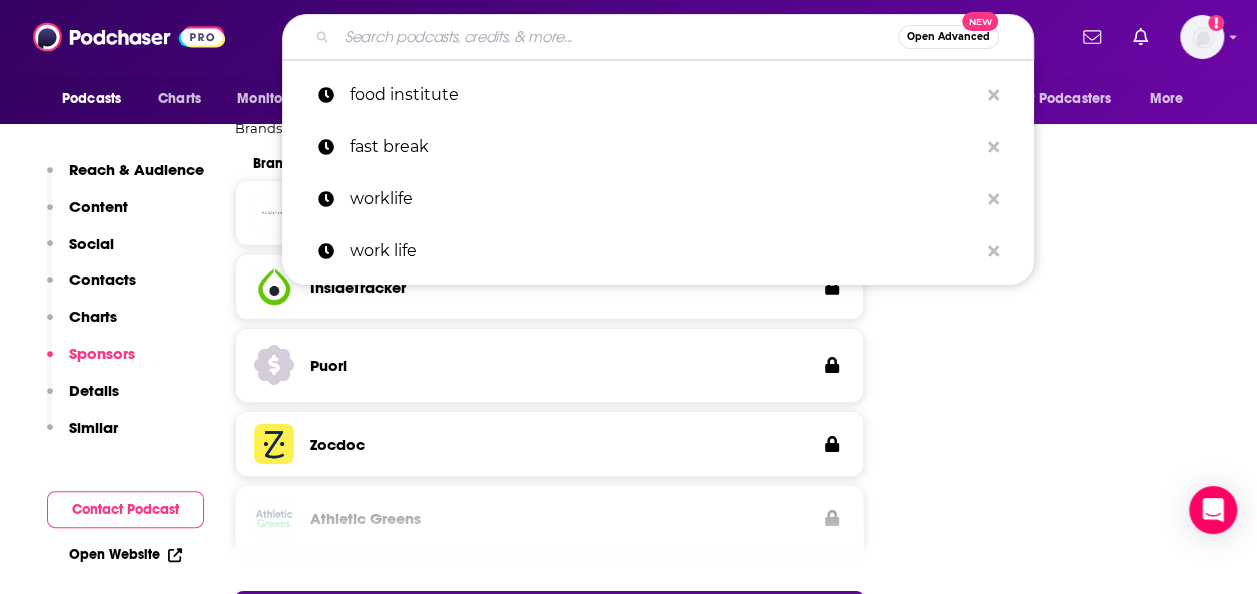 click at bounding box center (617, 37) 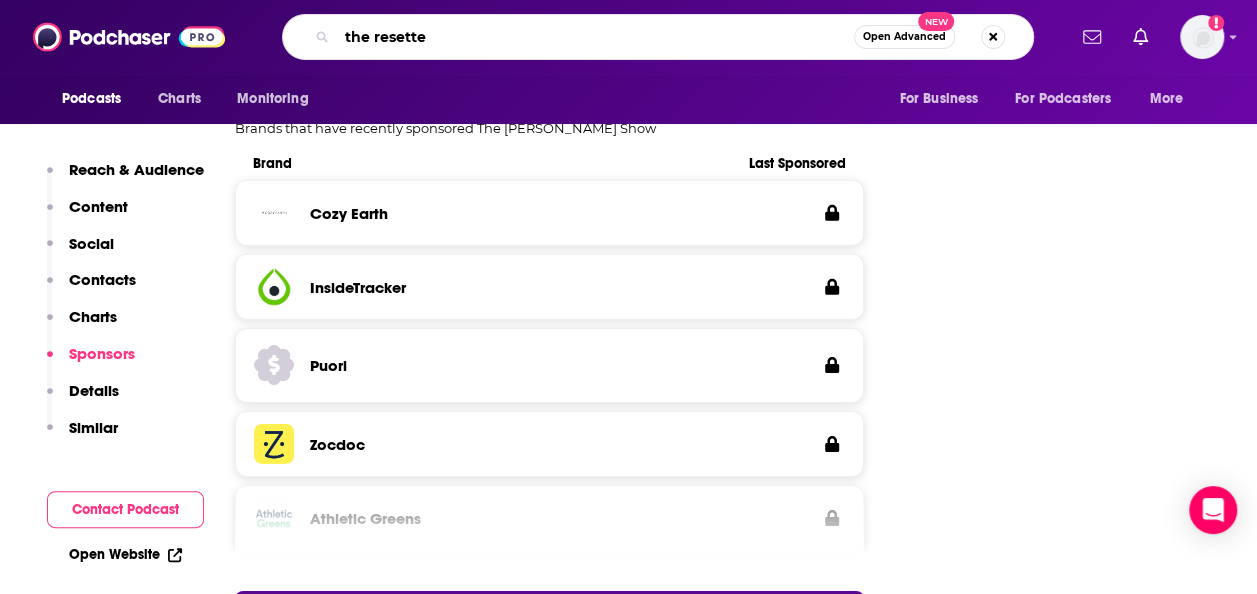 type on "the resetter" 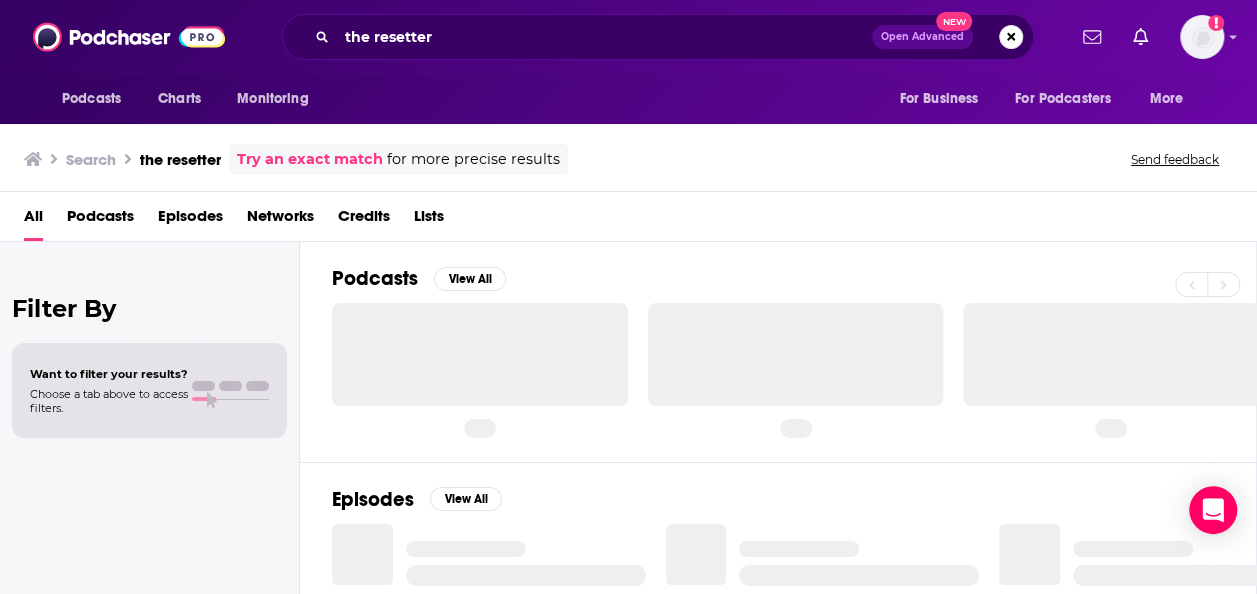 scroll, scrollTop: 0, scrollLeft: 0, axis: both 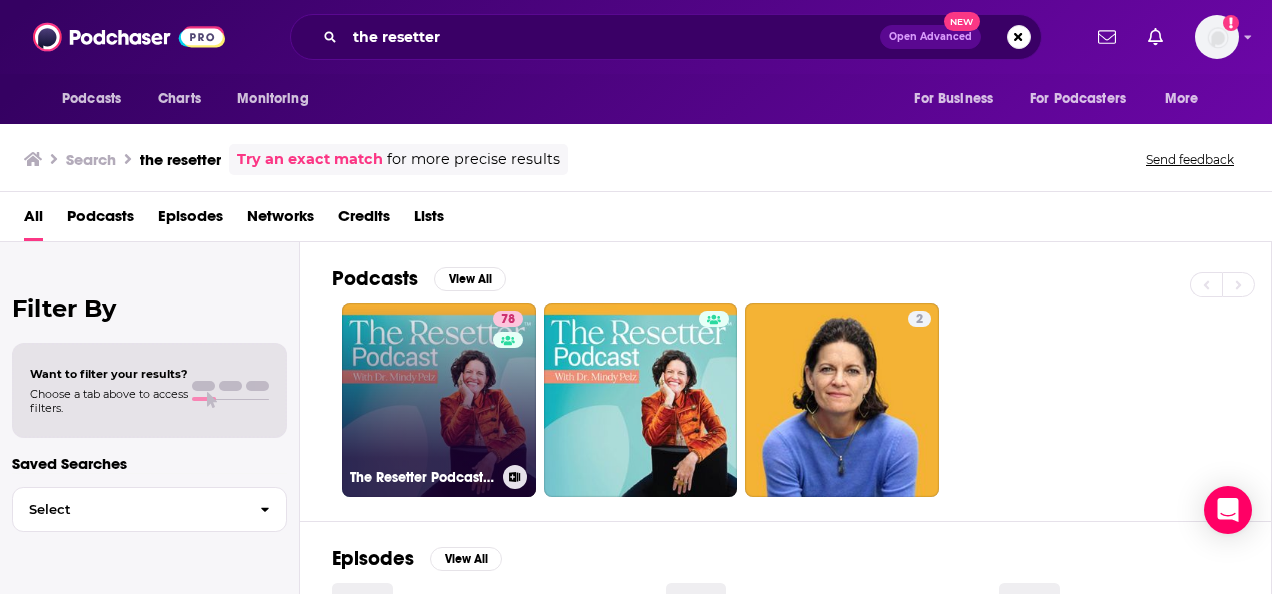 click on "78 The Resetter Podcast with Dr. [PERSON_NAME]" at bounding box center [439, 400] 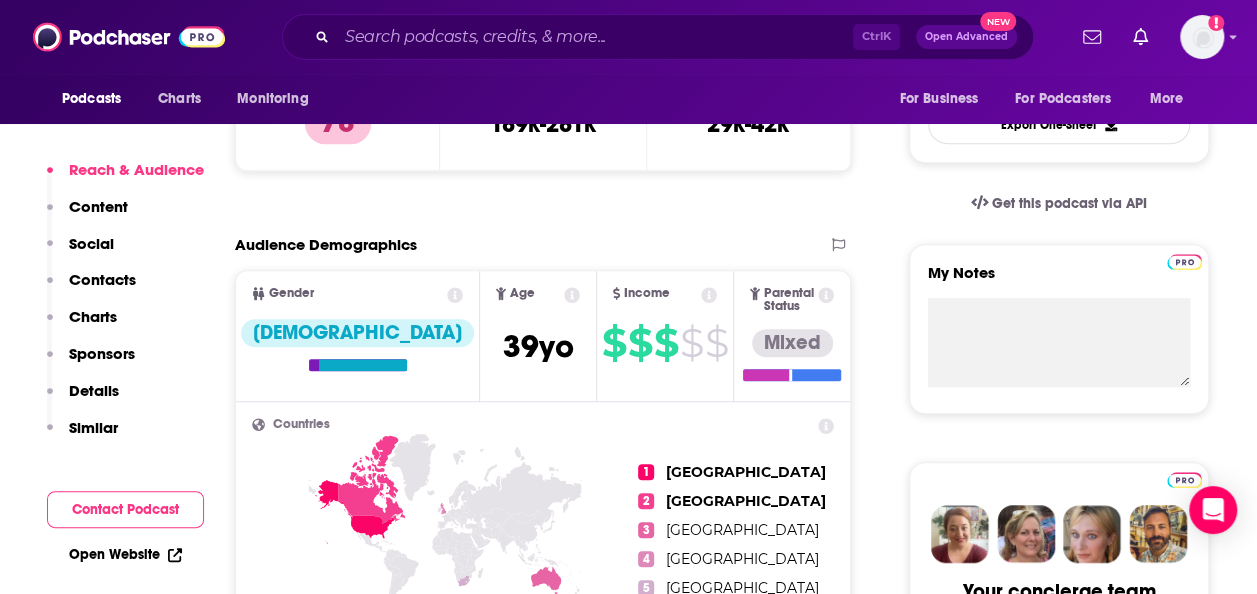scroll, scrollTop: 595, scrollLeft: 0, axis: vertical 